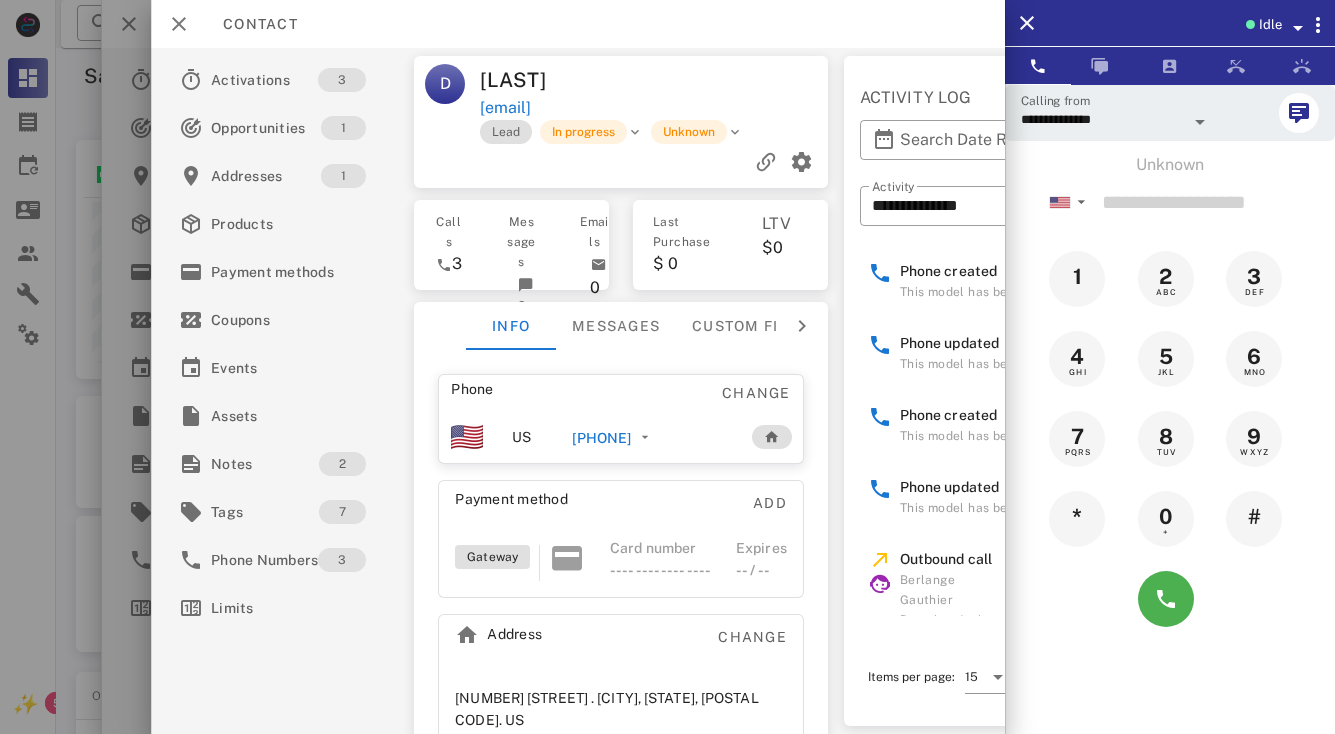 scroll, scrollTop: 218, scrollLeft: 0, axis: vertical 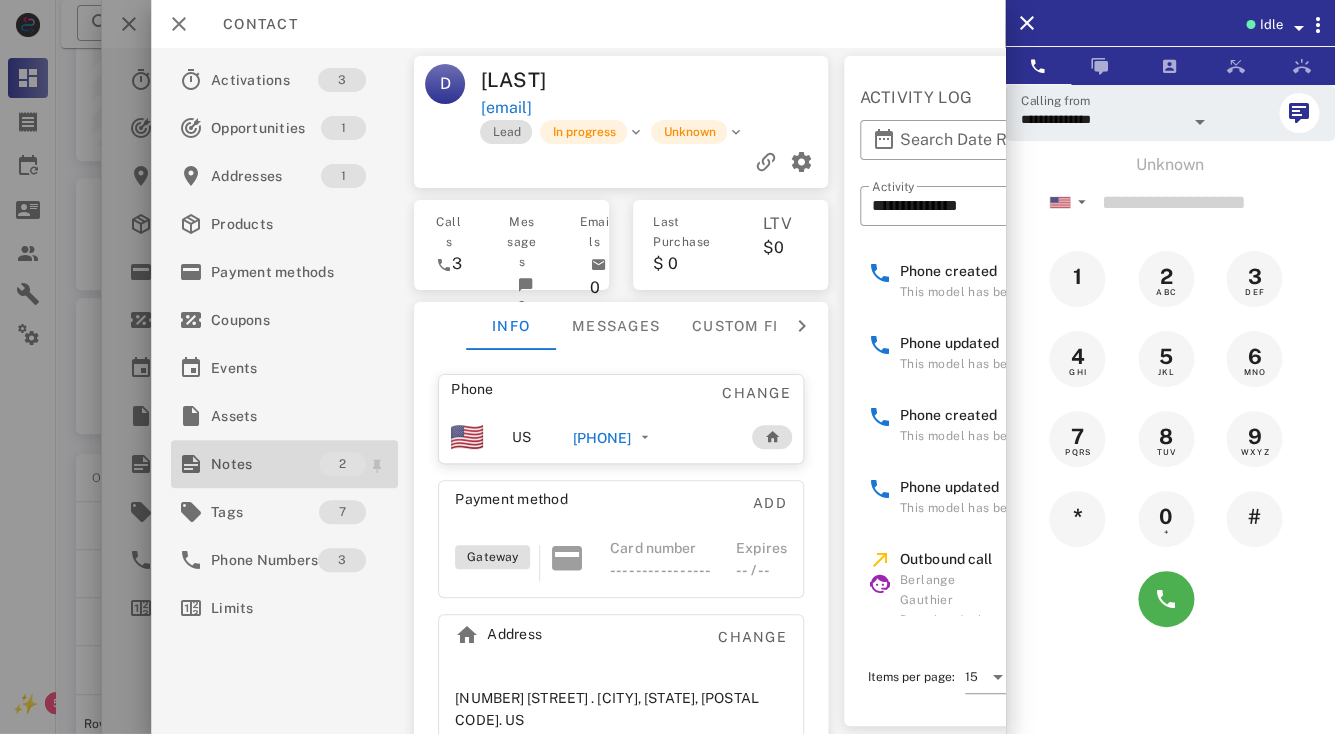 click on "Notes" at bounding box center (265, 464) 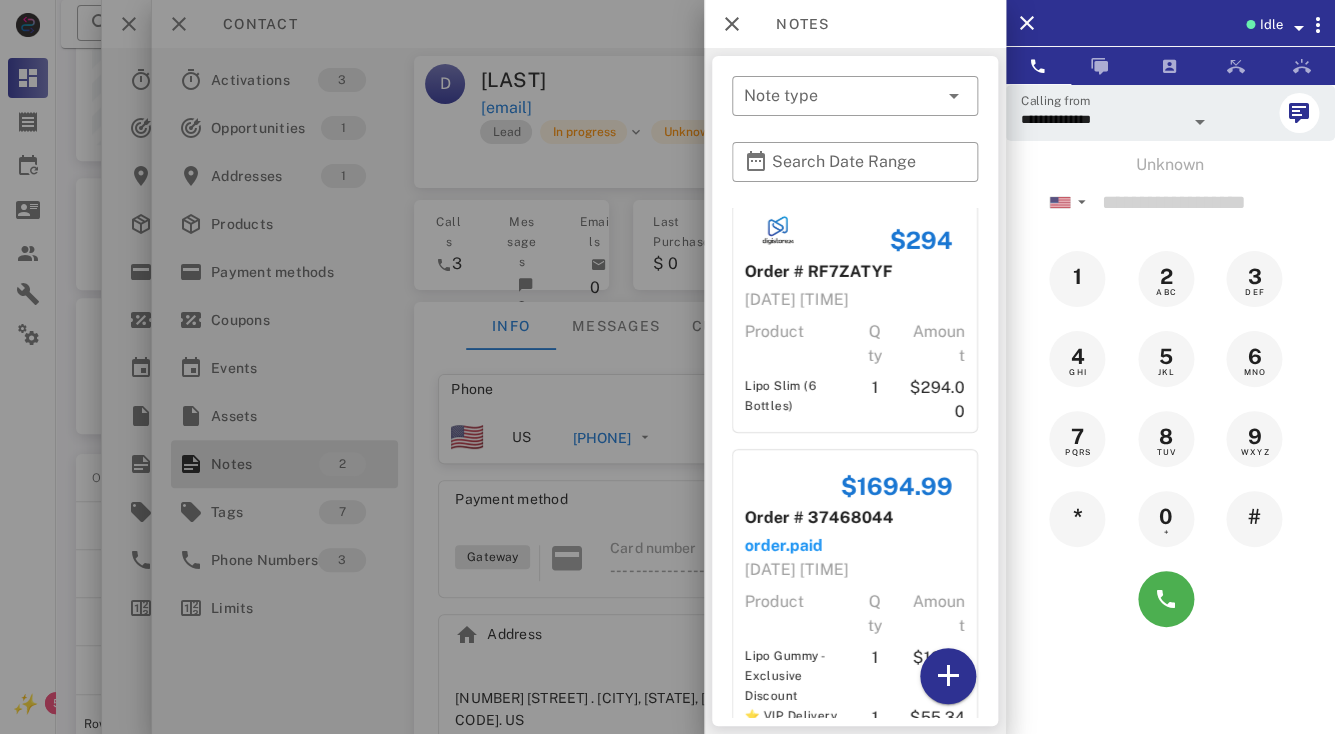 scroll, scrollTop: 0, scrollLeft: 0, axis: both 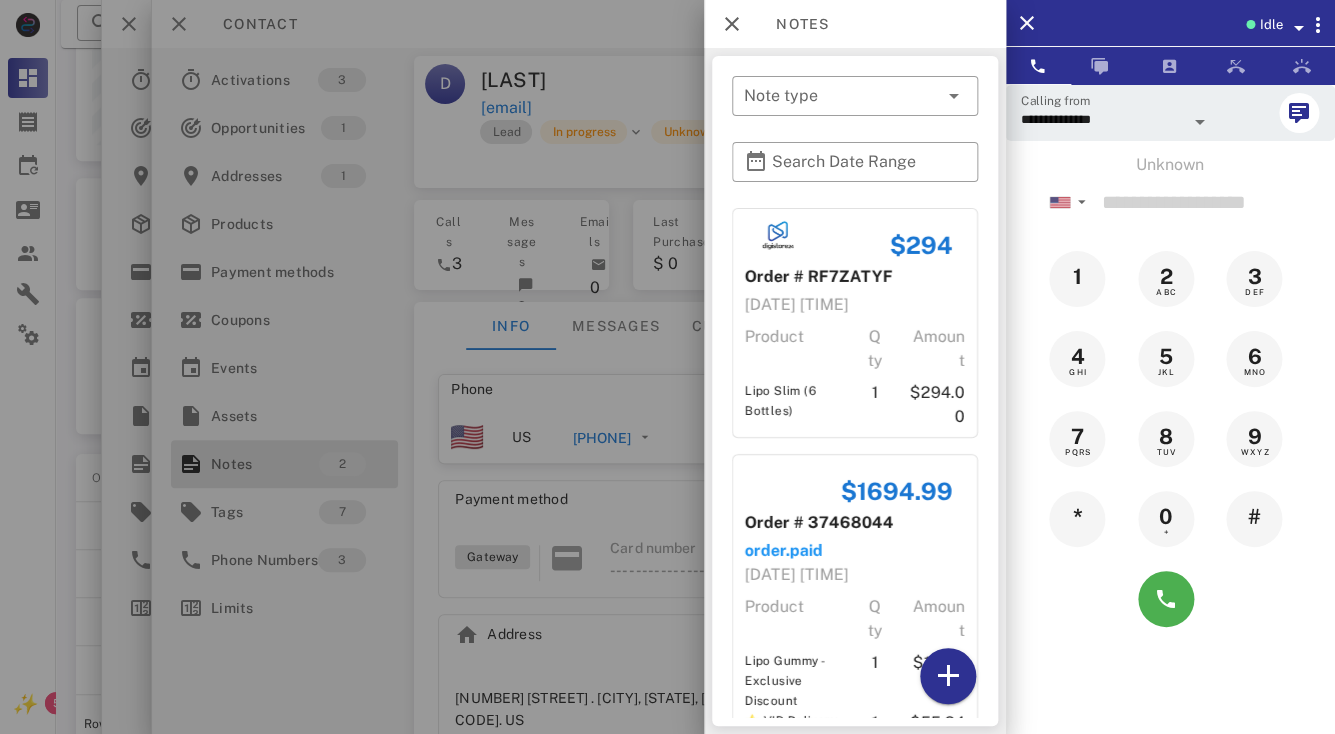 click at bounding box center [667, 367] 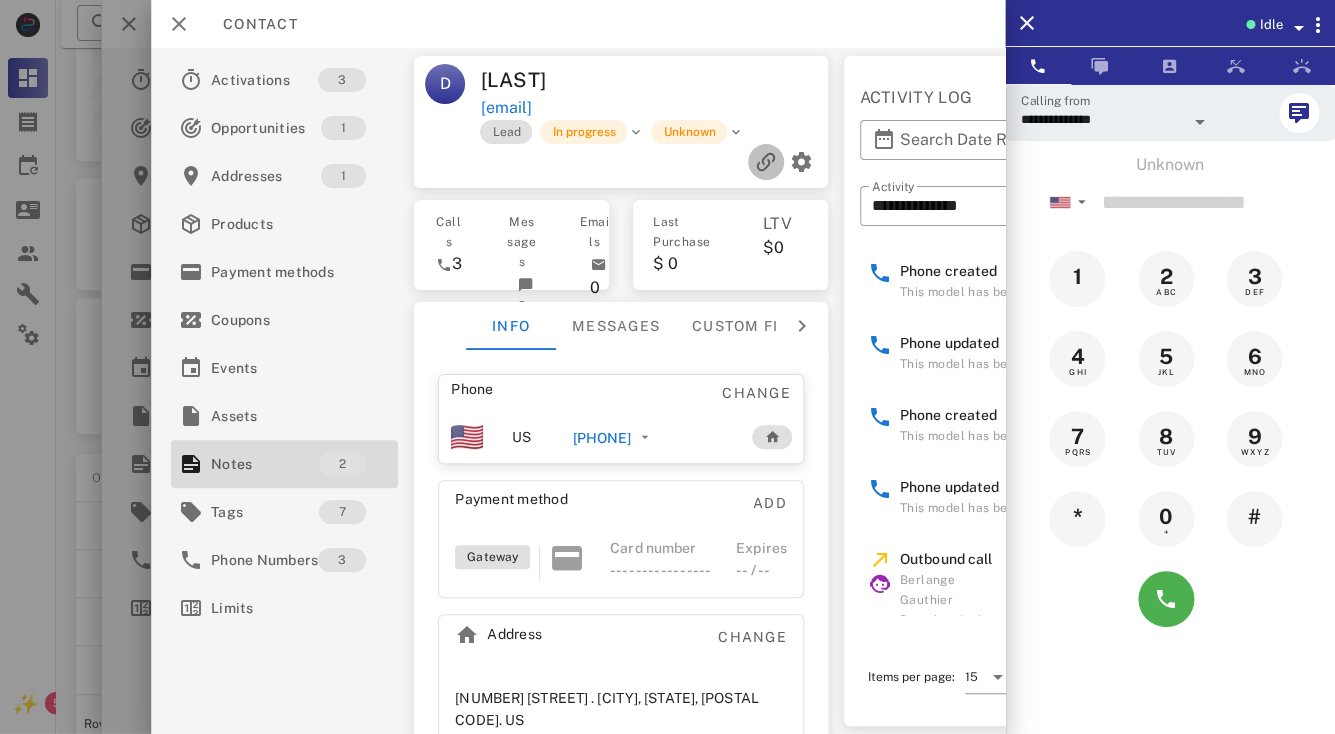 click at bounding box center [766, 162] 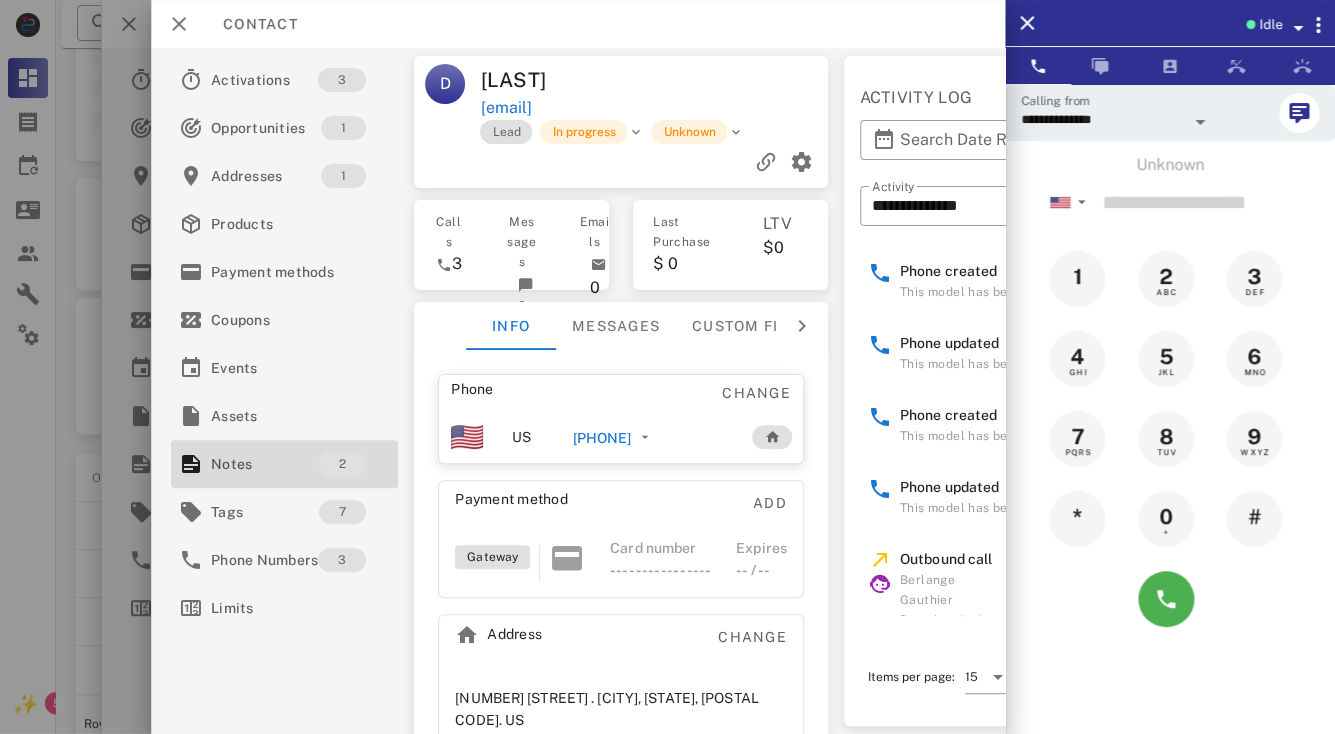 scroll, scrollTop: 33, scrollLeft: 0, axis: vertical 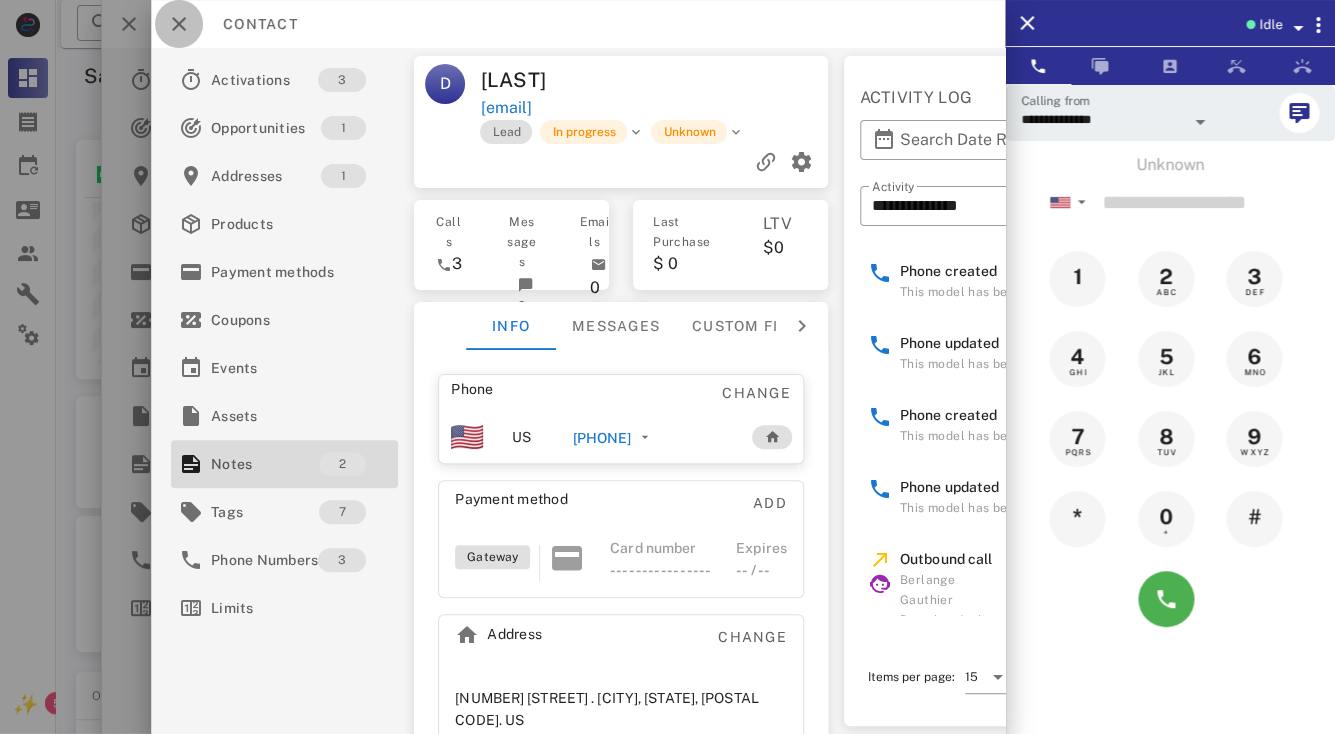 click at bounding box center (179, 24) 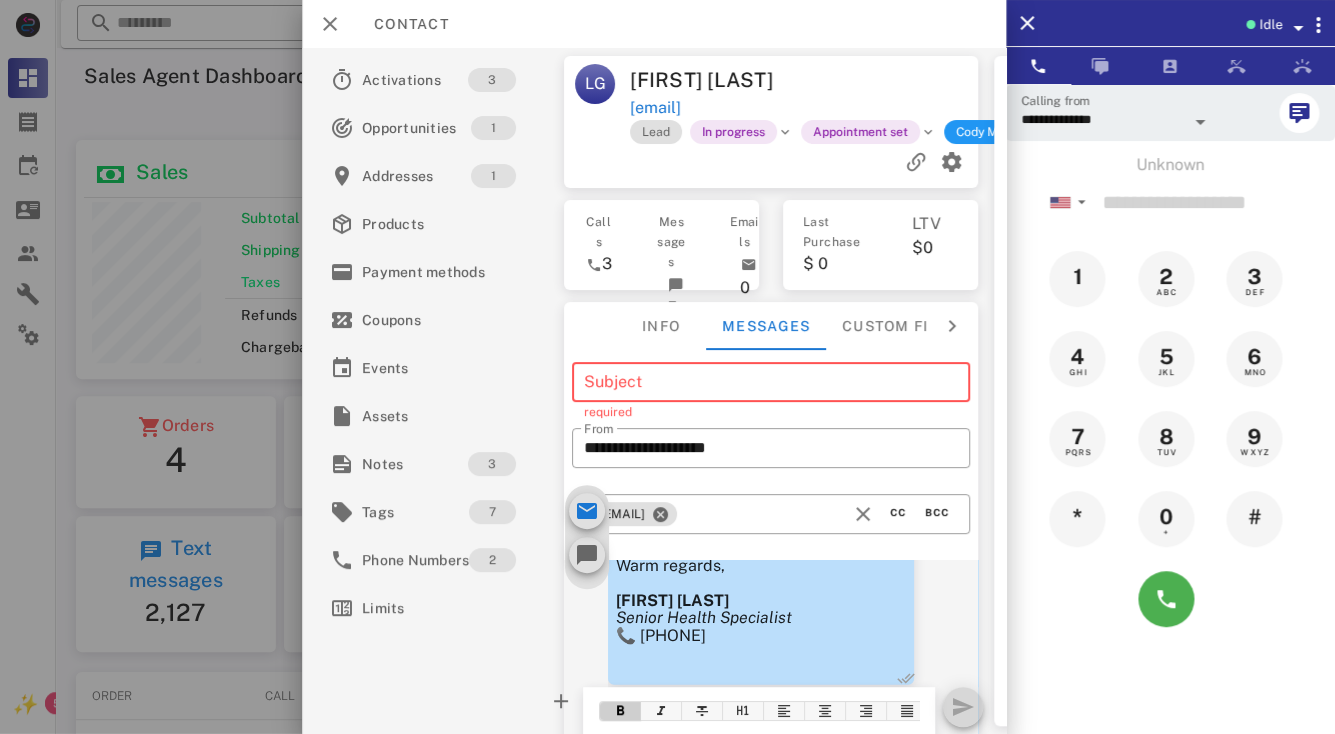 scroll, scrollTop: 94, scrollLeft: 0, axis: vertical 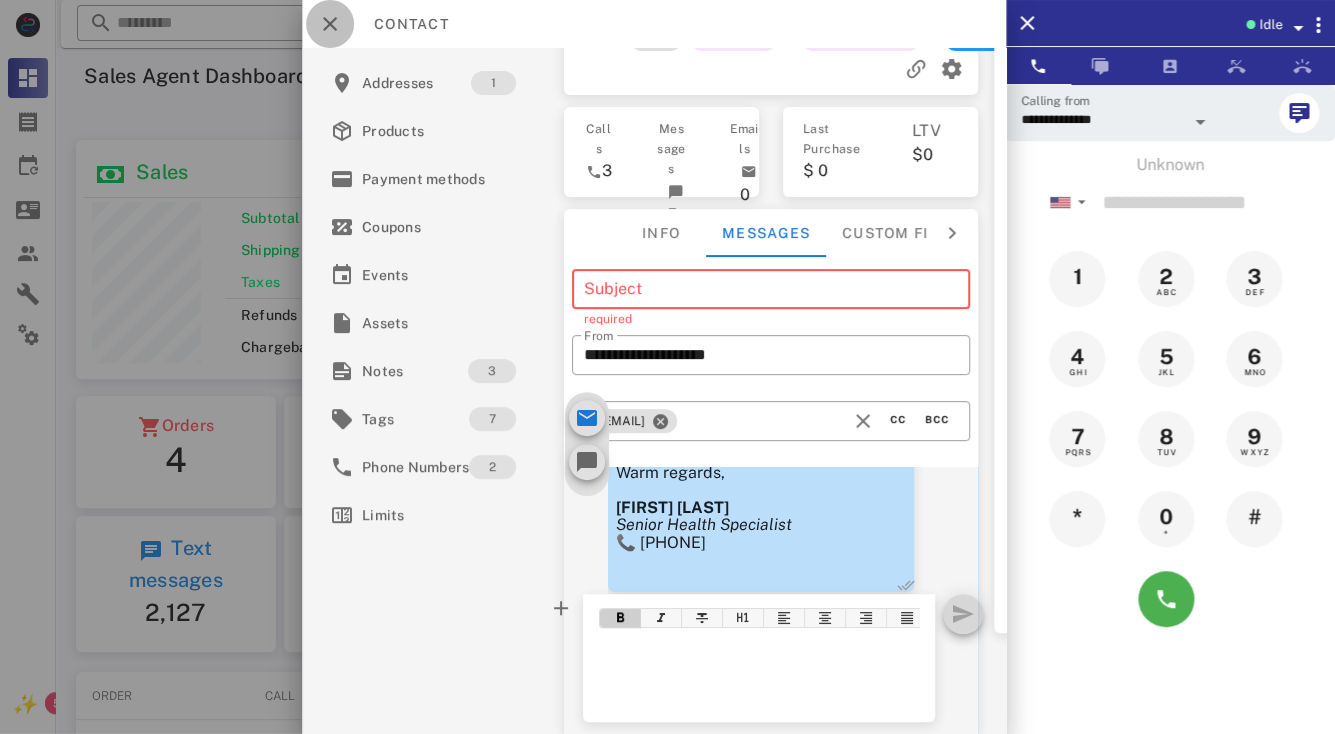 click at bounding box center [330, 24] 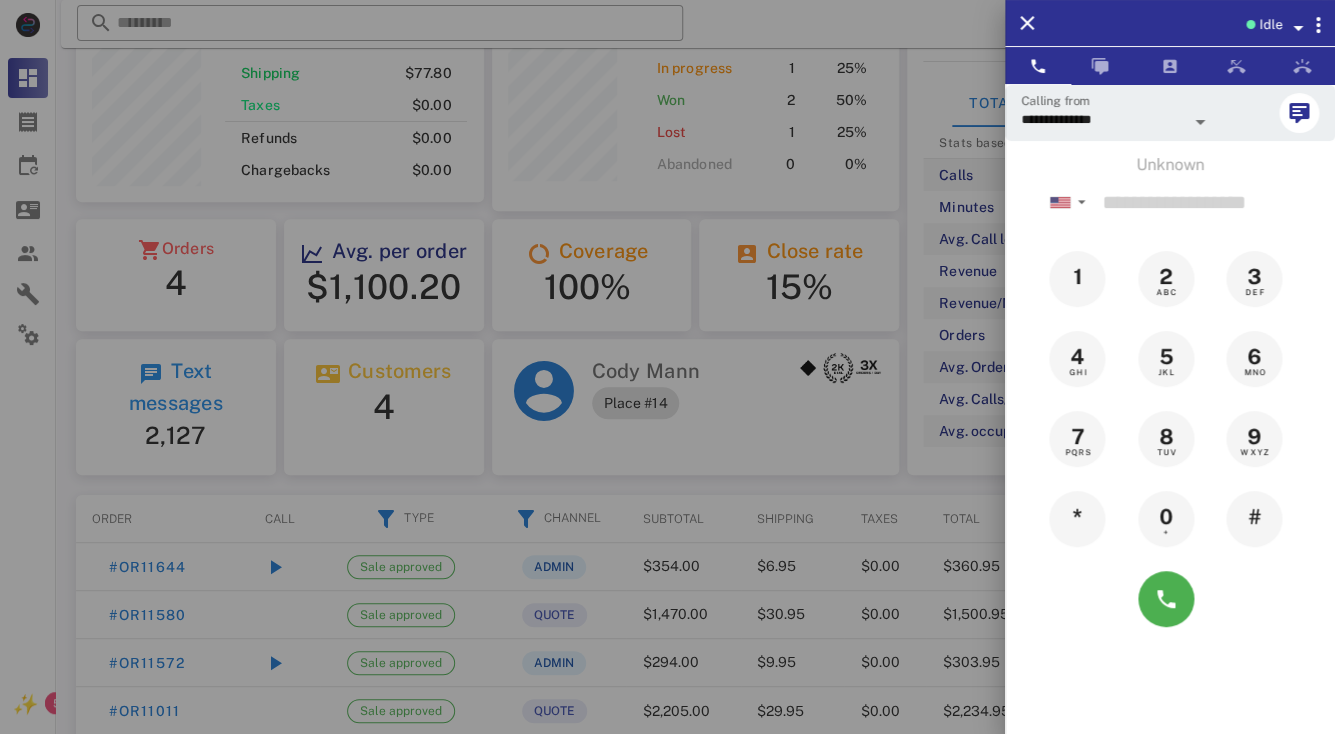 scroll, scrollTop: 267, scrollLeft: 0, axis: vertical 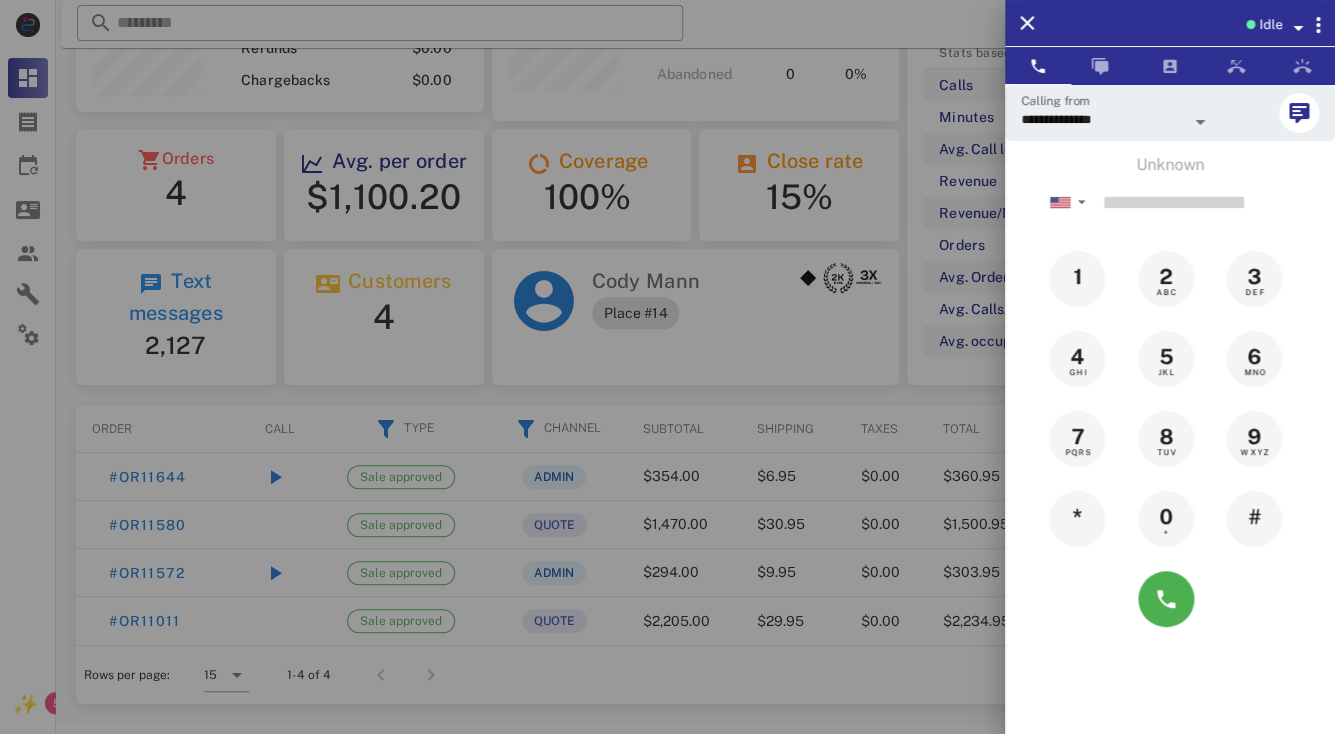 click at bounding box center [667, 367] 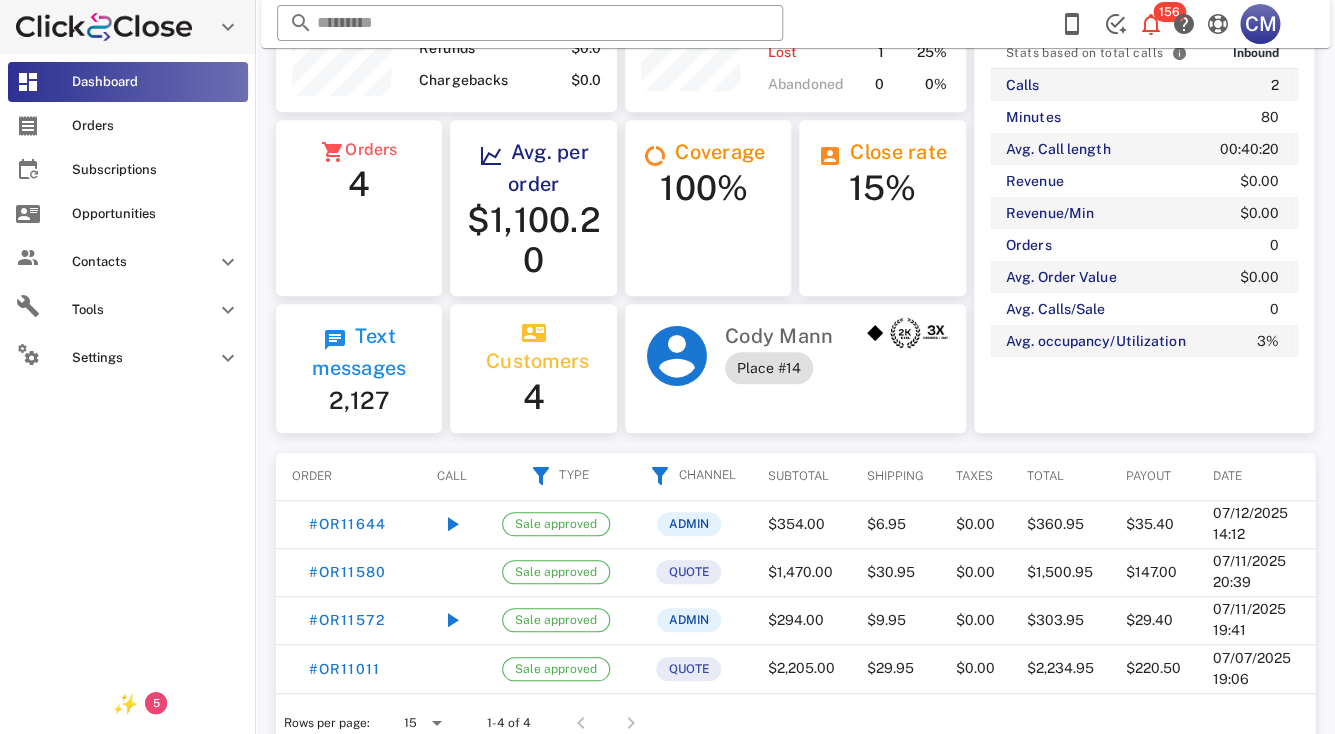 scroll, scrollTop: 240, scrollLeft: 346, axis: both 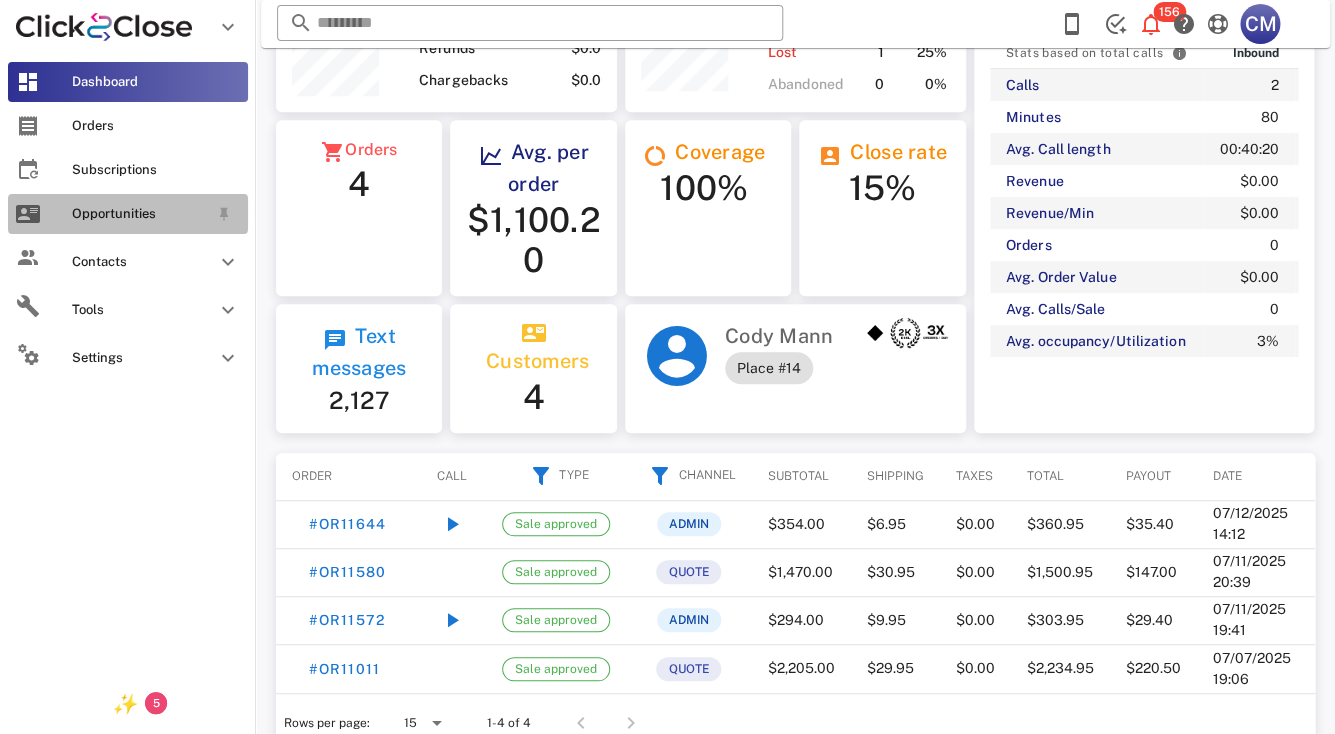 click on "Opportunities" at bounding box center (140, 214) 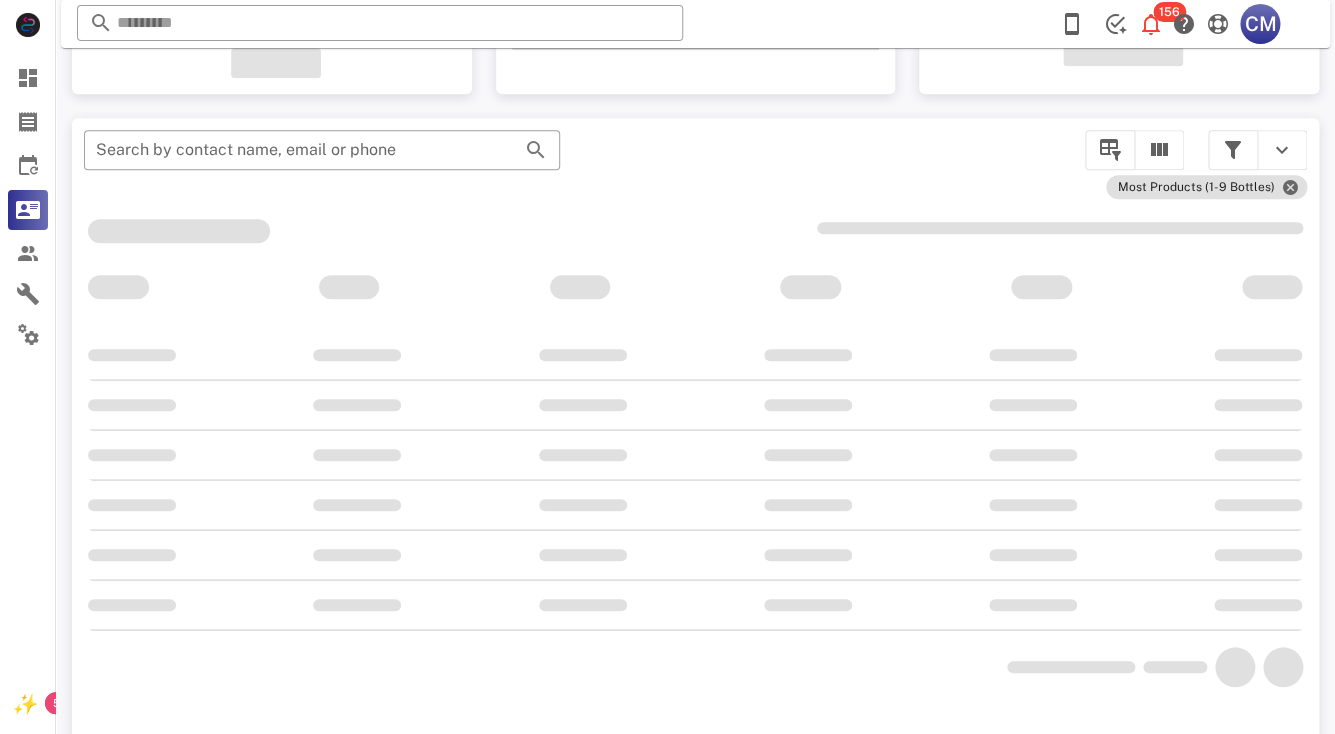 scroll, scrollTop: 300, scrollLeft: 0, axis: vertical 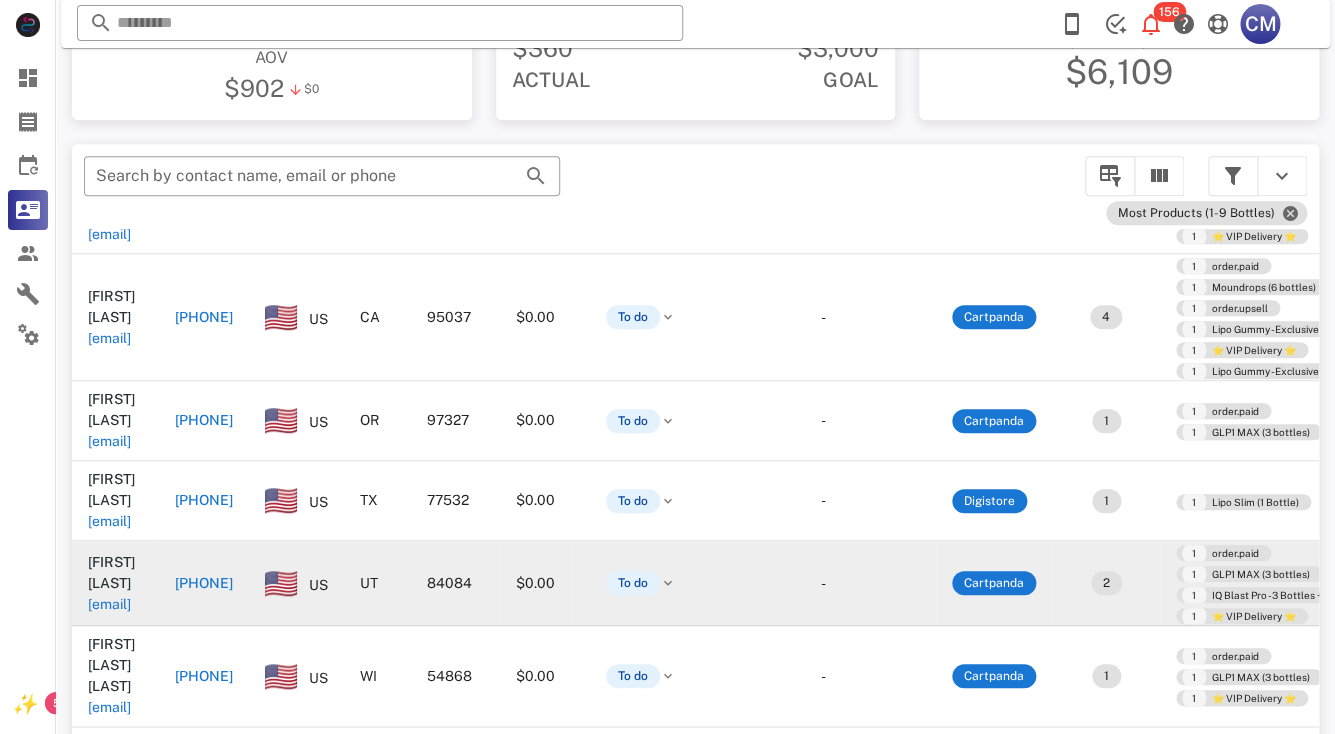 click on "youngpeggyo@gmail.com" at bounding box center (109, 604) 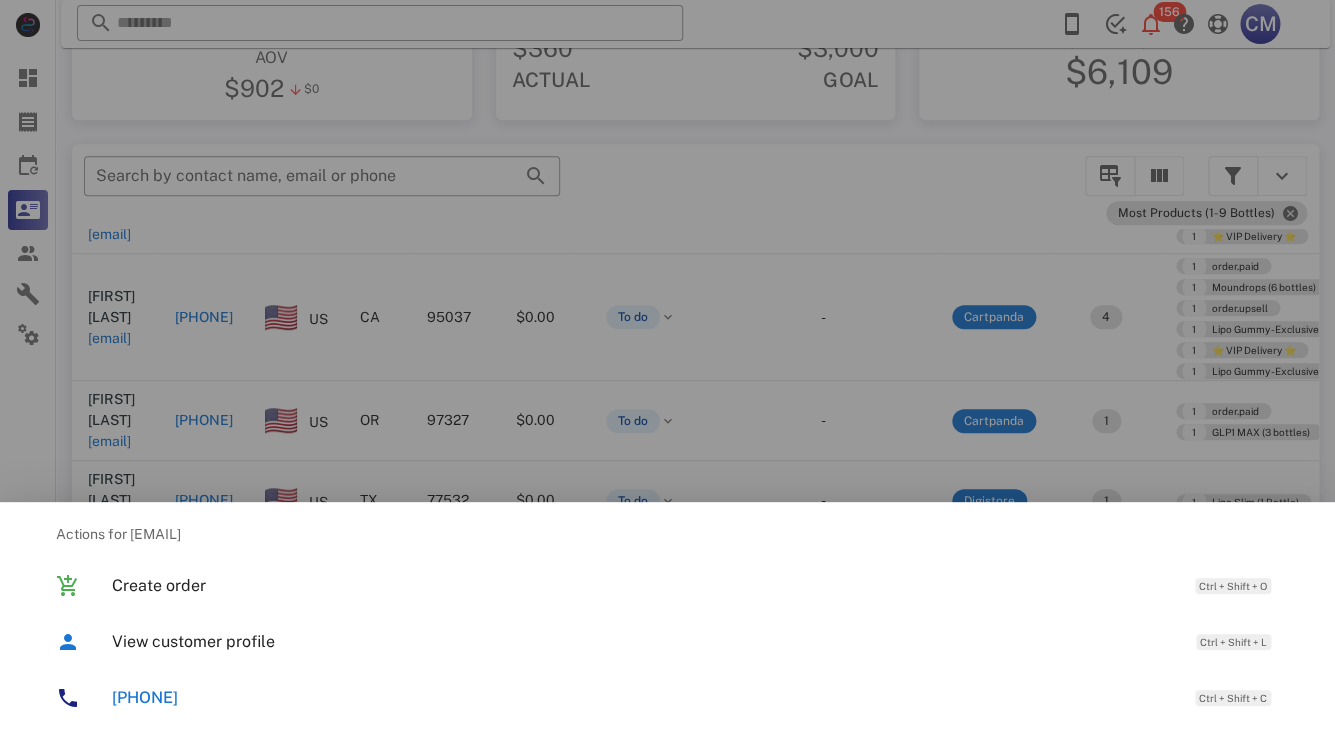 click at bounding box center (667, 367) 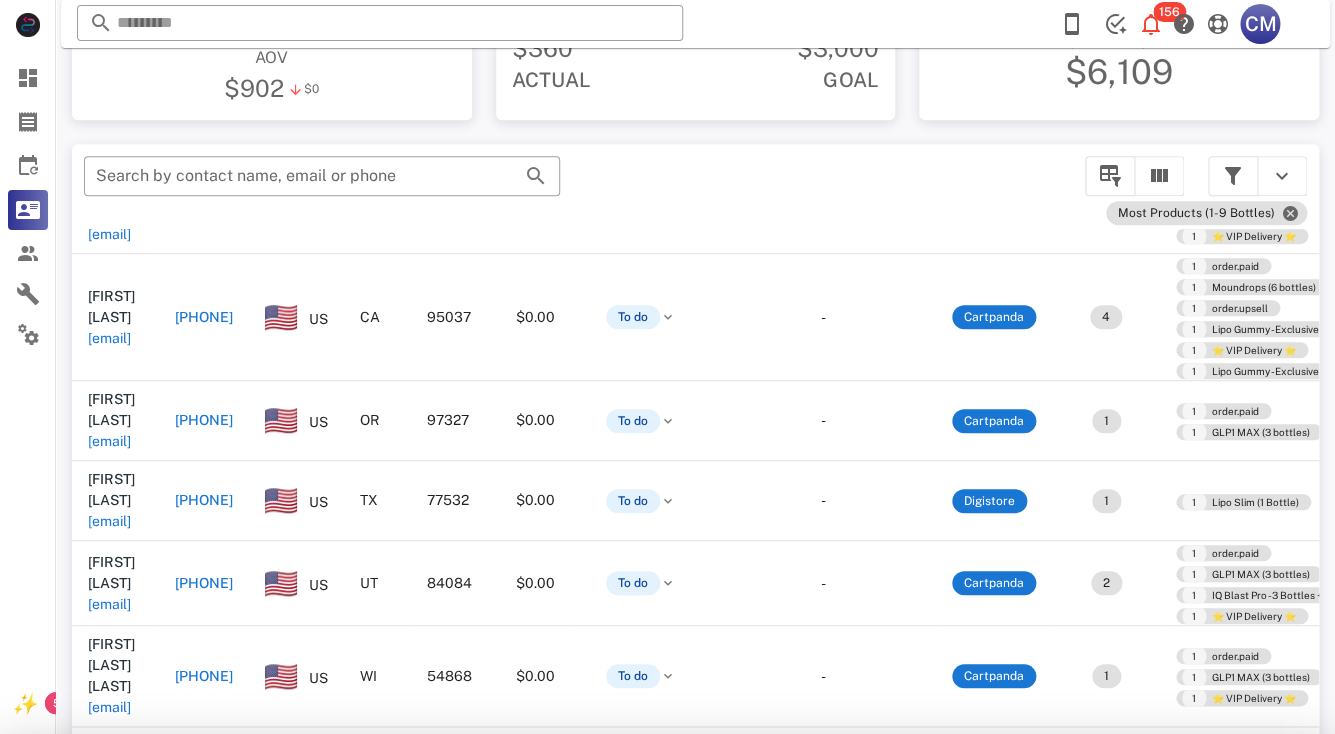 click on "ssgregory610@gmail.com" at bounding box center [109, 521] 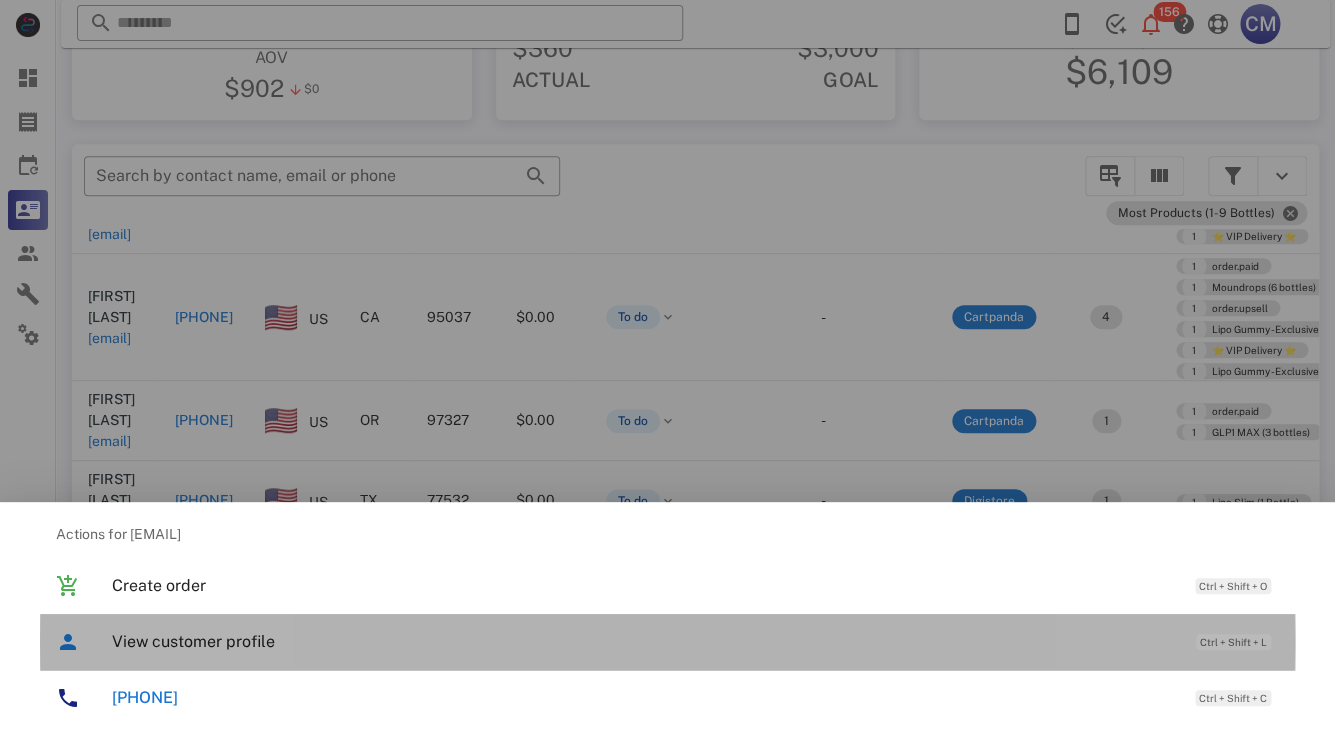 click on "View customer profile" at bounding box center [644, 641] 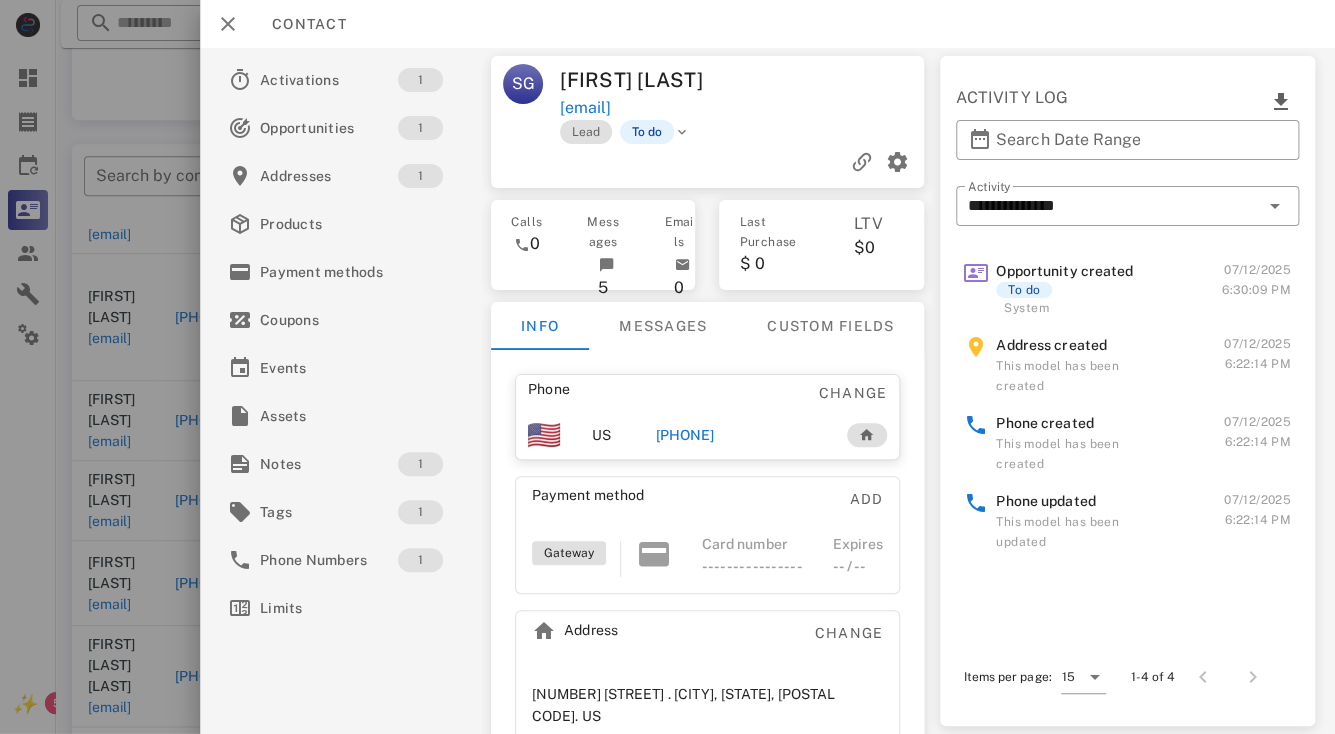 click on "+12815086576" at bounding box center (685, 435) 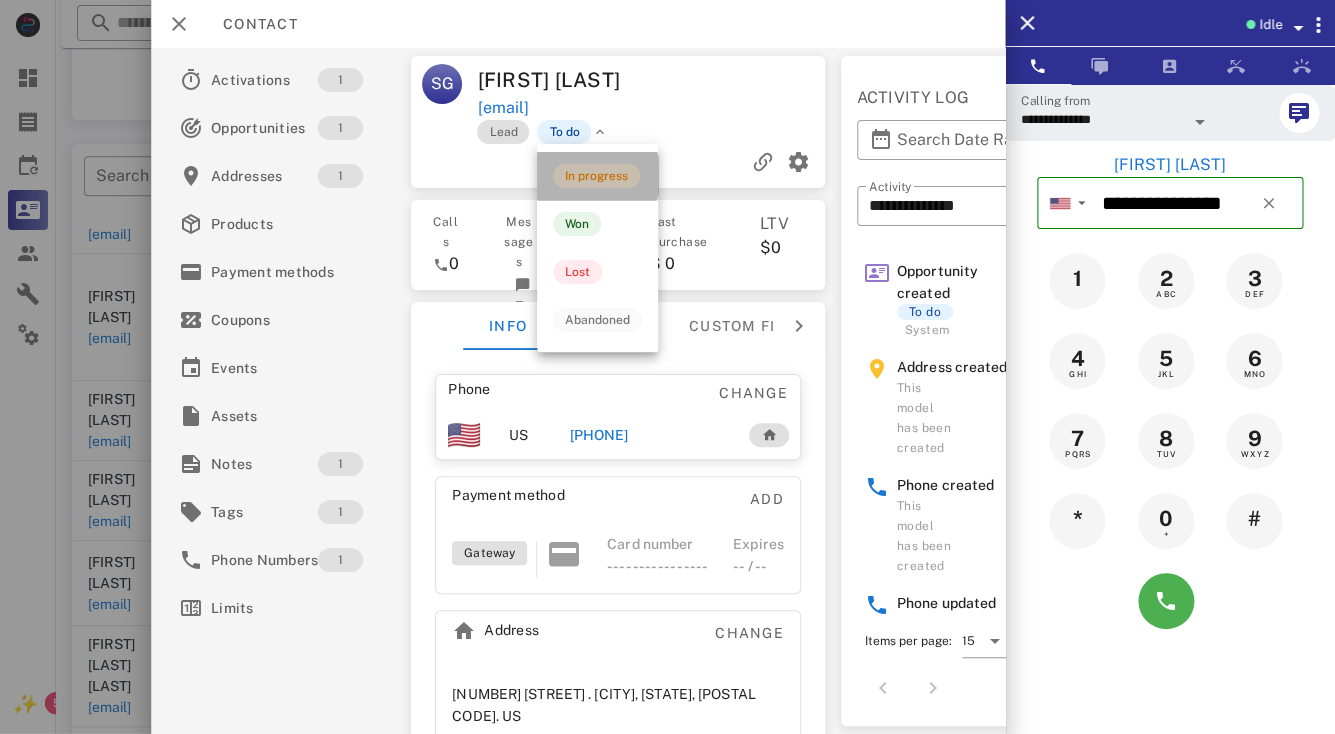 click on "In progress" at bounding box center (597, 176) 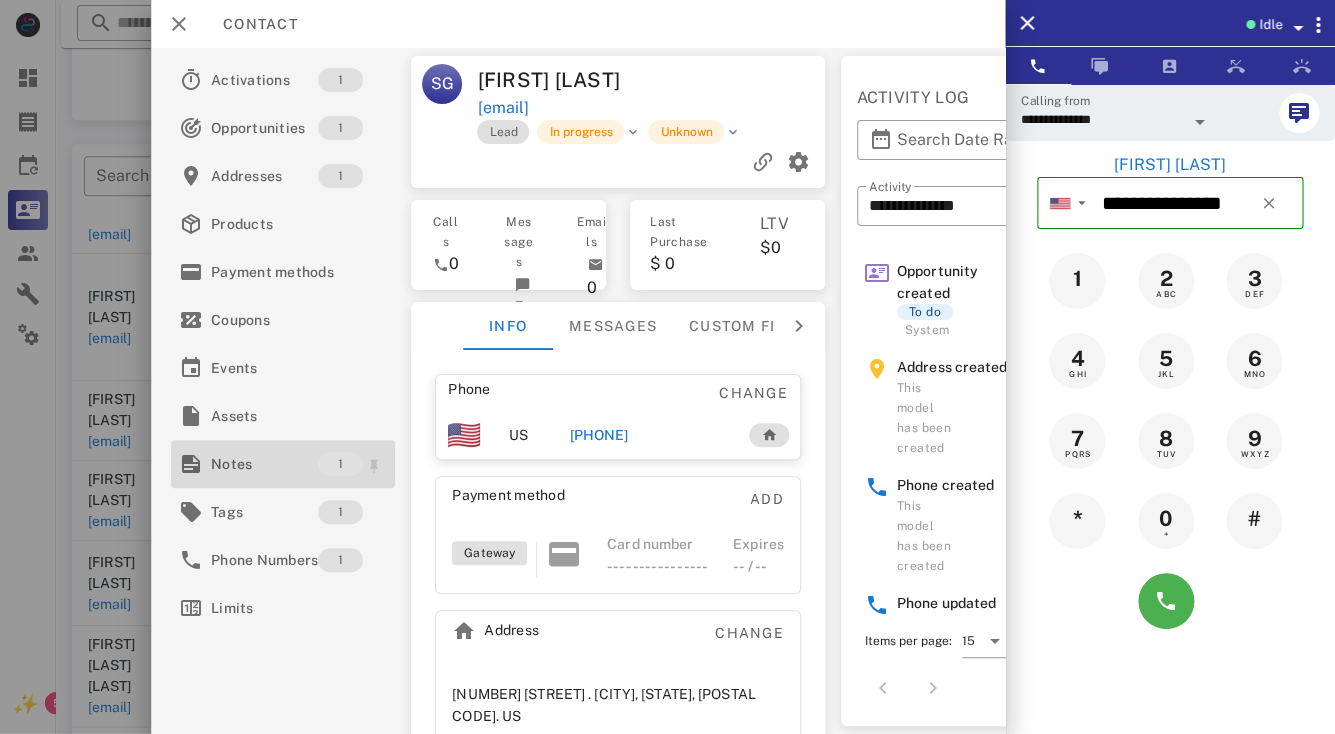 click on "Notes" at bounding box center [264, 464] 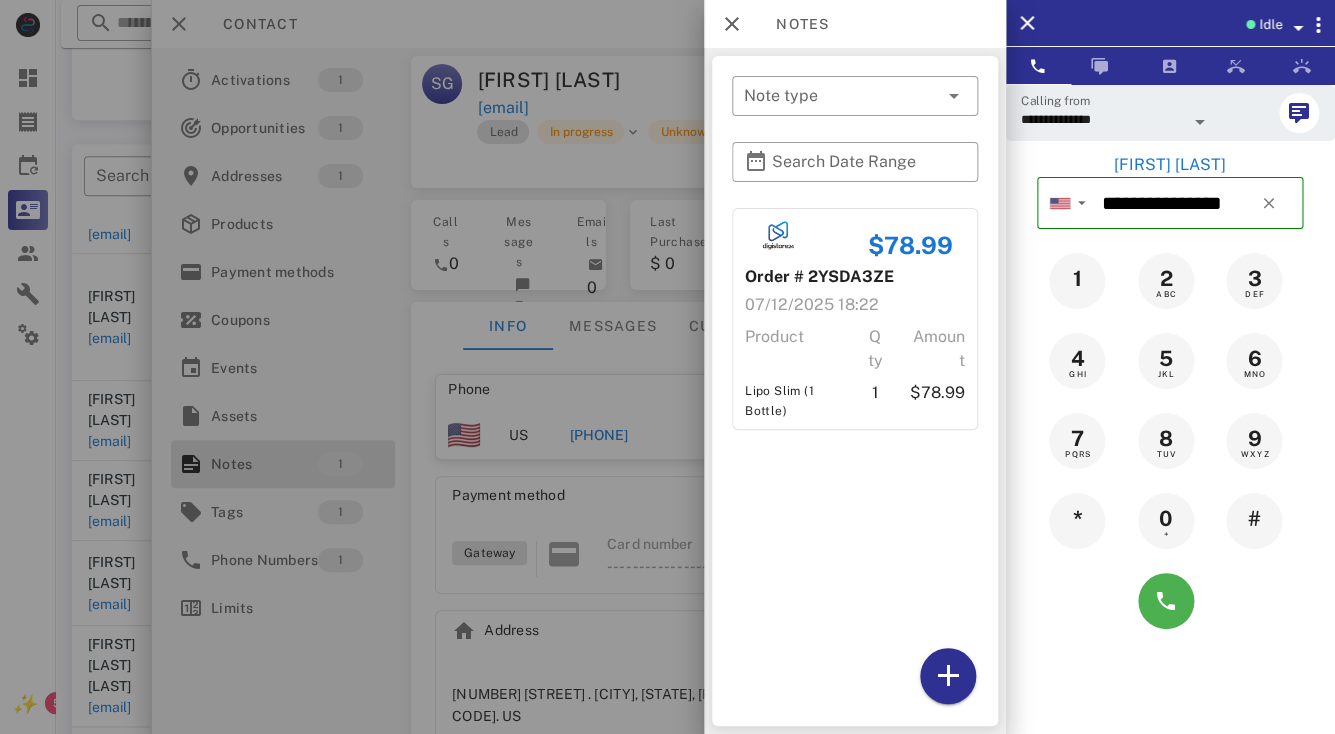 click at bounding box center [667, 367] 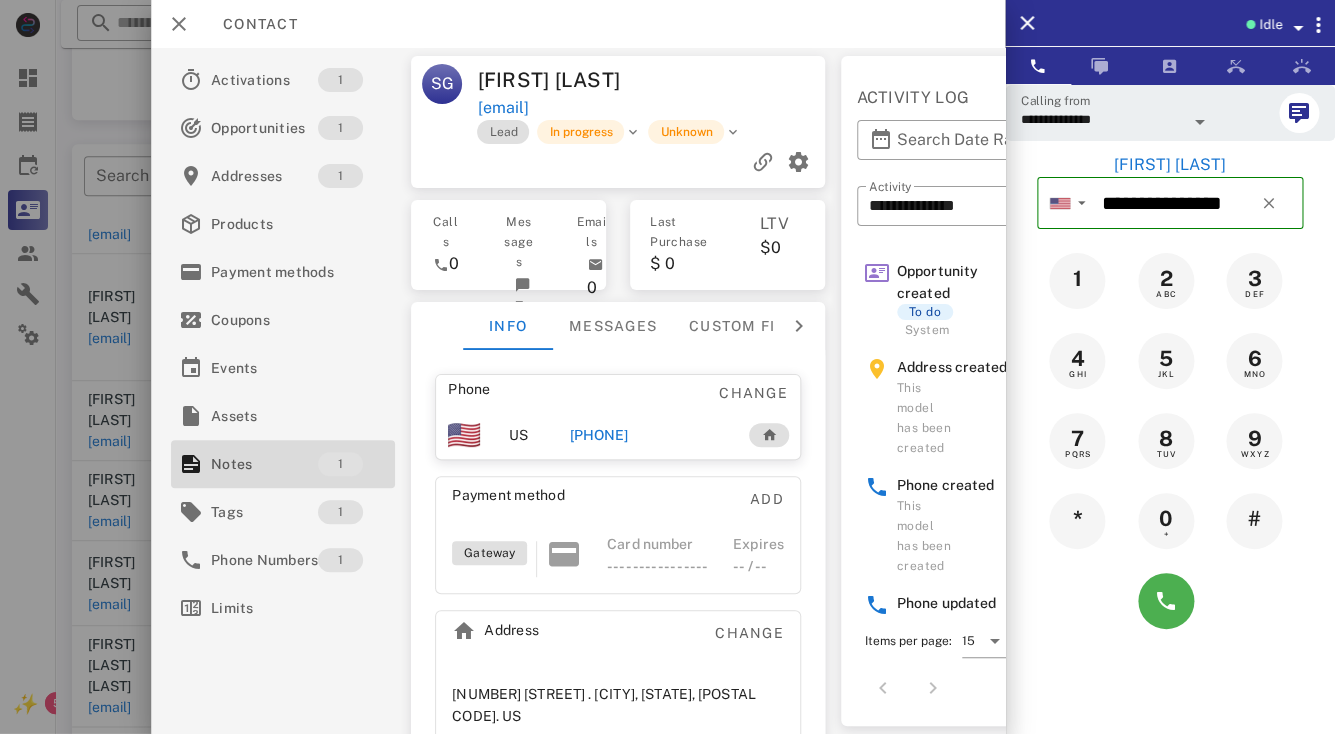 click on "Shannon Gregory" at bounding box center [565, 80] 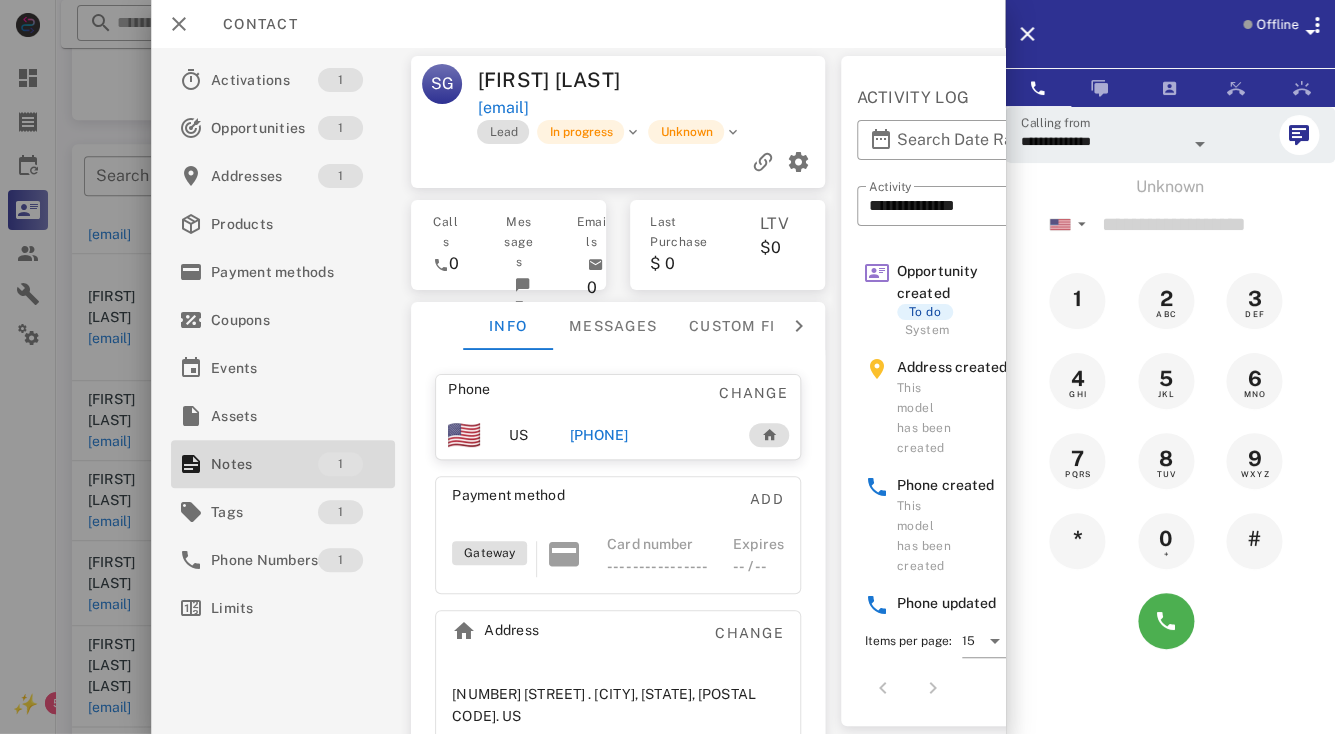 click on "+12815086576" at bounding box center (598, 435) 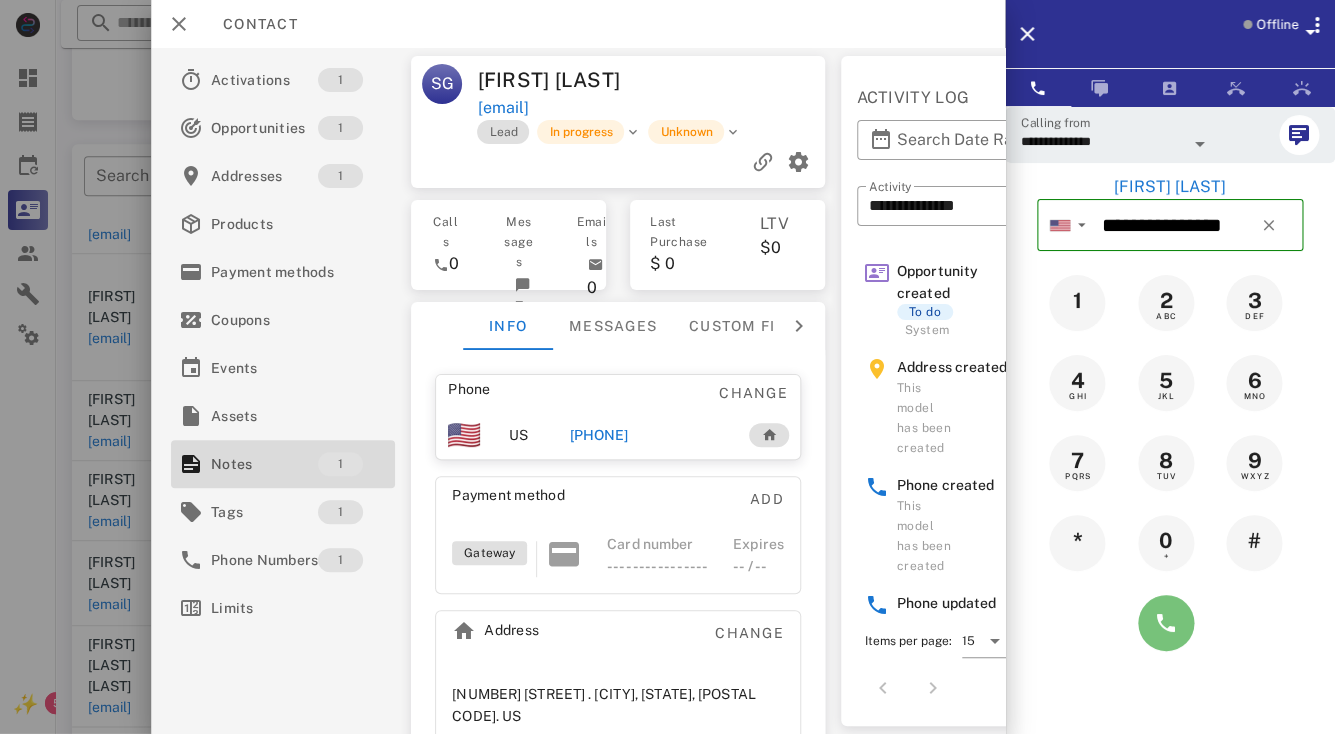 click at bounding box center [1166, 623] 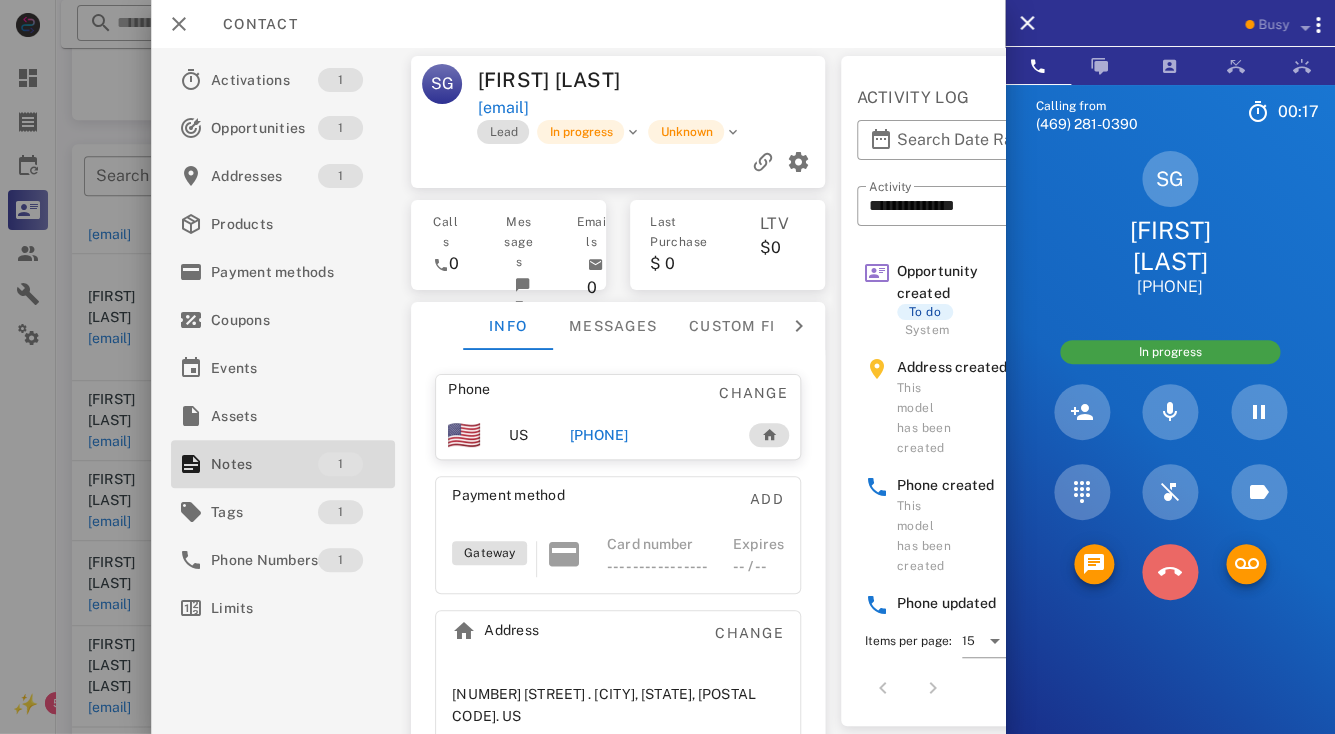 click at bounding box center [1170, 572] 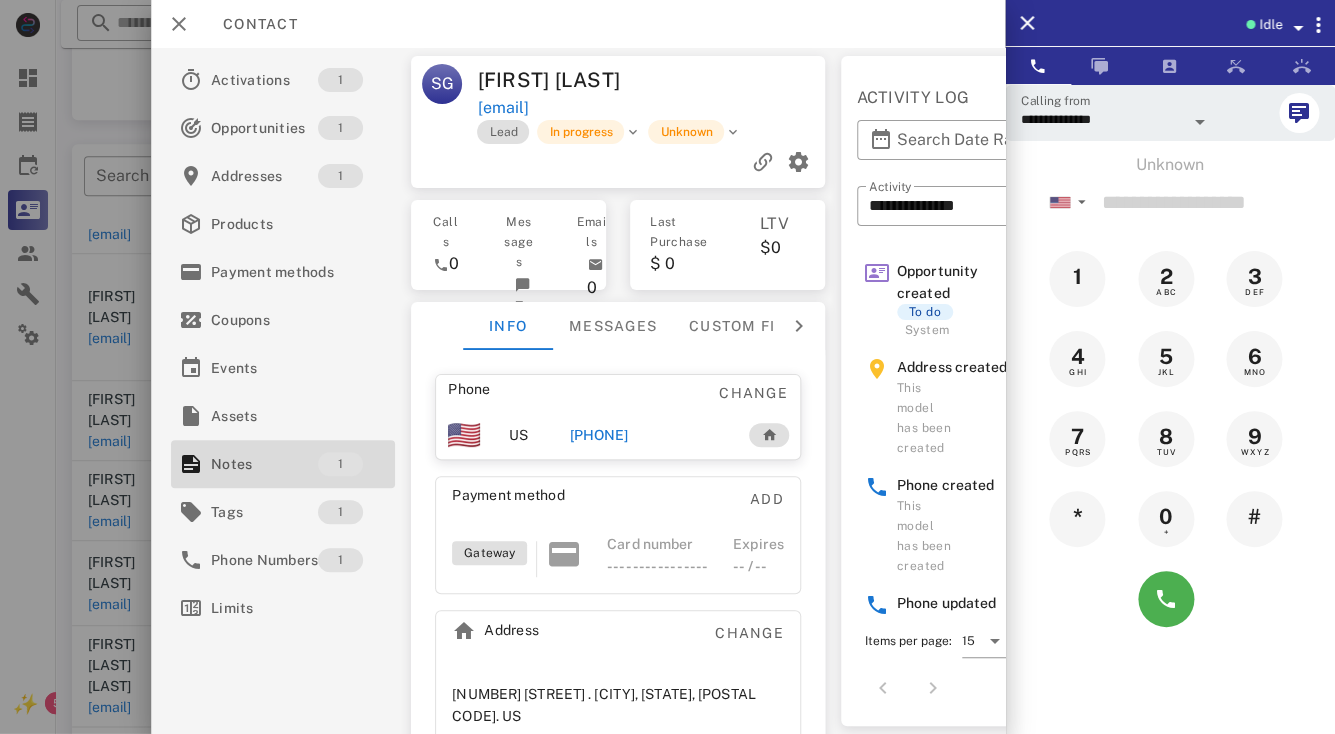 click on "+12815086576" at bounding box center [598, 435] 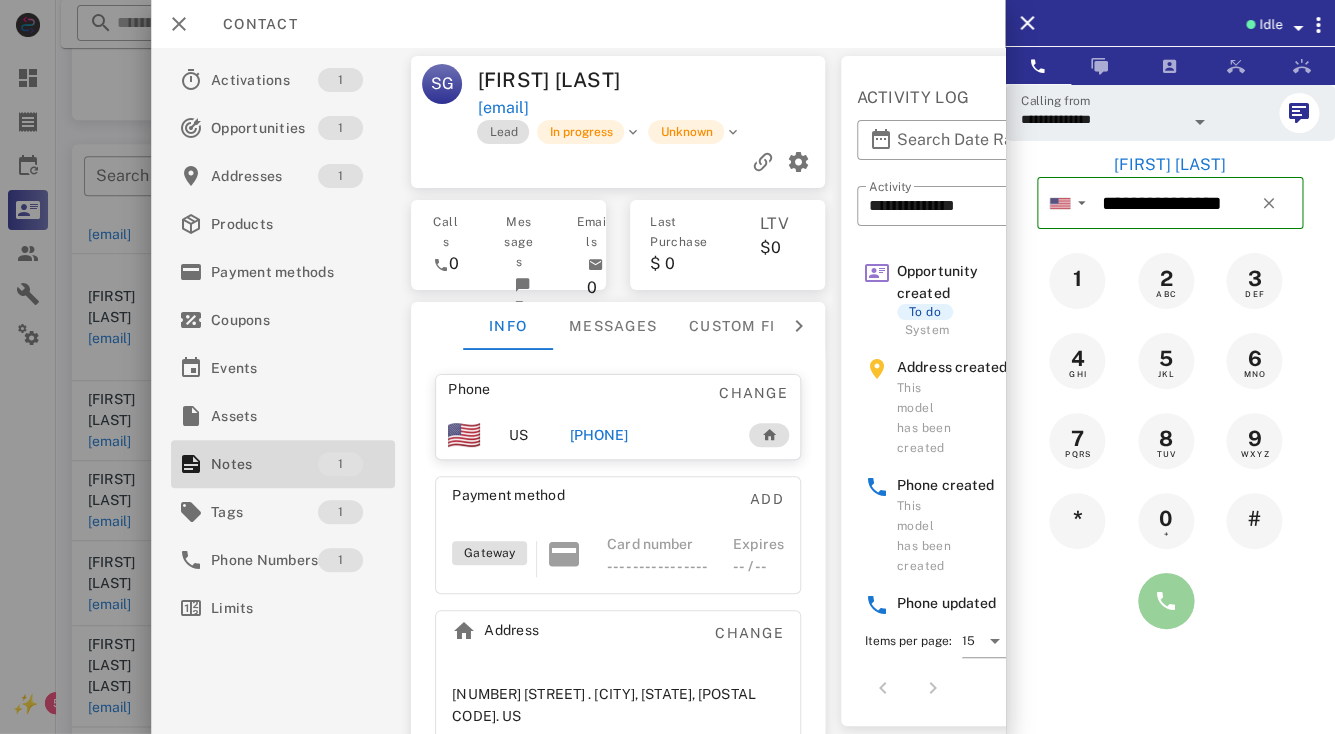 click at bounding box center (1166, 601) 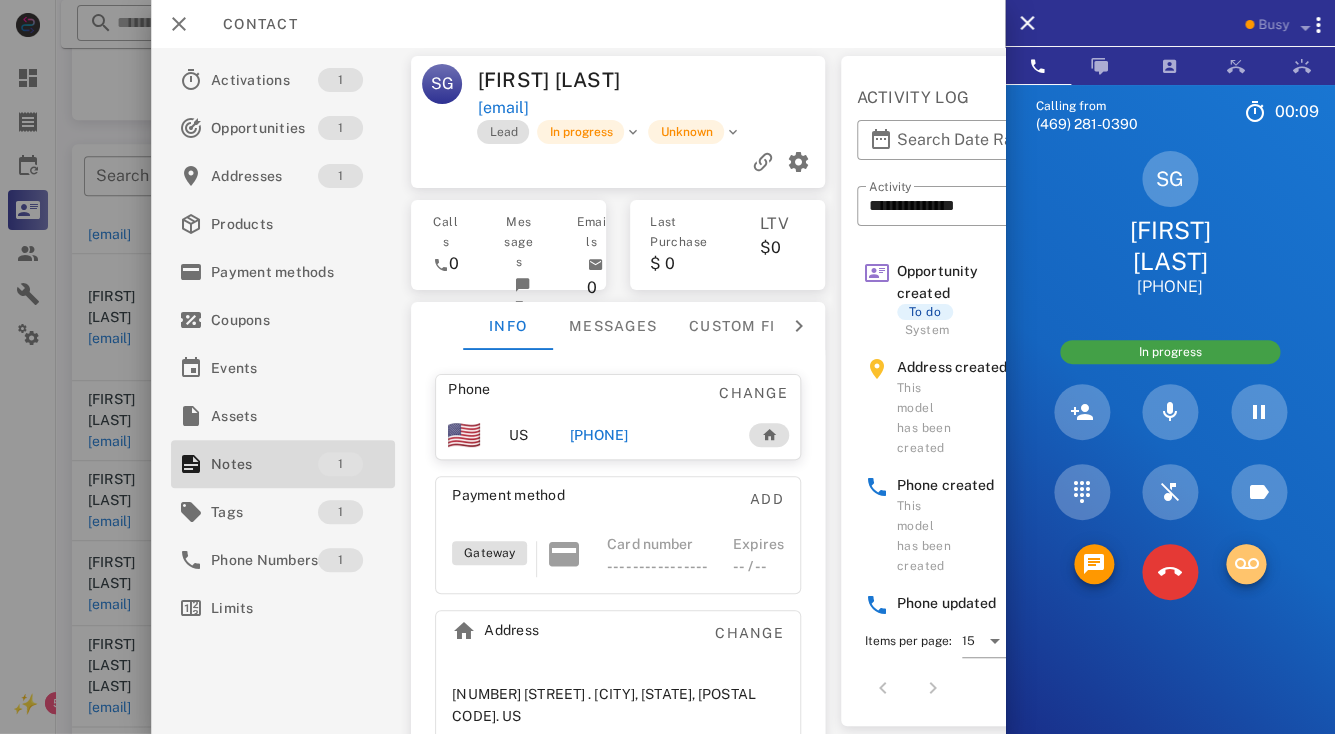 click at bounding box center [1246, 564] 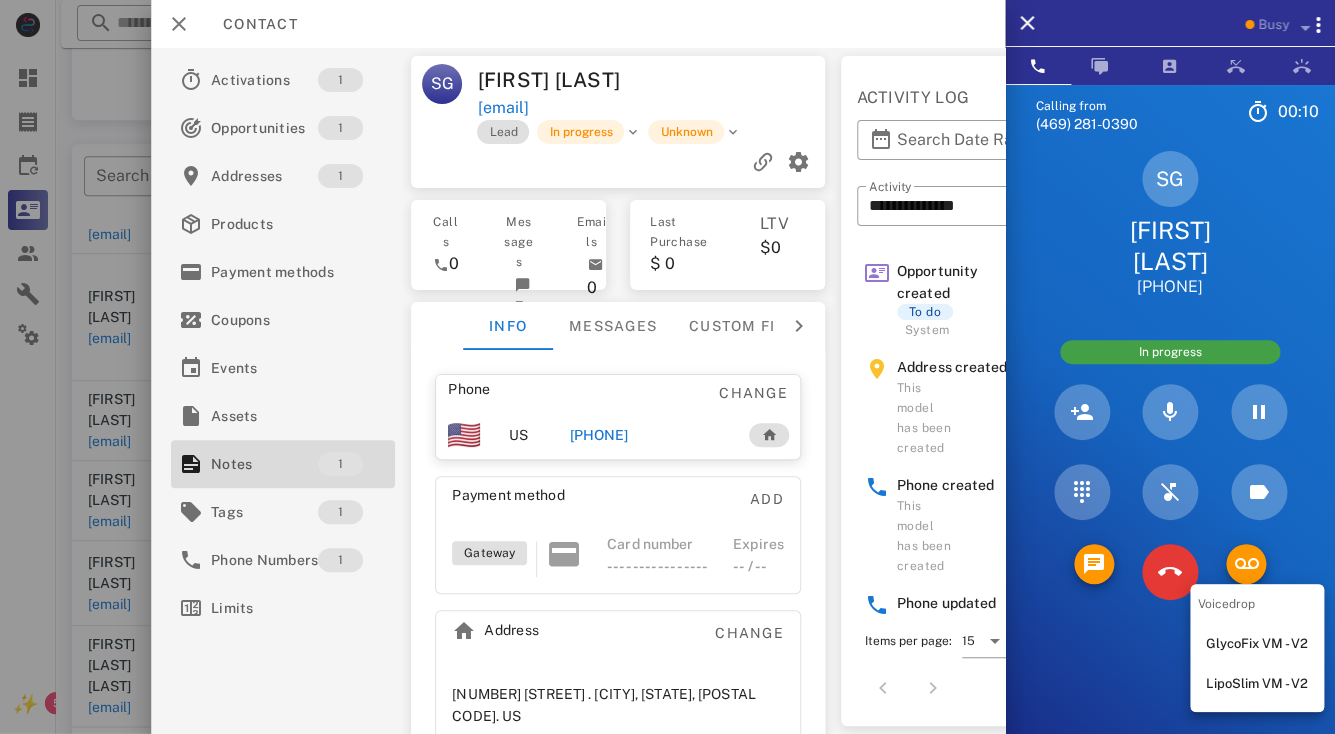 click on "LipoSlim VM - V2" at bounding box center (1257, 684) 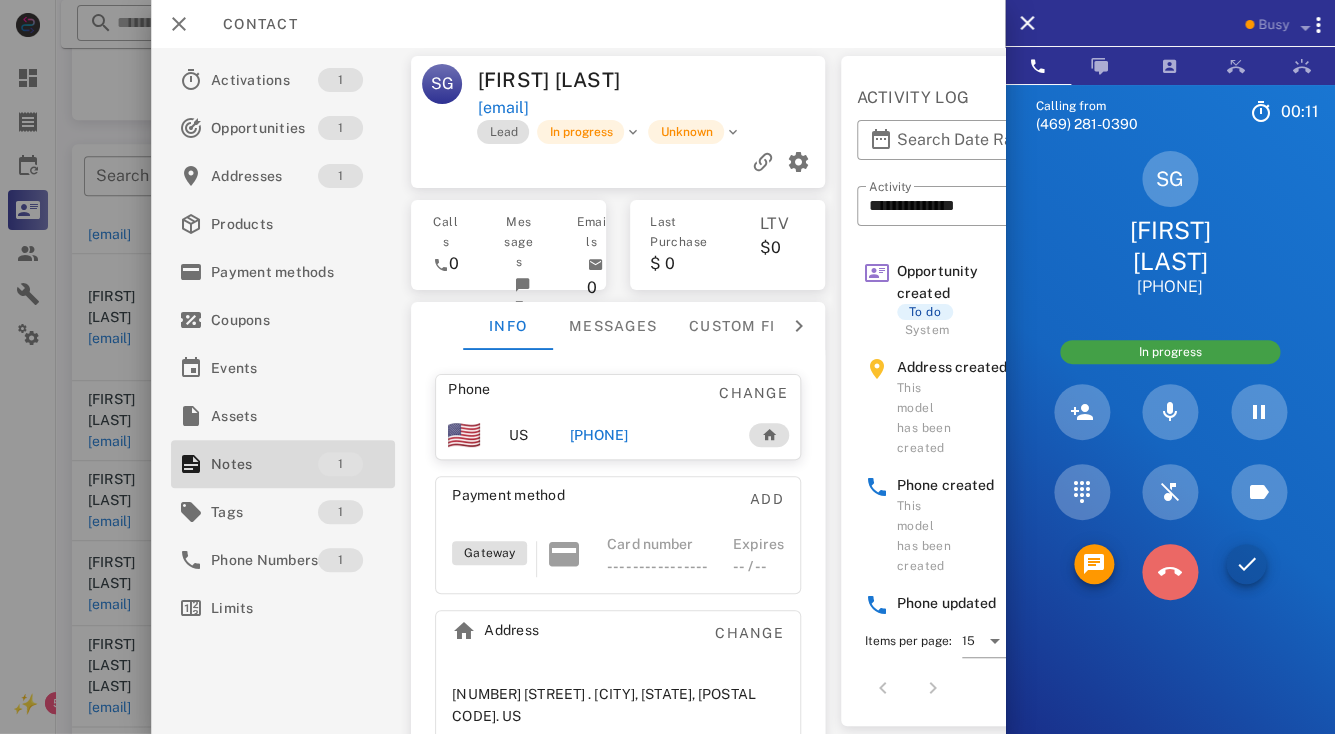 click at bounding box center (1170, 572) 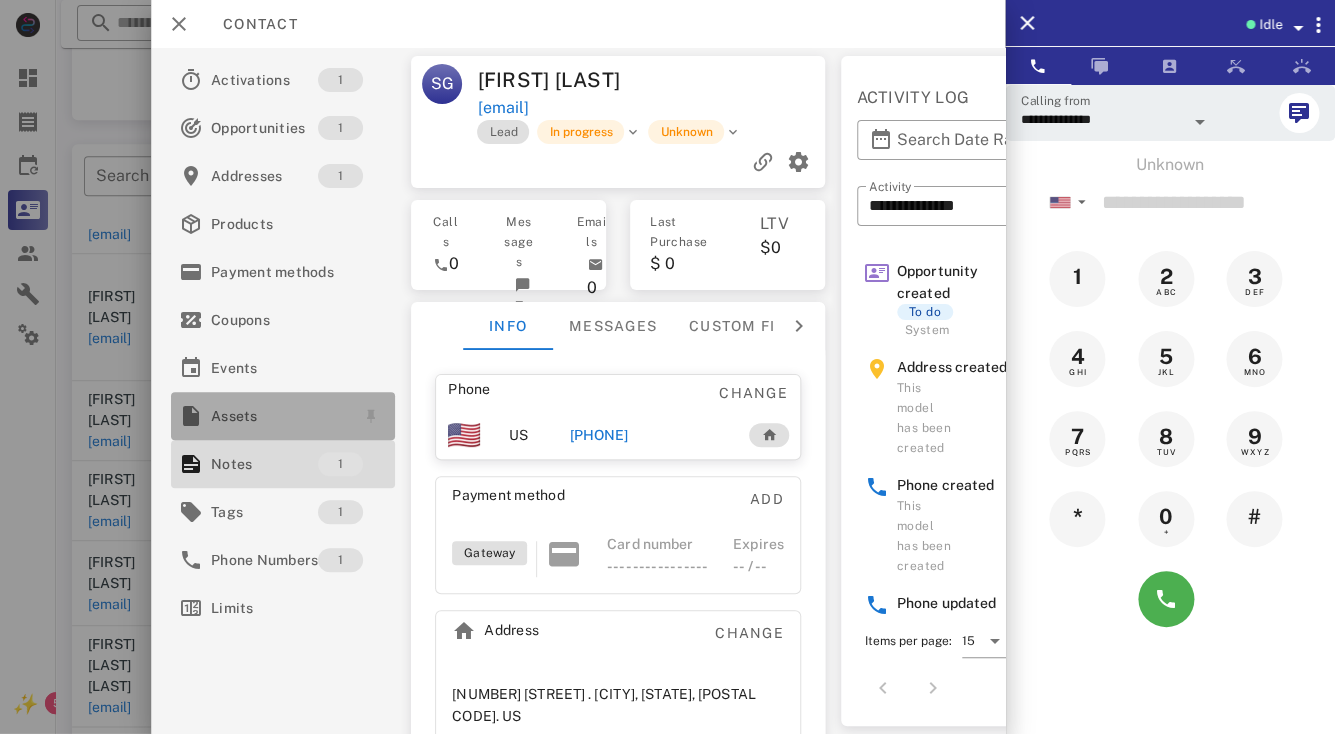 click on "Assets" at bounding box center [283, 416] 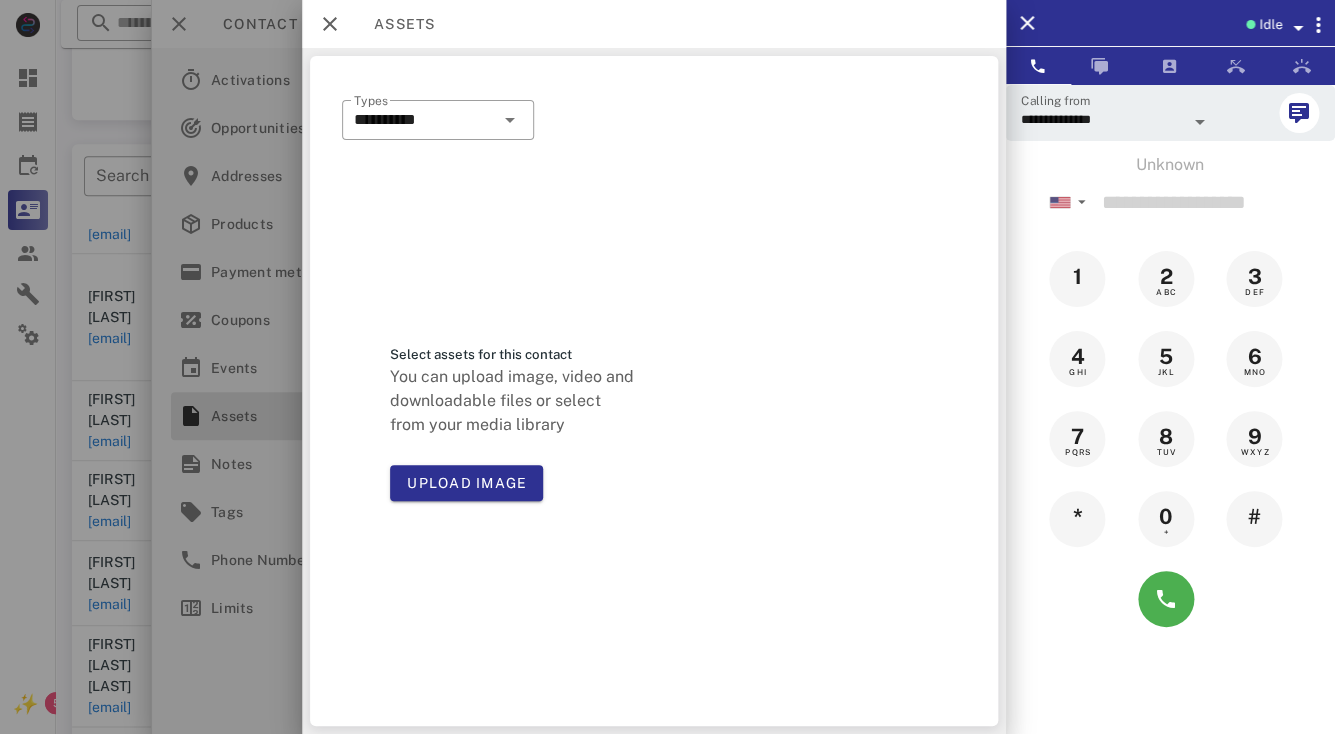 click at bounding box center [667, 367] 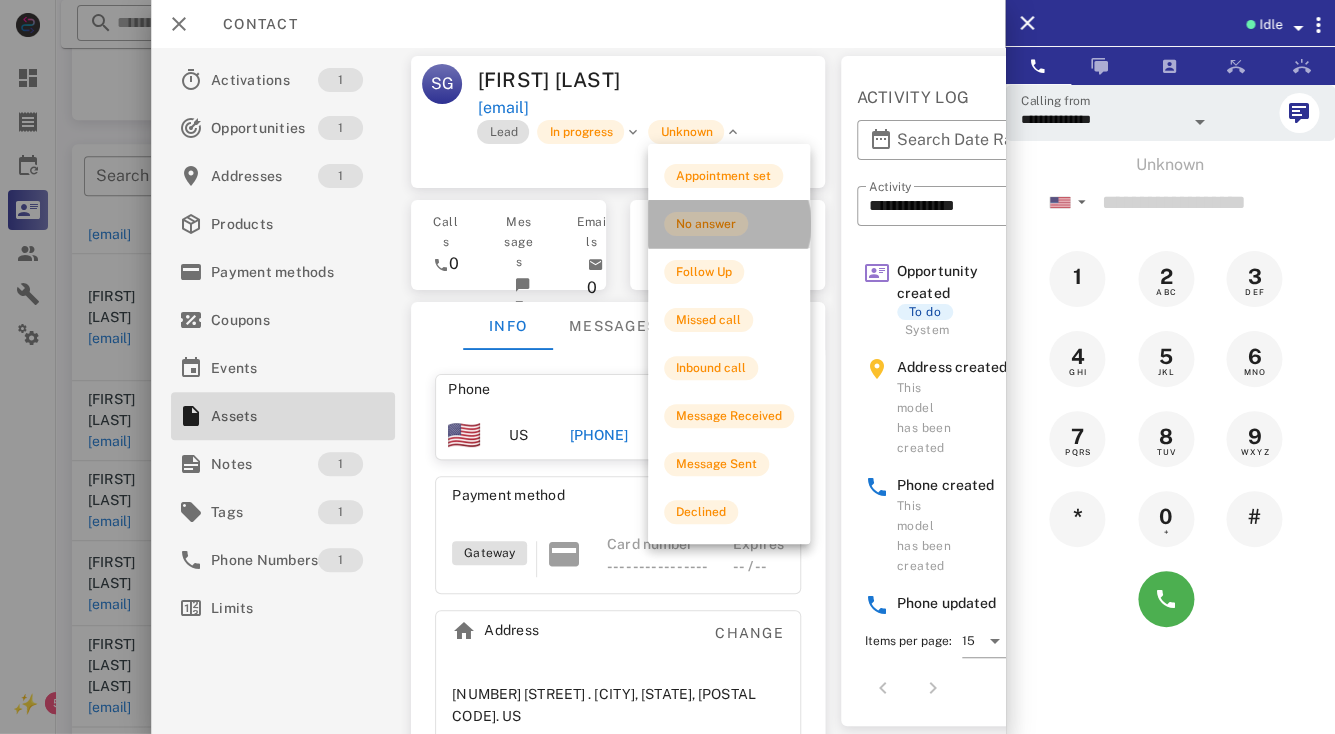 click on "No answer" at bounding box center (706, 224) 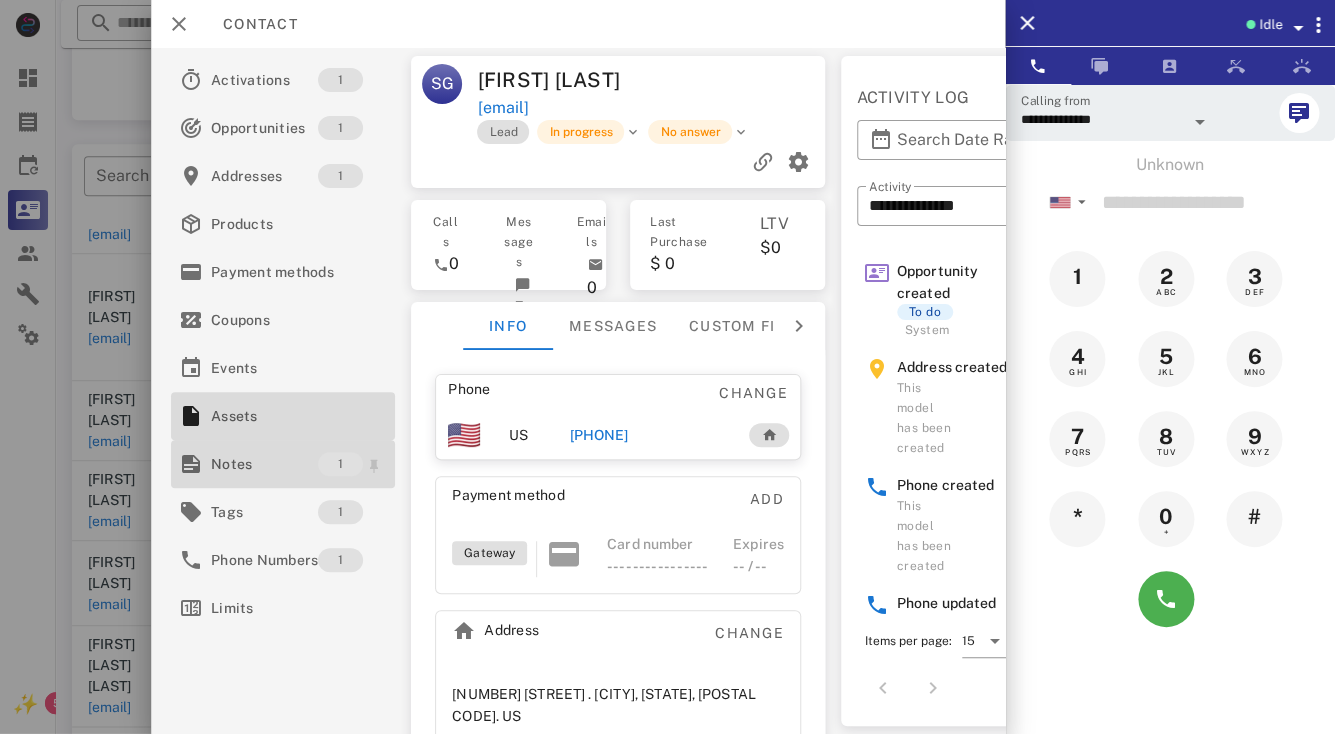 click on "Notes" at bounding box center (264, 464) 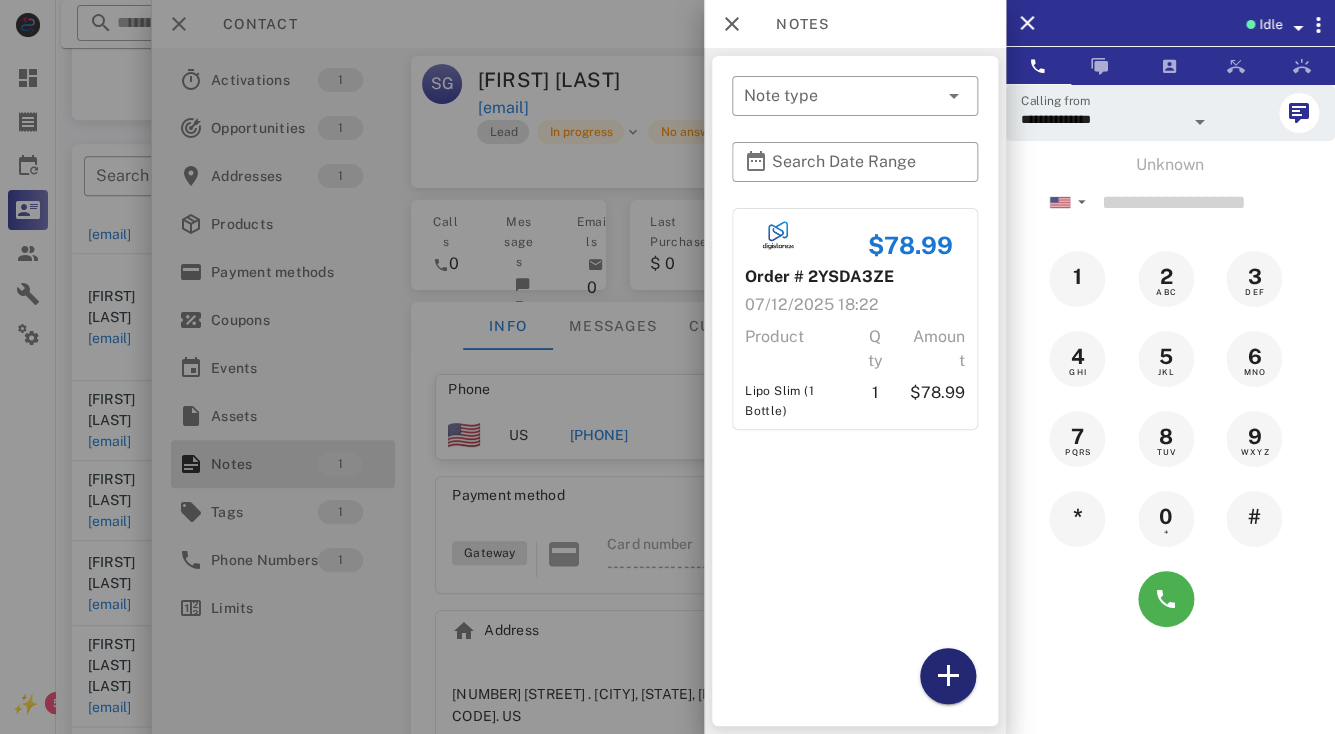 click at bounding box center (947, 676) 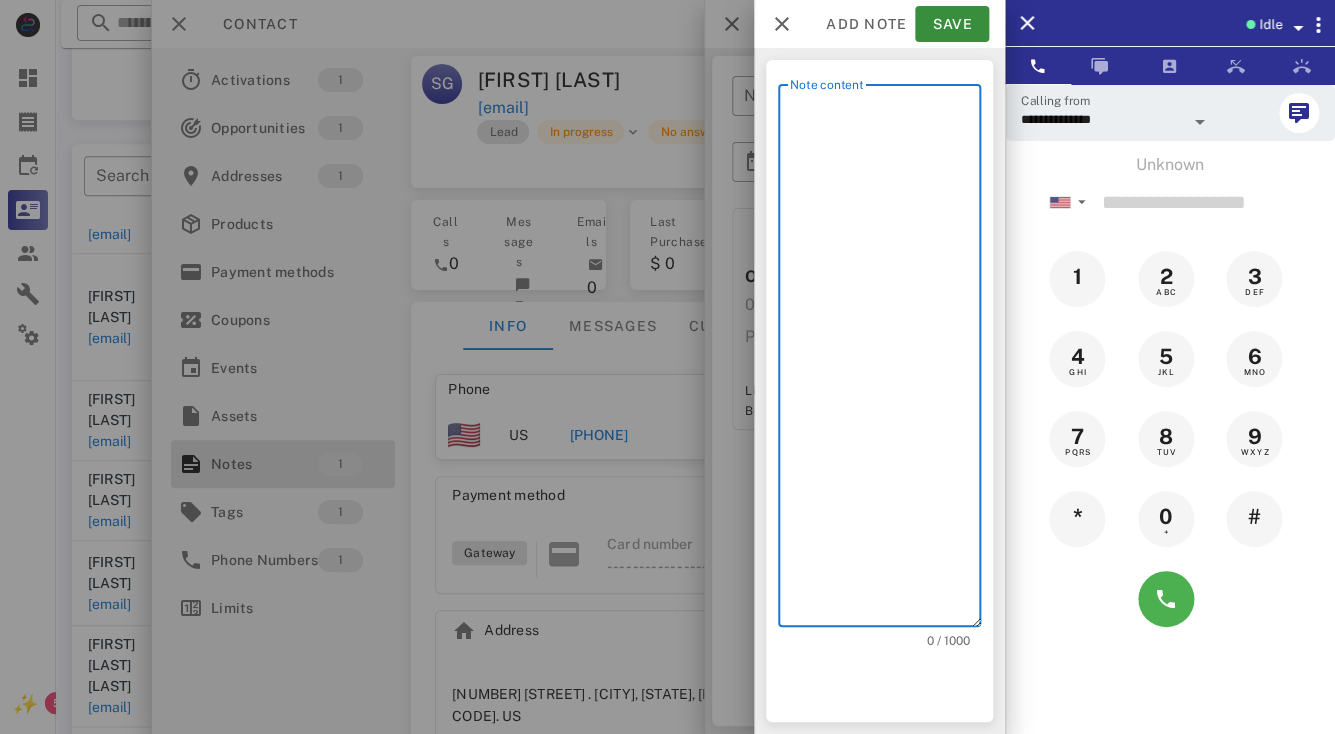 click on "Note content" at bounding box center (885, 360) 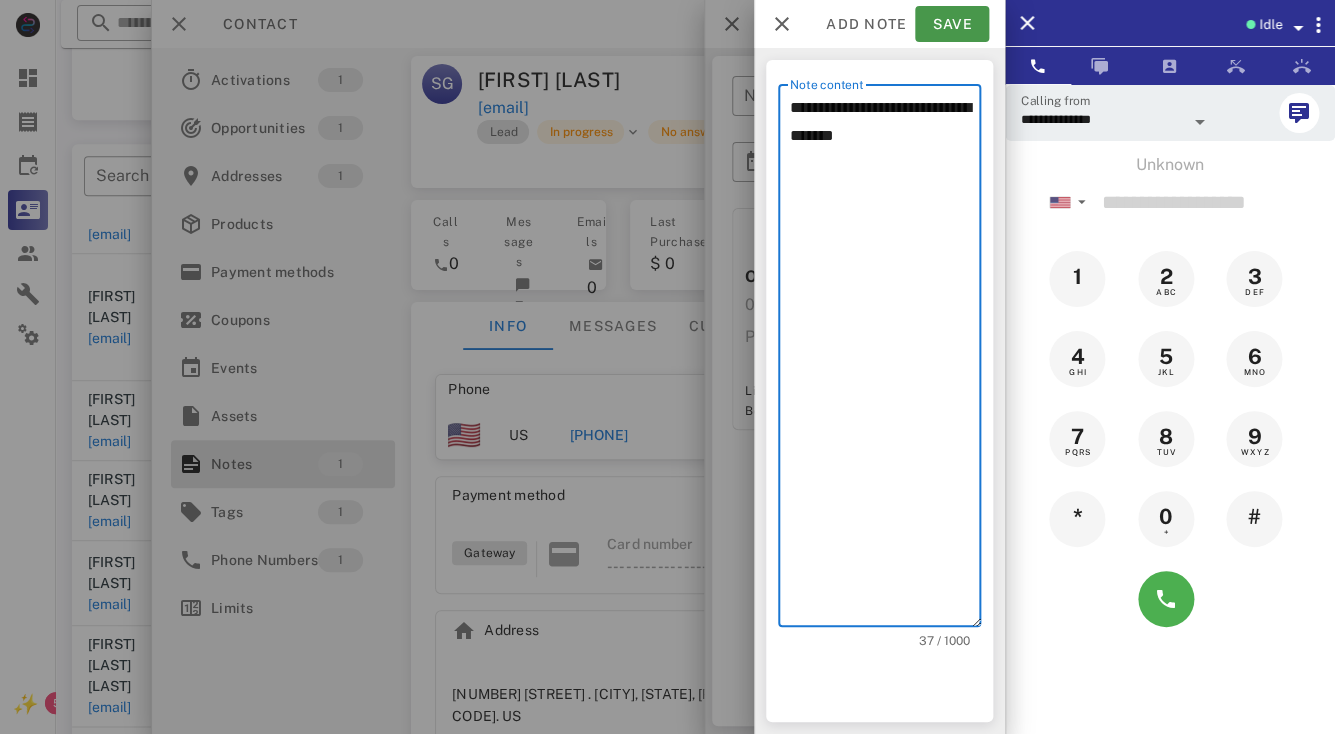 type on "**********" 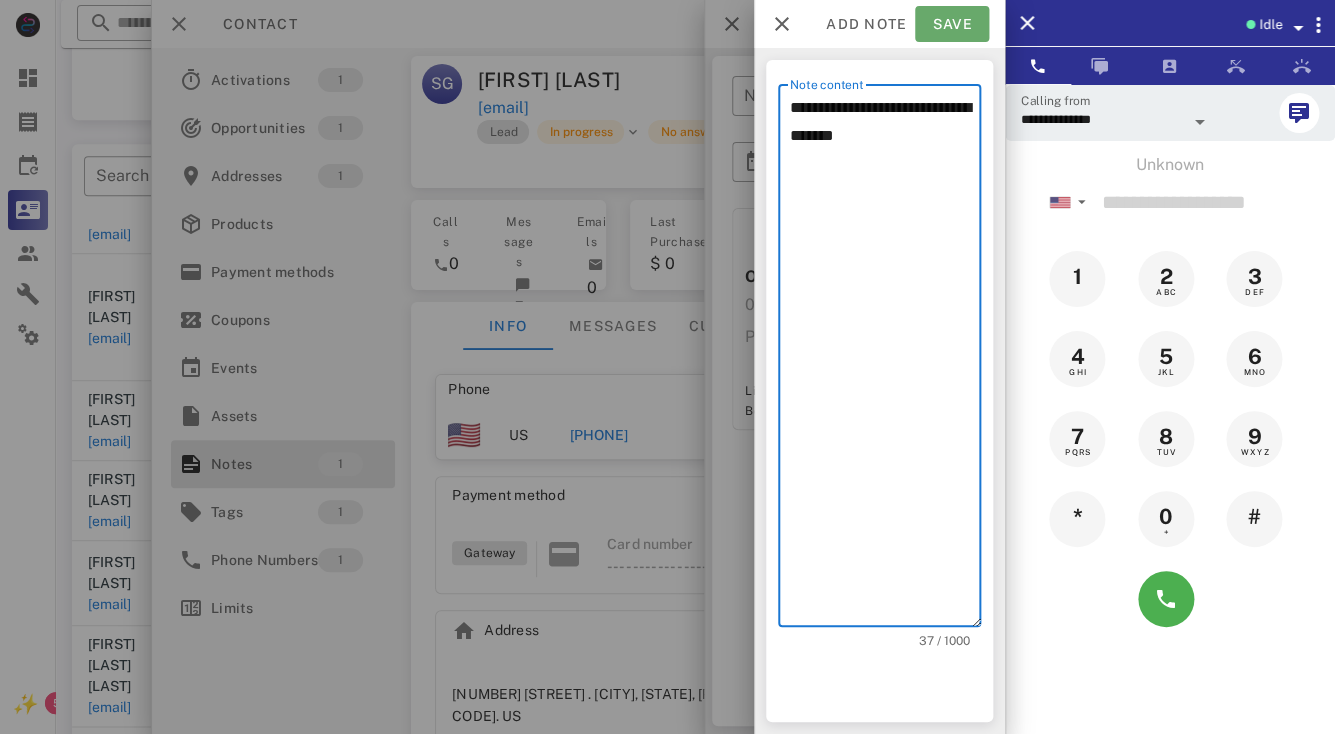 click on "Save" at bounding box center (952, 24) 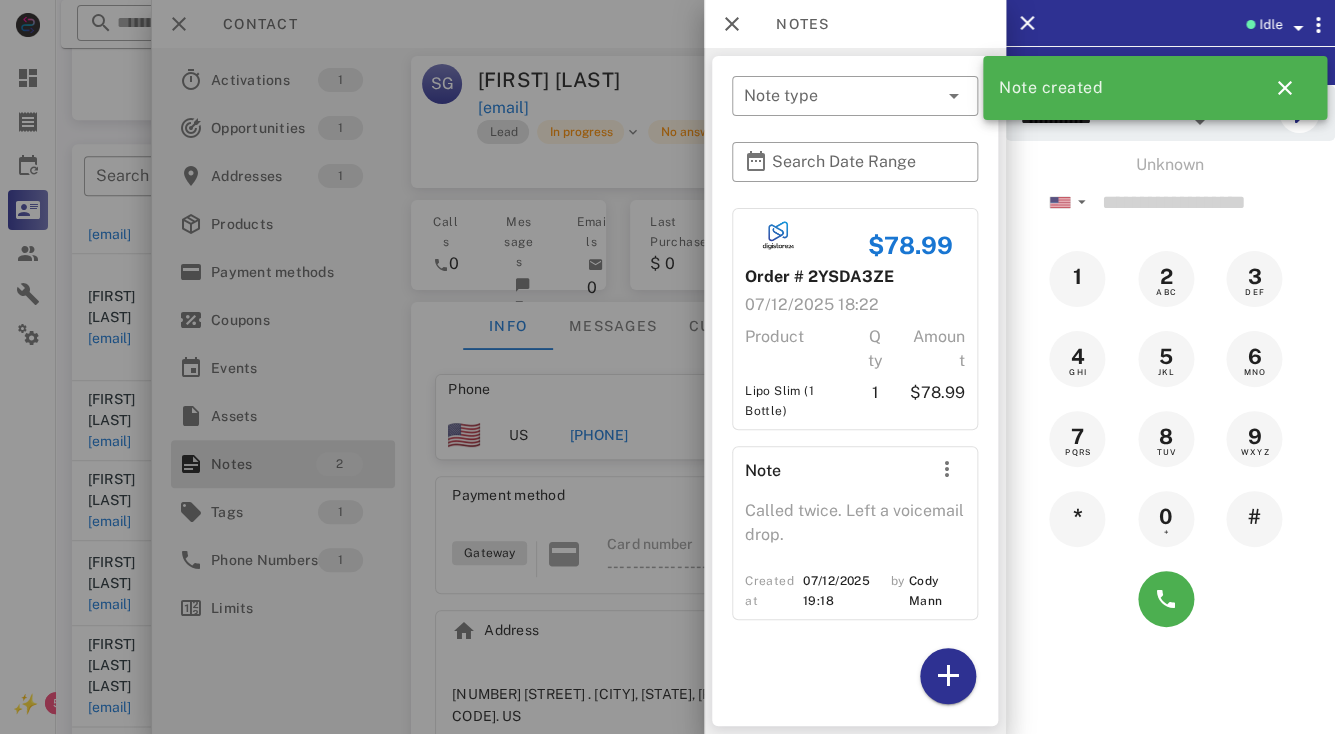 click at bounding box center (667, 367) 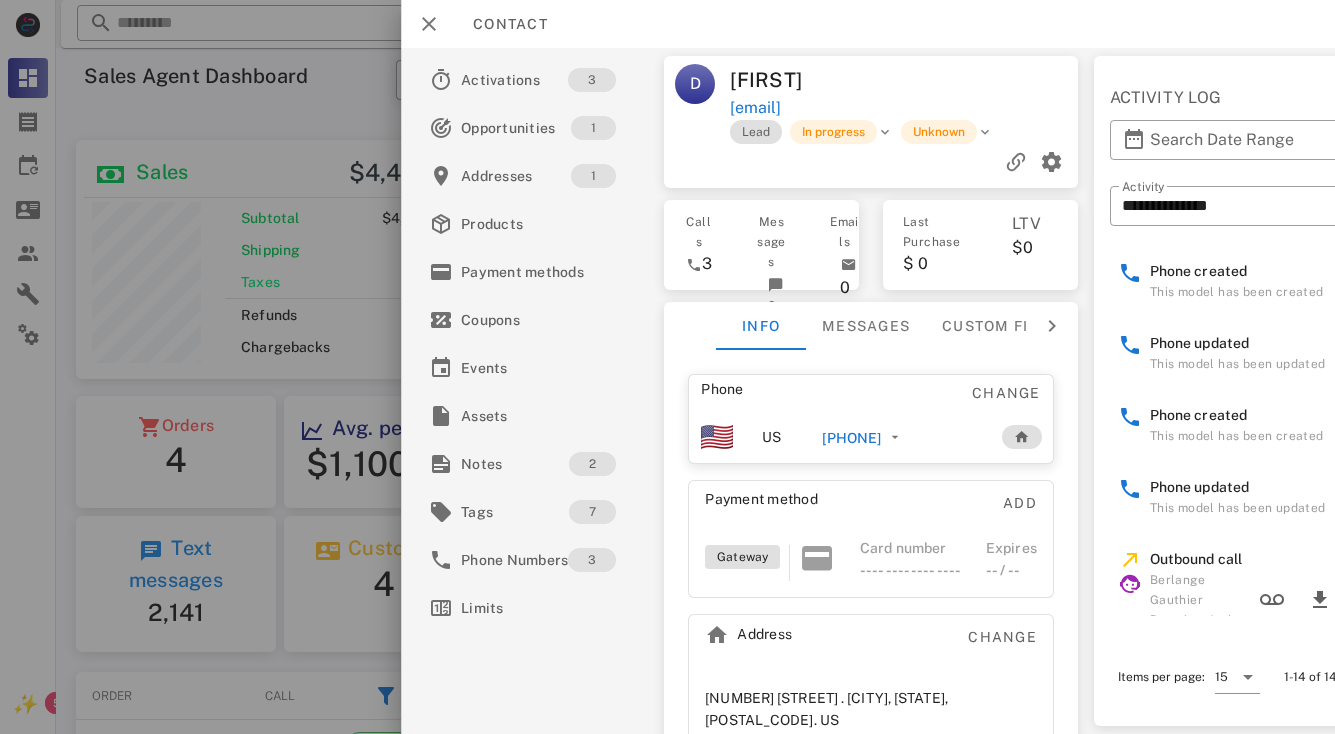 scroll, scrollTop: 0, scrollLeft: 0, axis: both 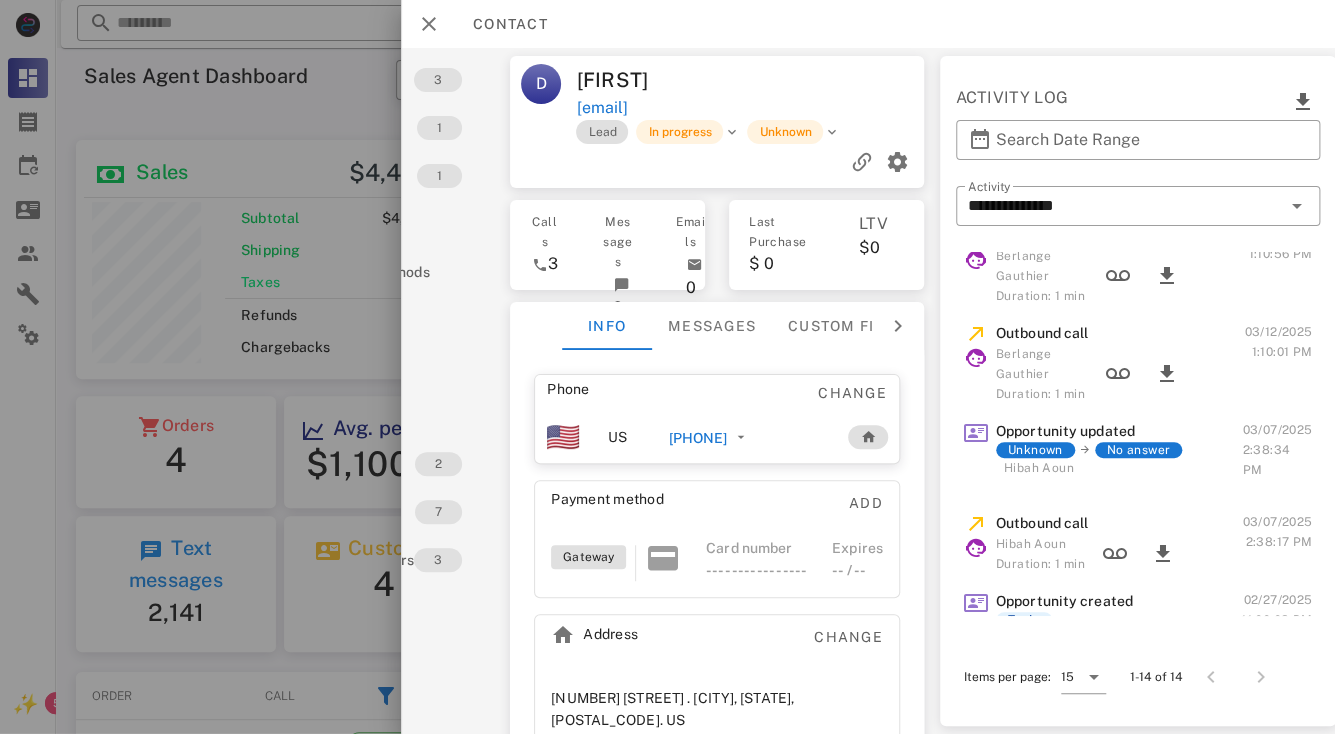 click on "**********" at bounding box center (1137, 219) 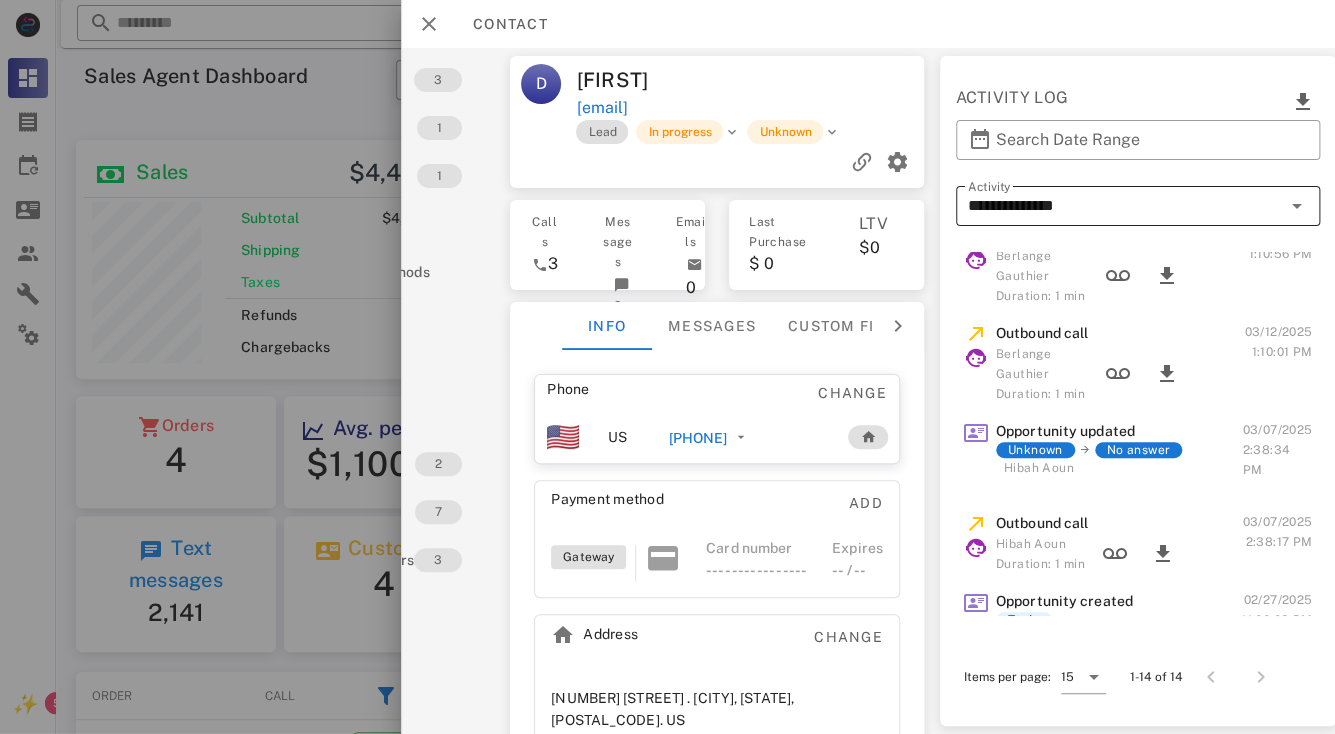 click on "**********" at bounding box center (1123, 206) 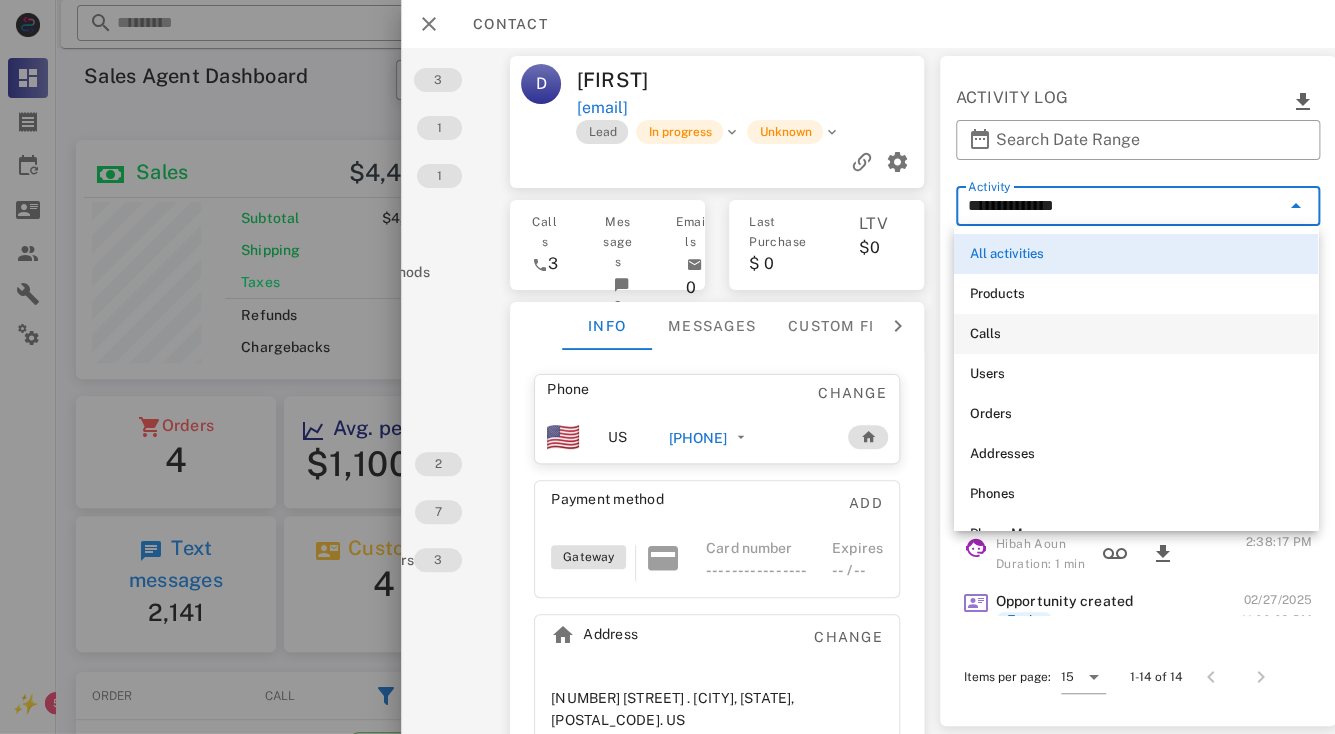 click on "Calls" at bounding box center [1136, 334] 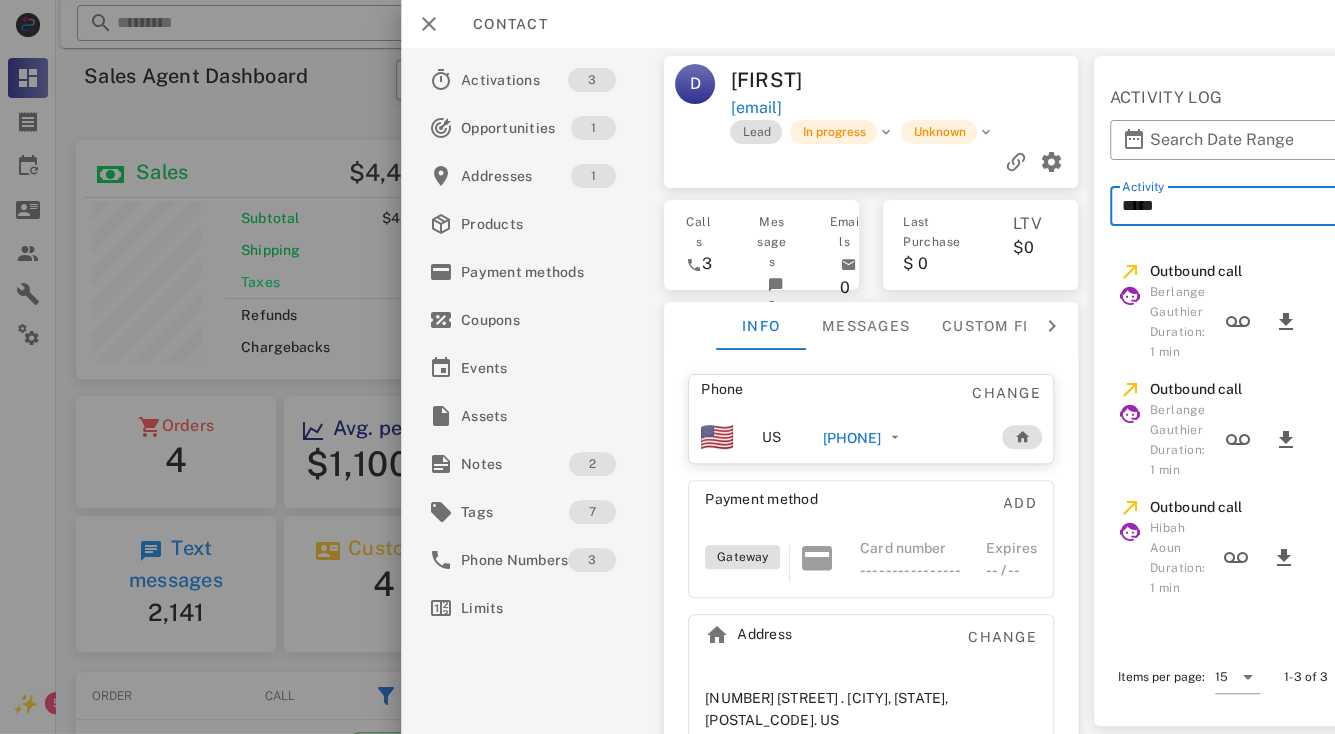 scroll, scrollTop: 33, scrollLeft: 0, axis: vertical 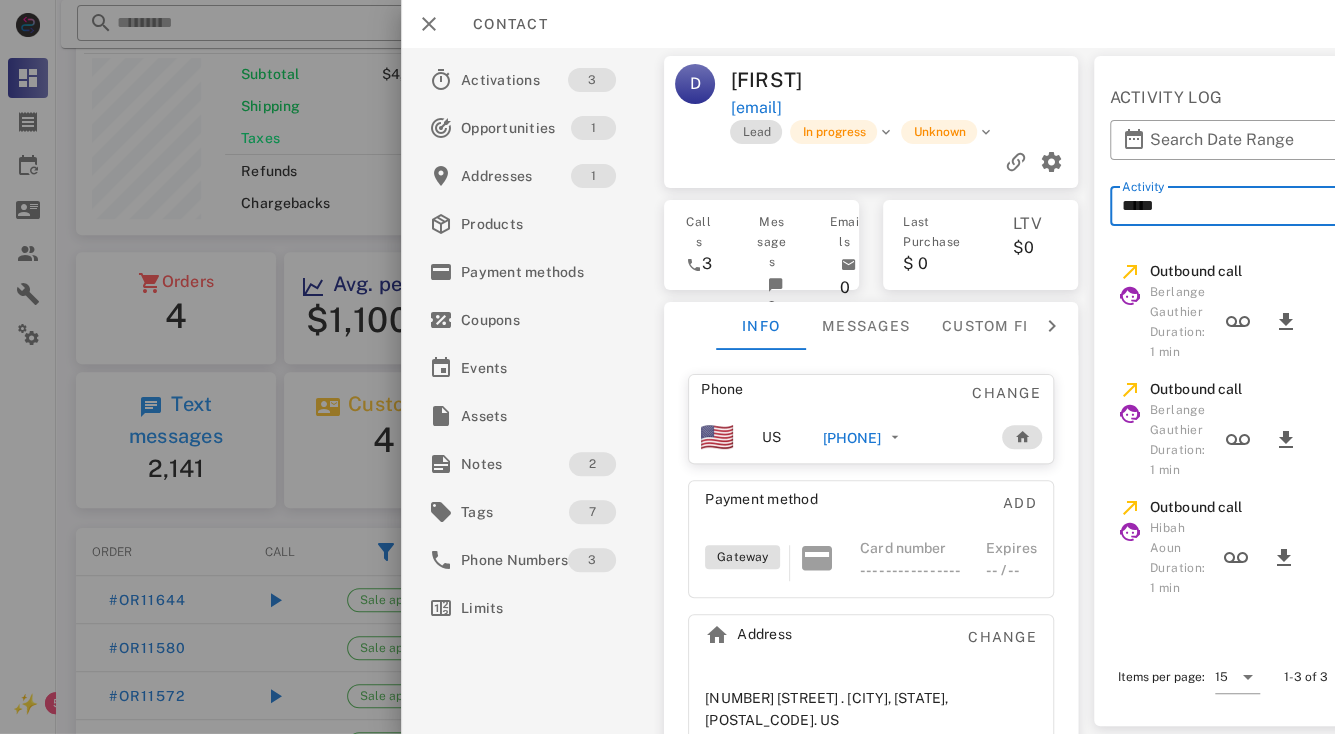 click on "+11364433369" at bounding box center (851, 438) 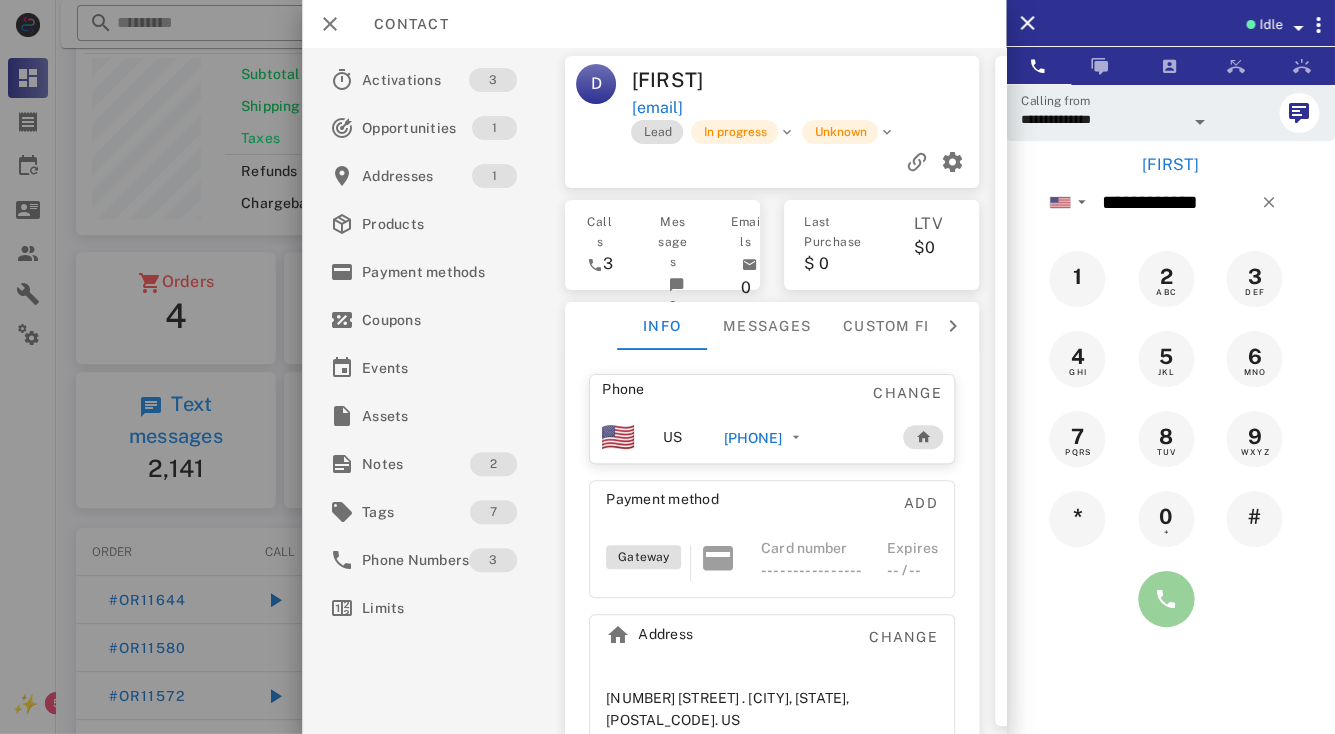 click at bounding box center [1166, 599] 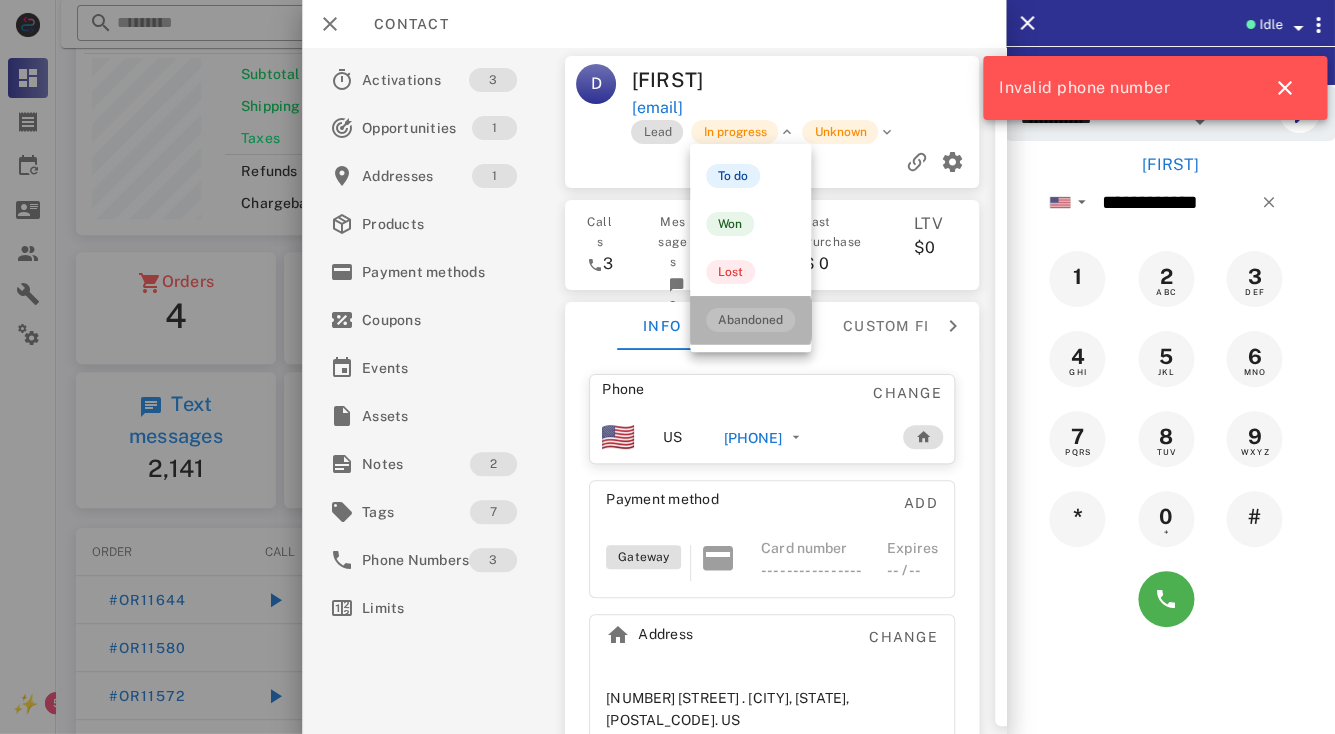 click on "Abandoned" at bounding box center [750, 320] 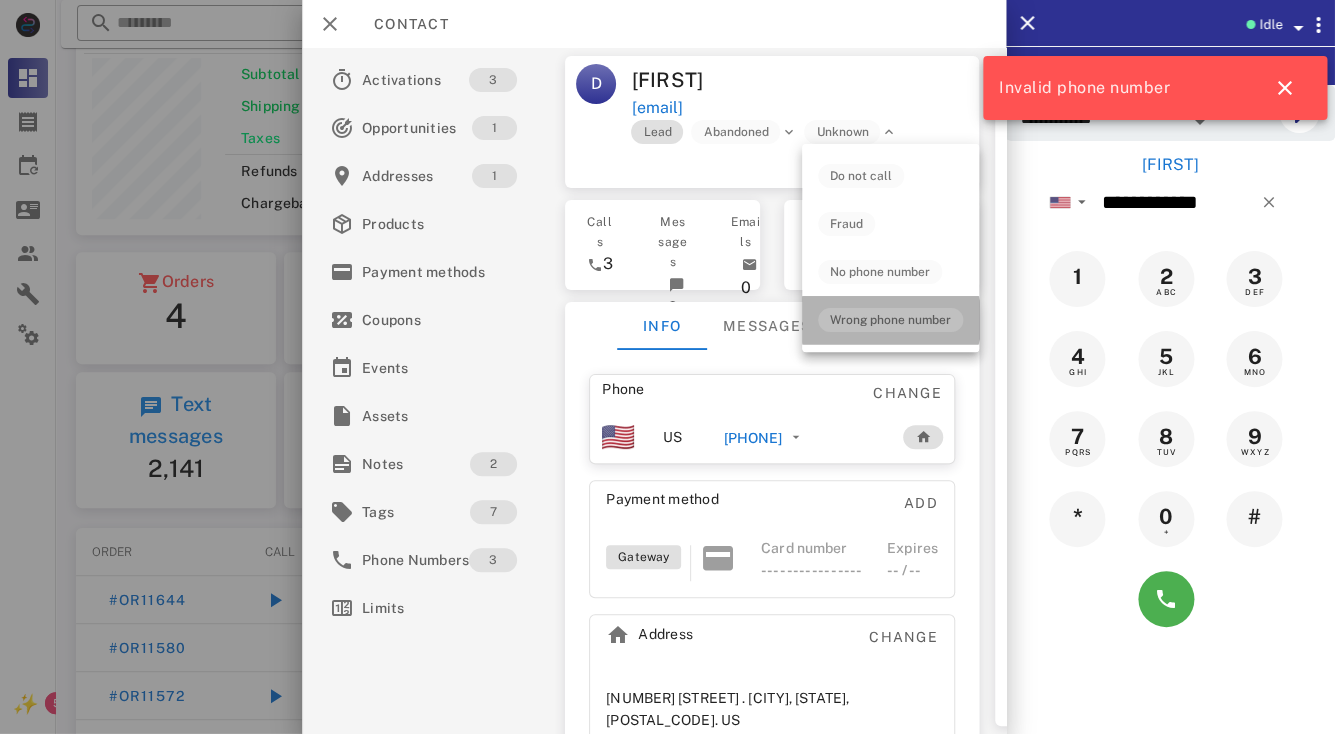 click on "Wrong phone number" at bounding box center (890, 320) 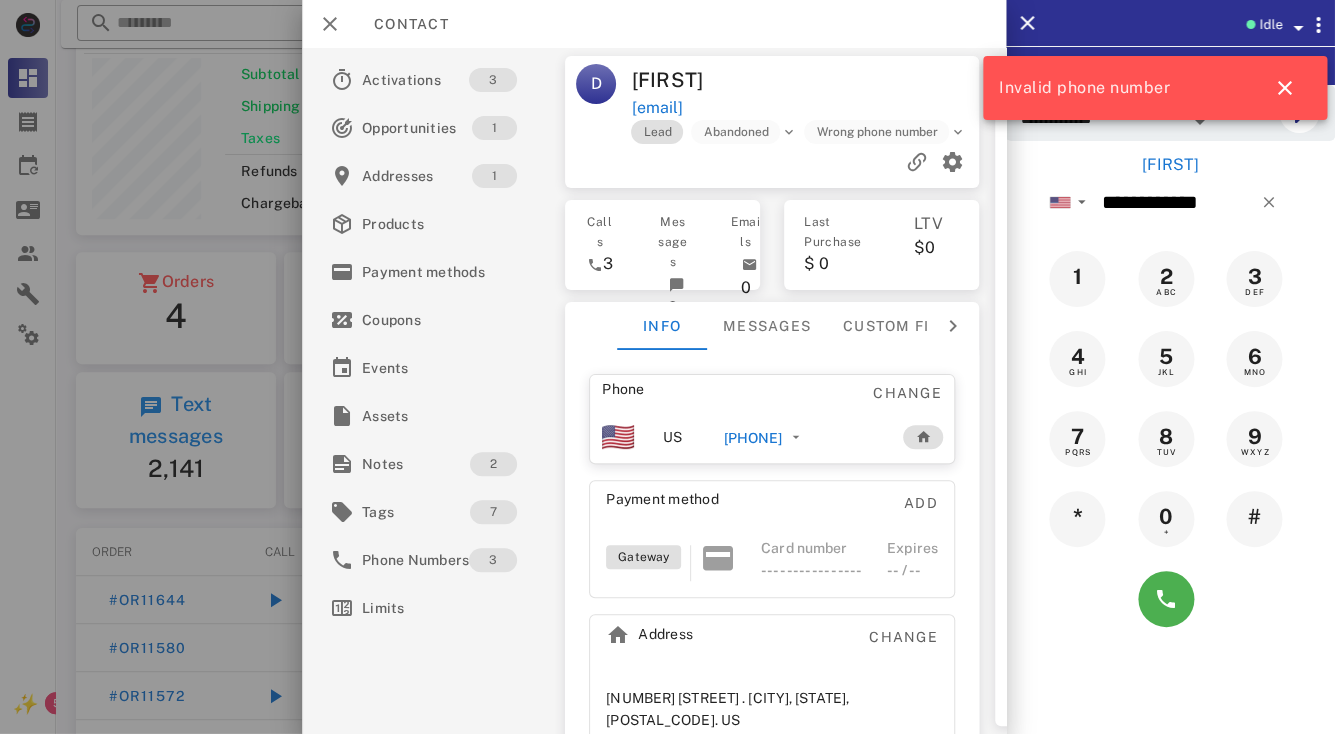 click on "Invalid phone number" at bounding box center (1151, 88) 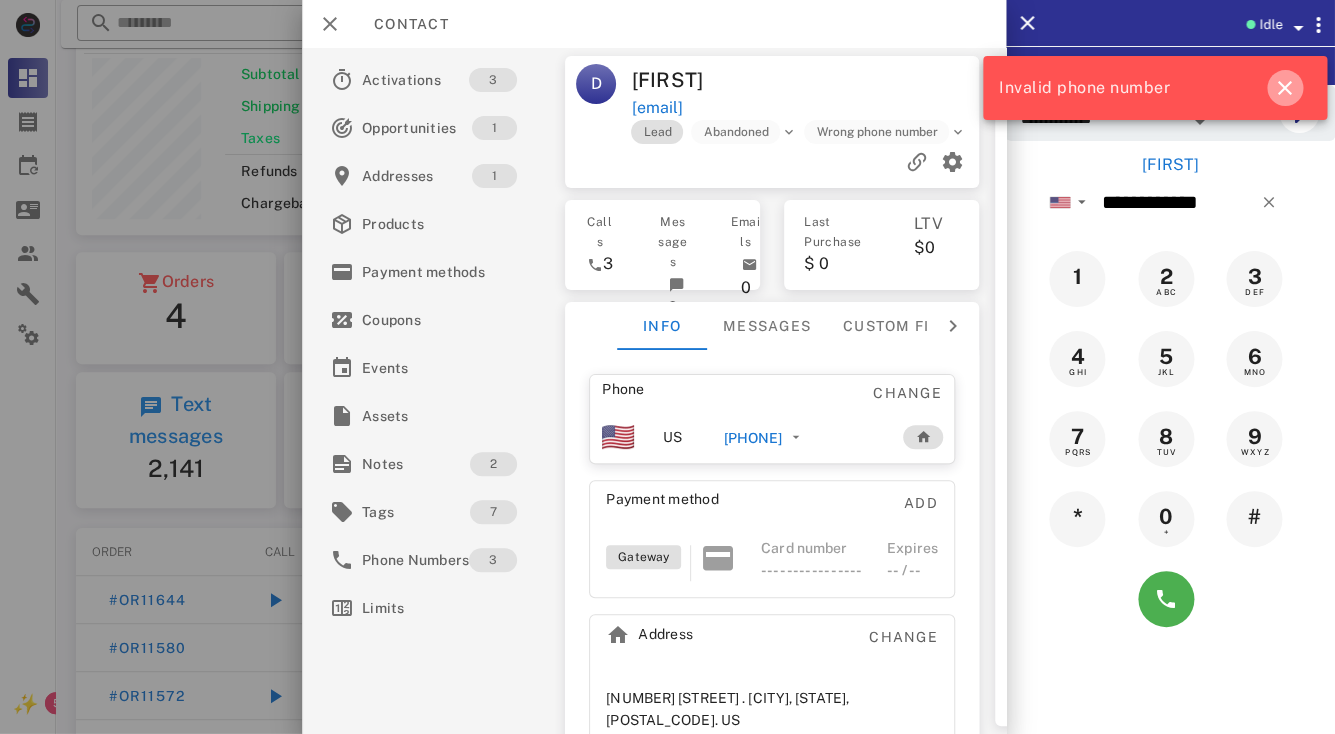 click at bounding box center [1285, 88] 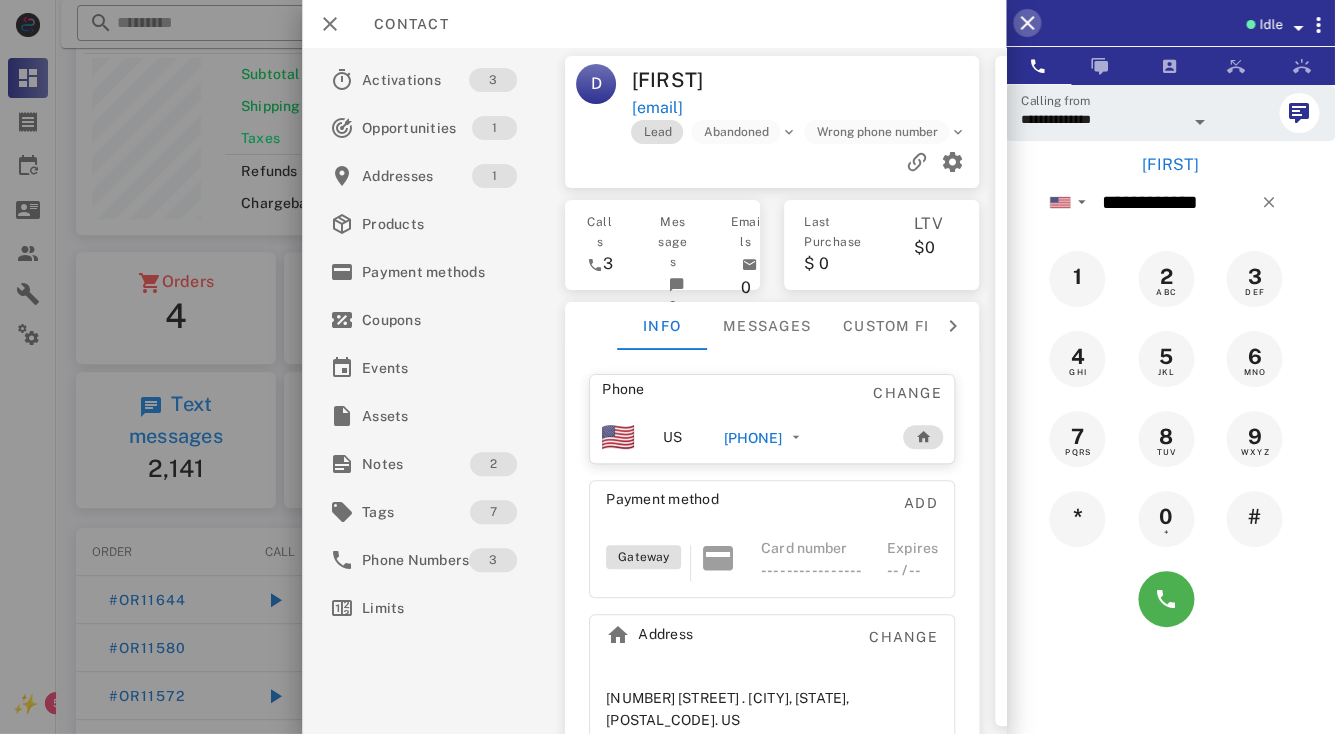 click at bounding box center (1027, 23) 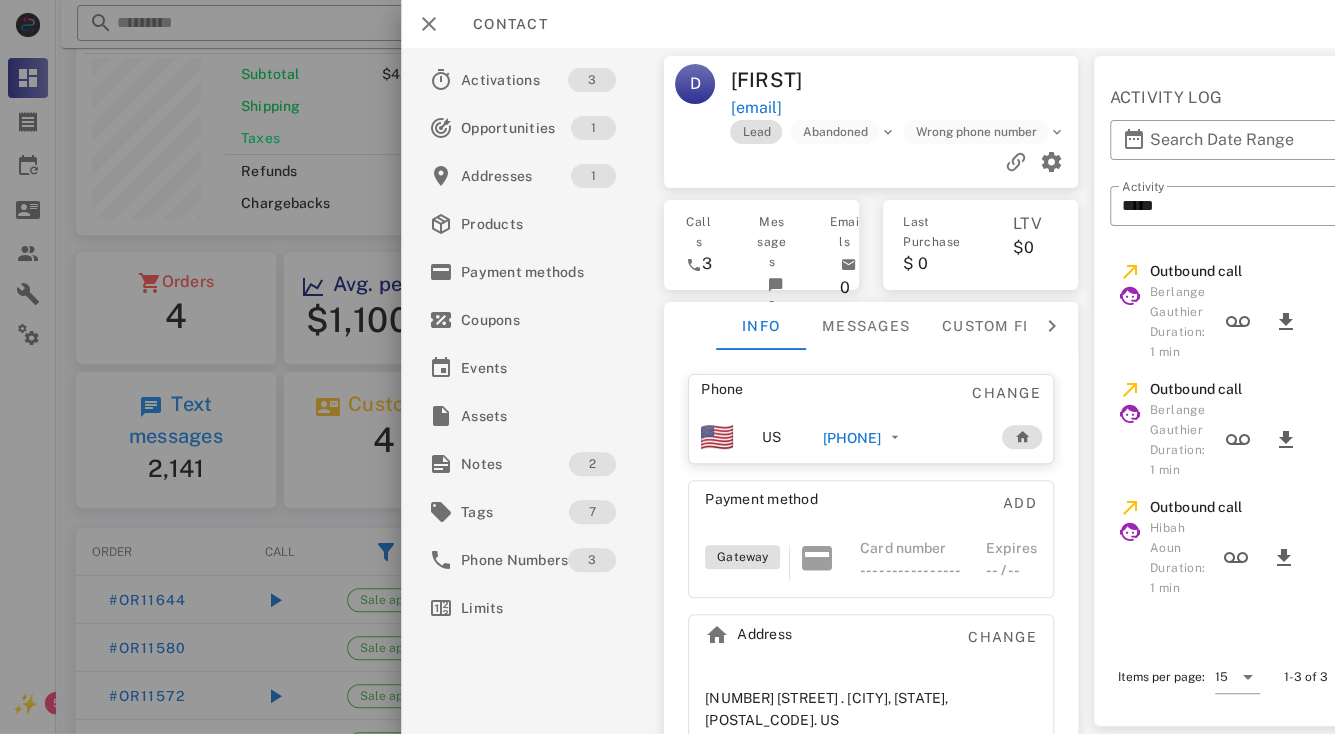 scroll, scrollTop: 33, scrollLeft: 0, axis: vertical 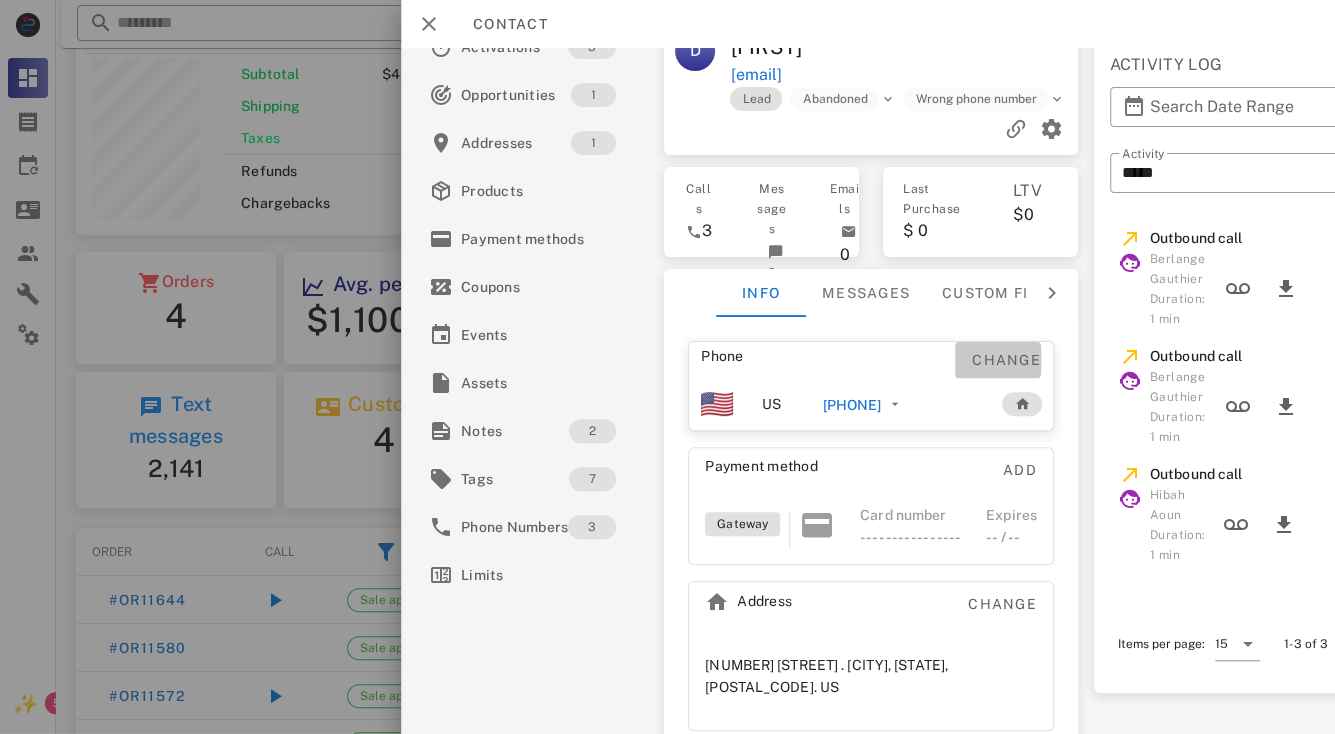 click on "Change" at bounding box center (997, 360) 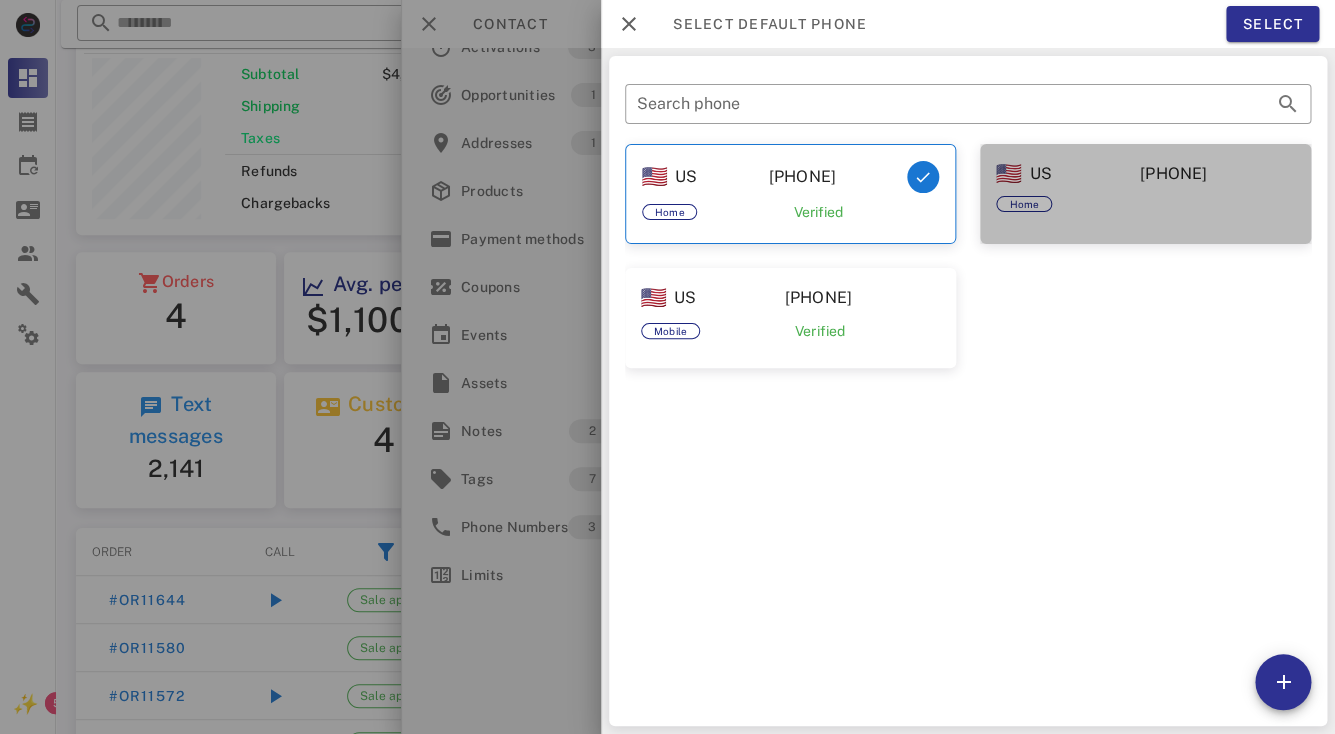 click on "Home  Verified" at bounding box center (1145, 208) 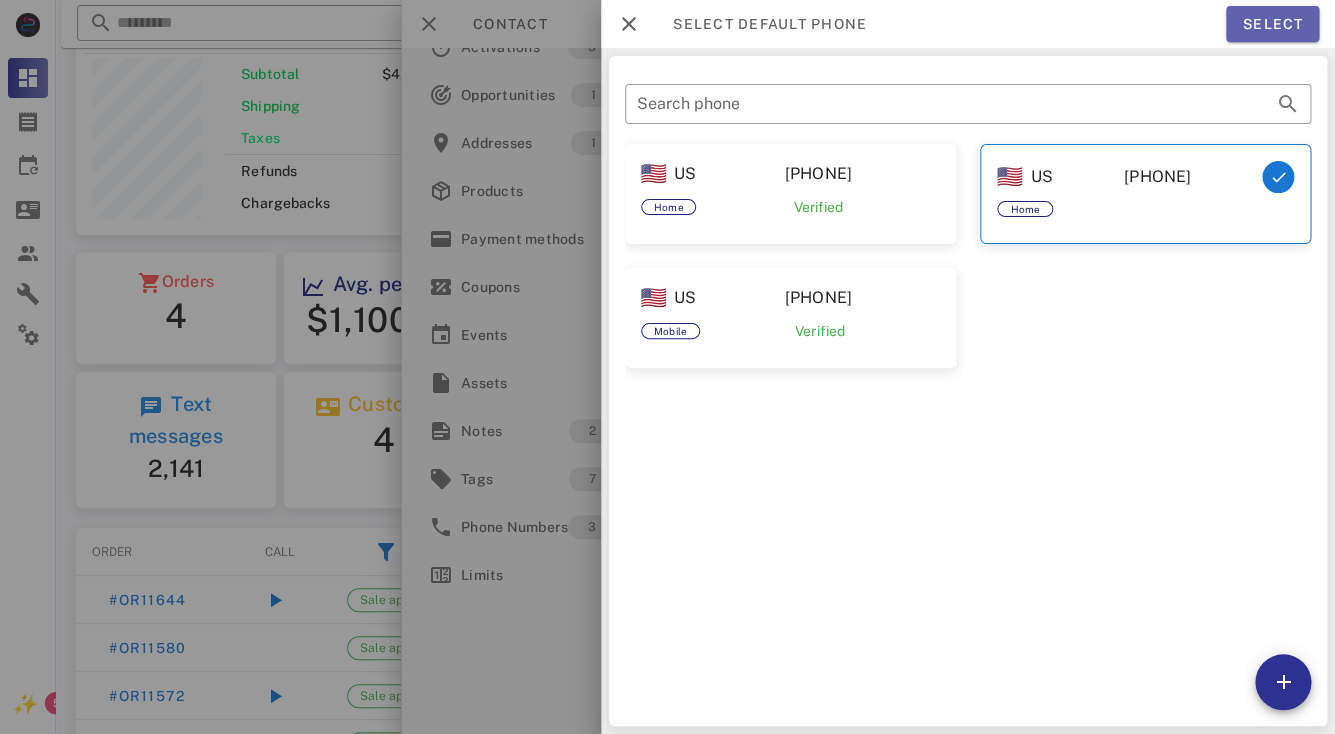 click on "Select" at bounding box center [1272, 24] 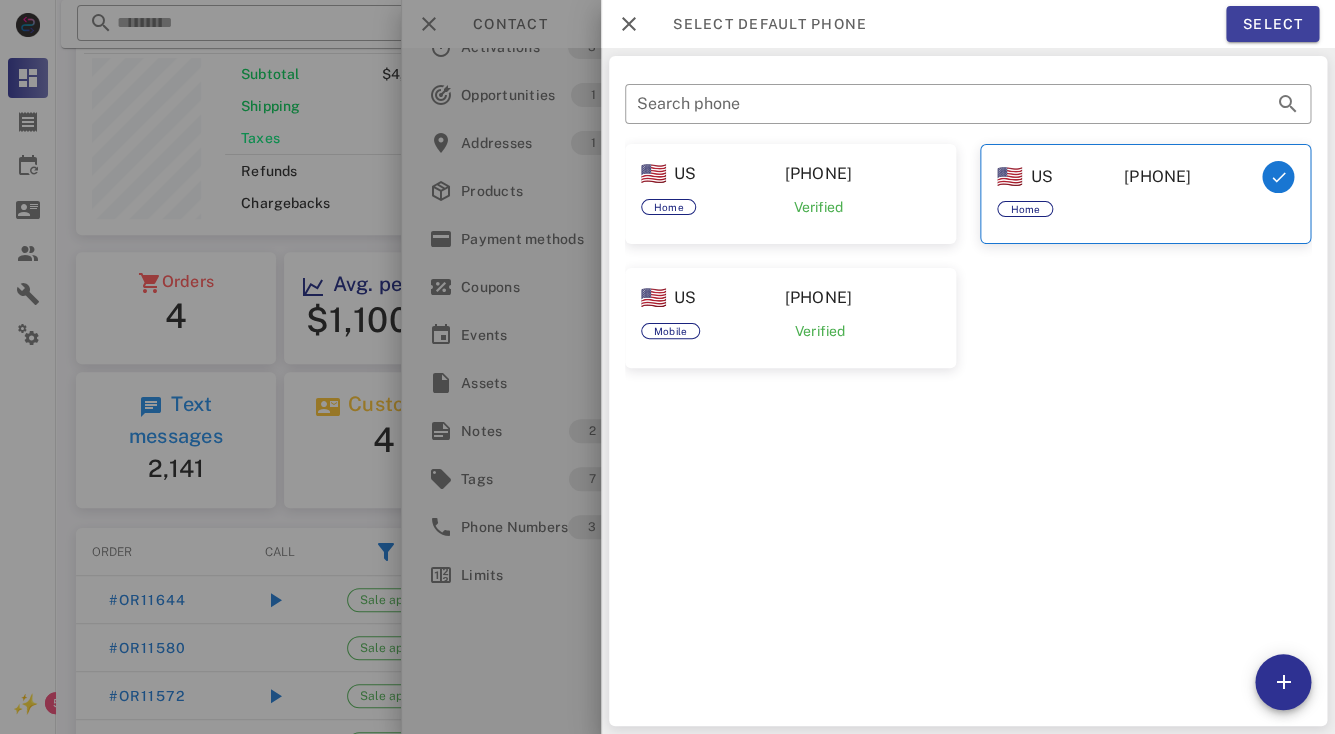 scroll, scrollTop: 0, scrollLeft: 0, axis: both 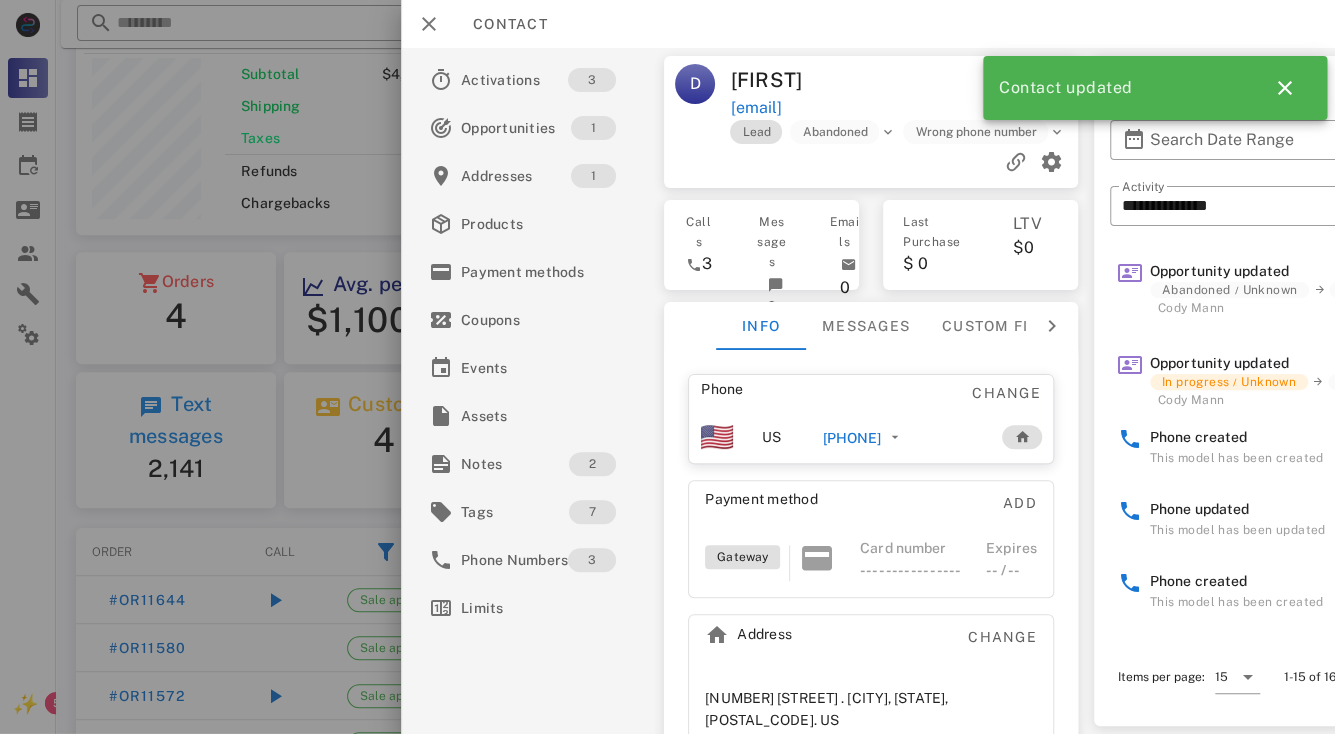 click on "+11364433369" at bounding box center (851, 438) 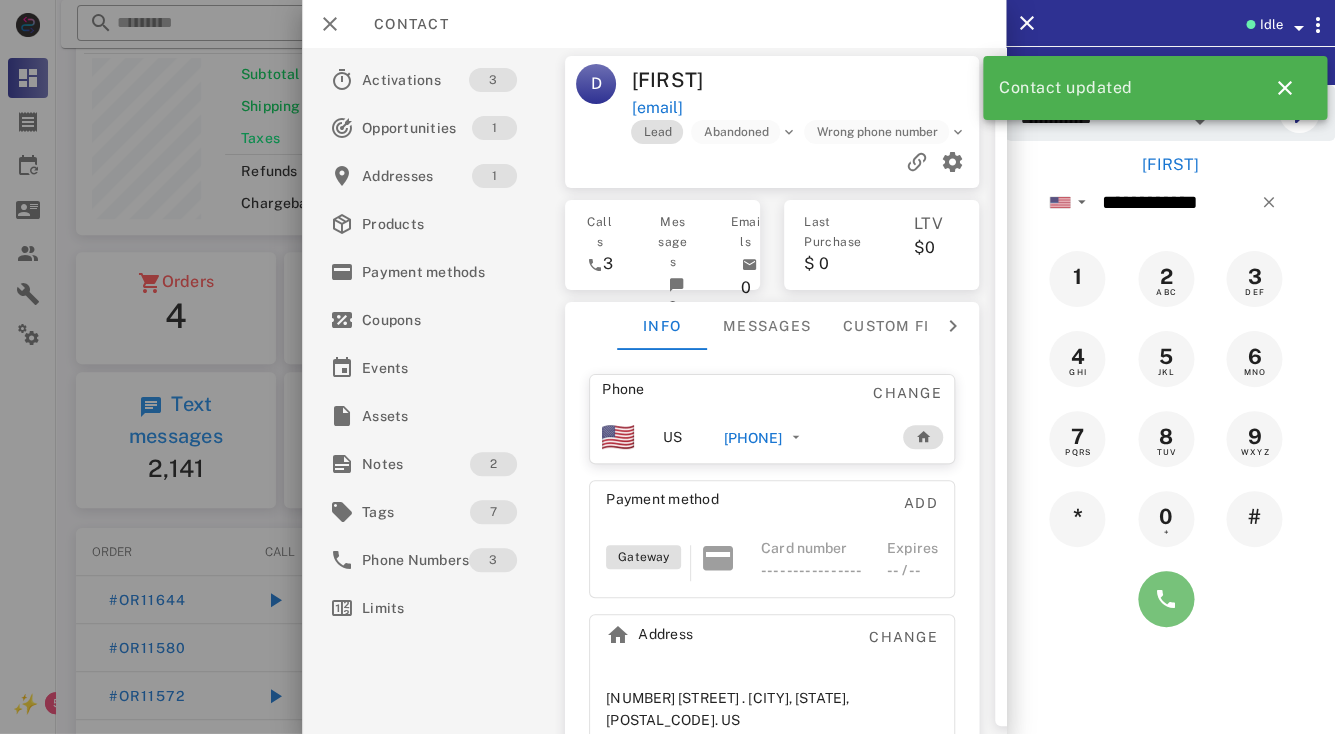 click at bounding box center (1166, 599) 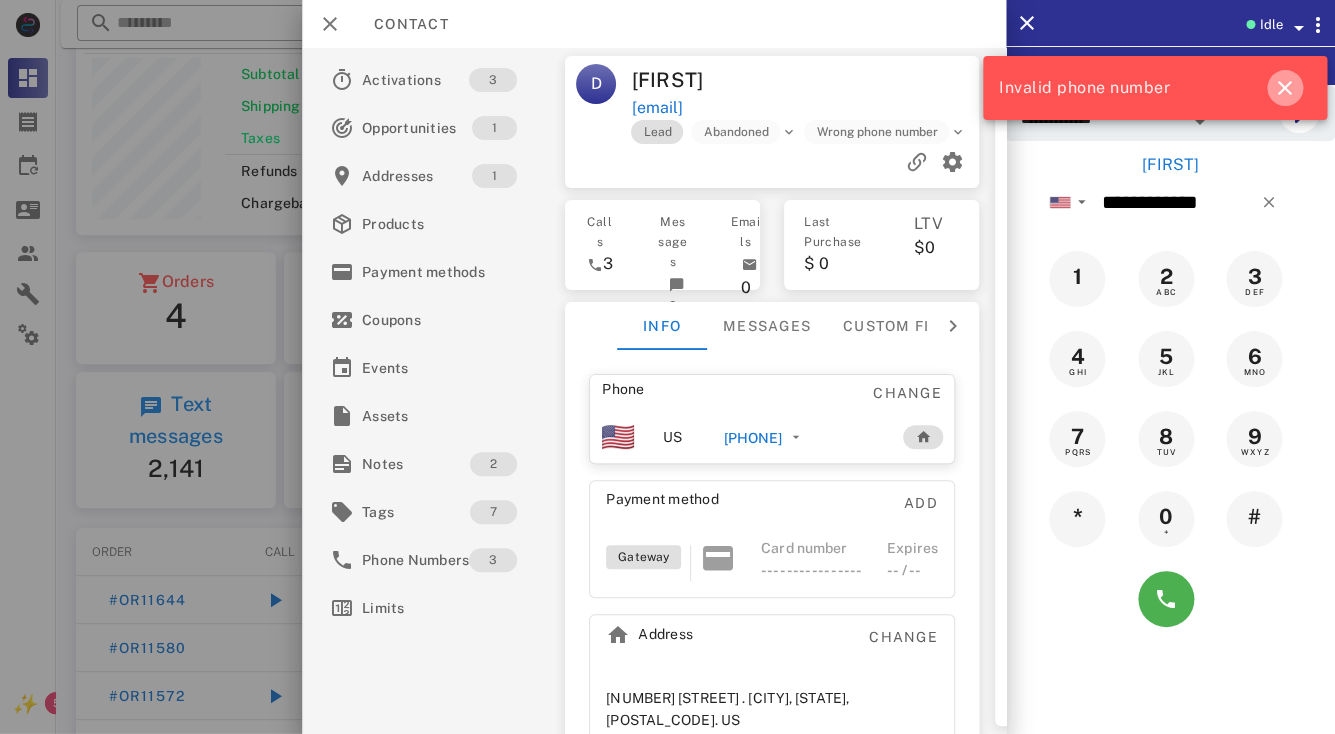 click at bounding box center (1285, 88) 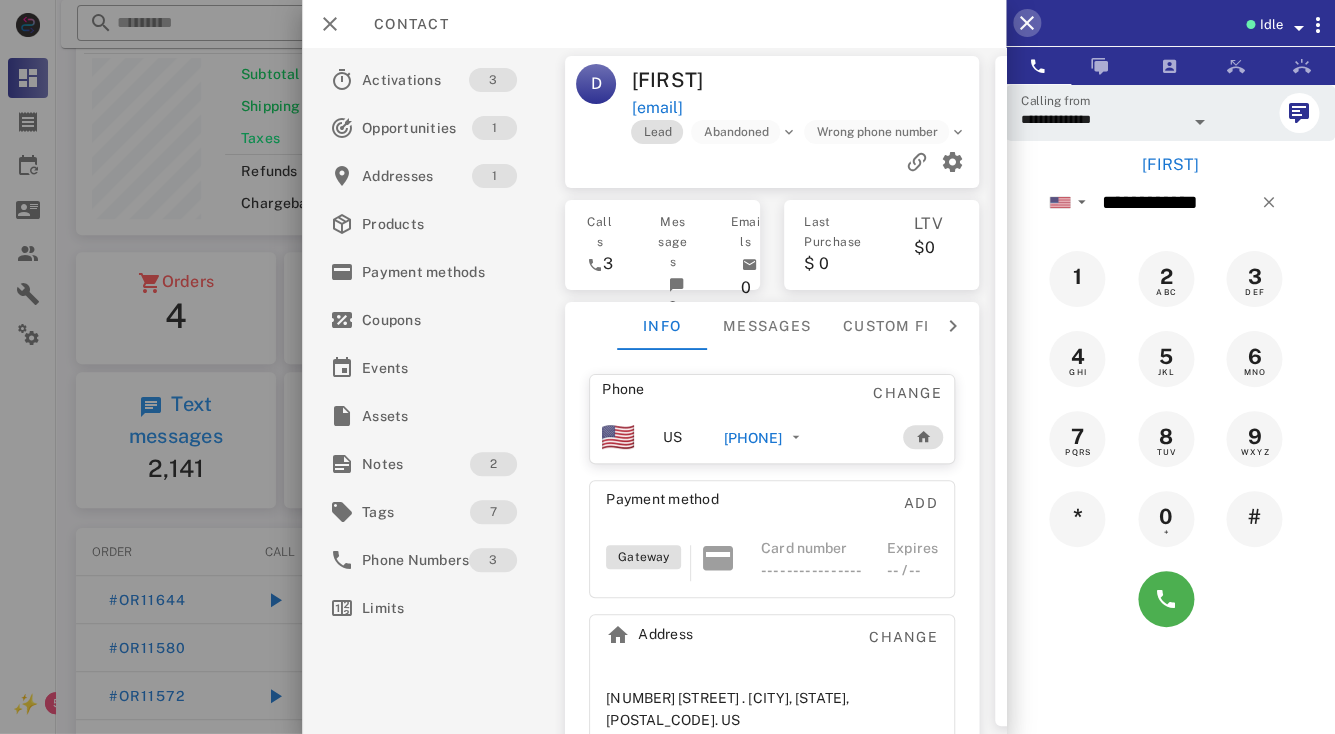 click at bounding box center [1027, 23] 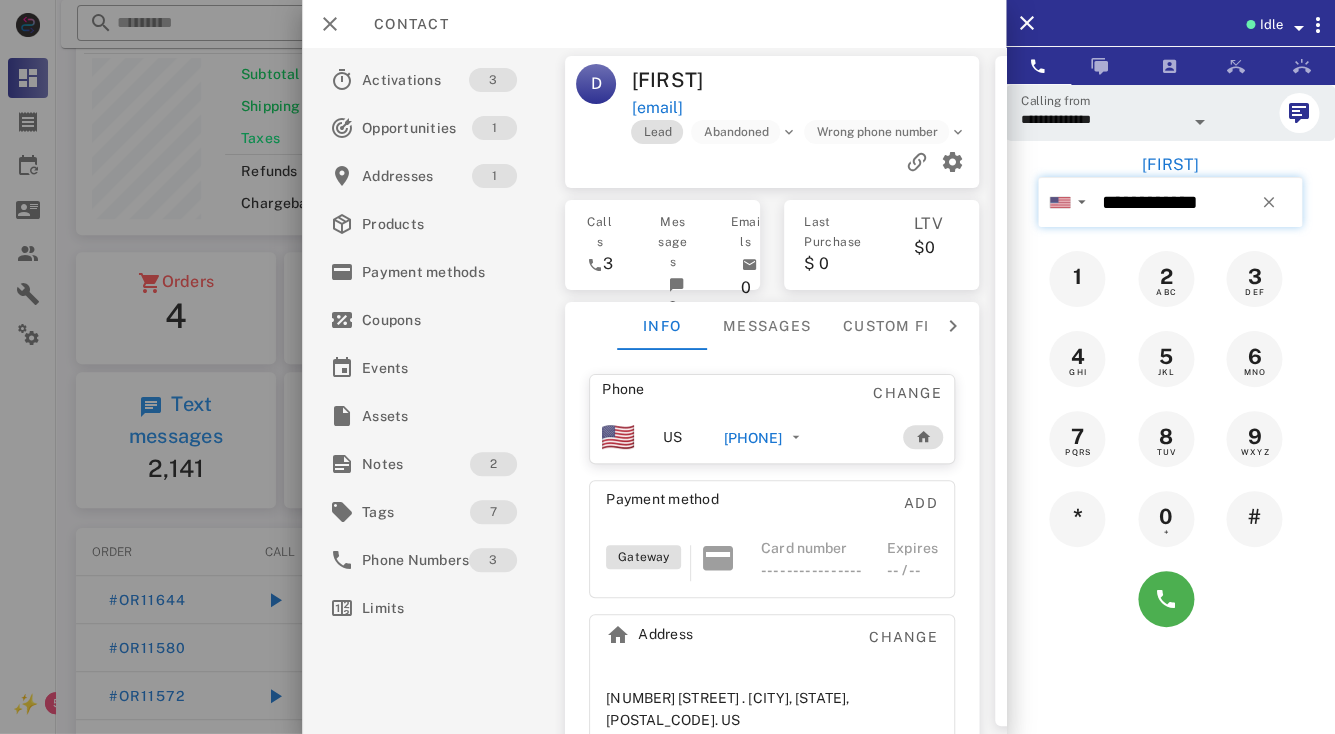 type 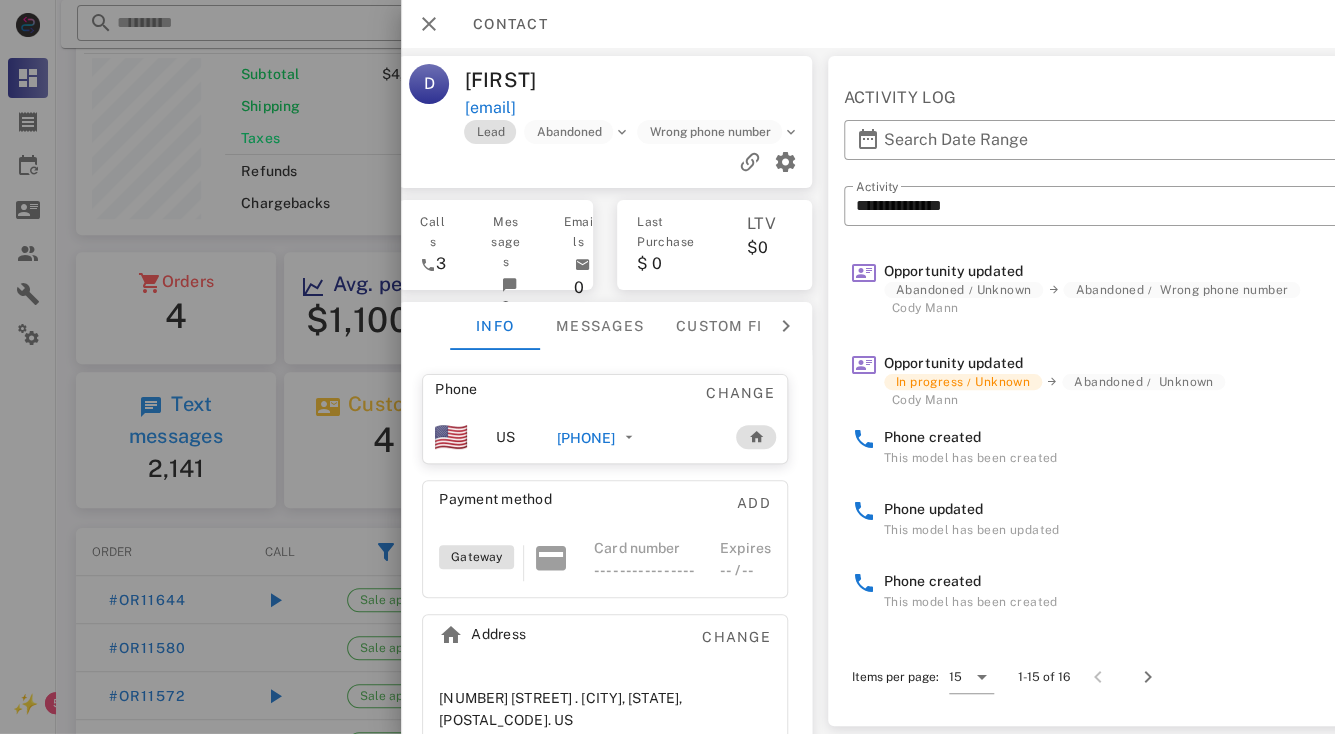 scroll, scrollTop: 0, scrollLeft: 0, axis: both 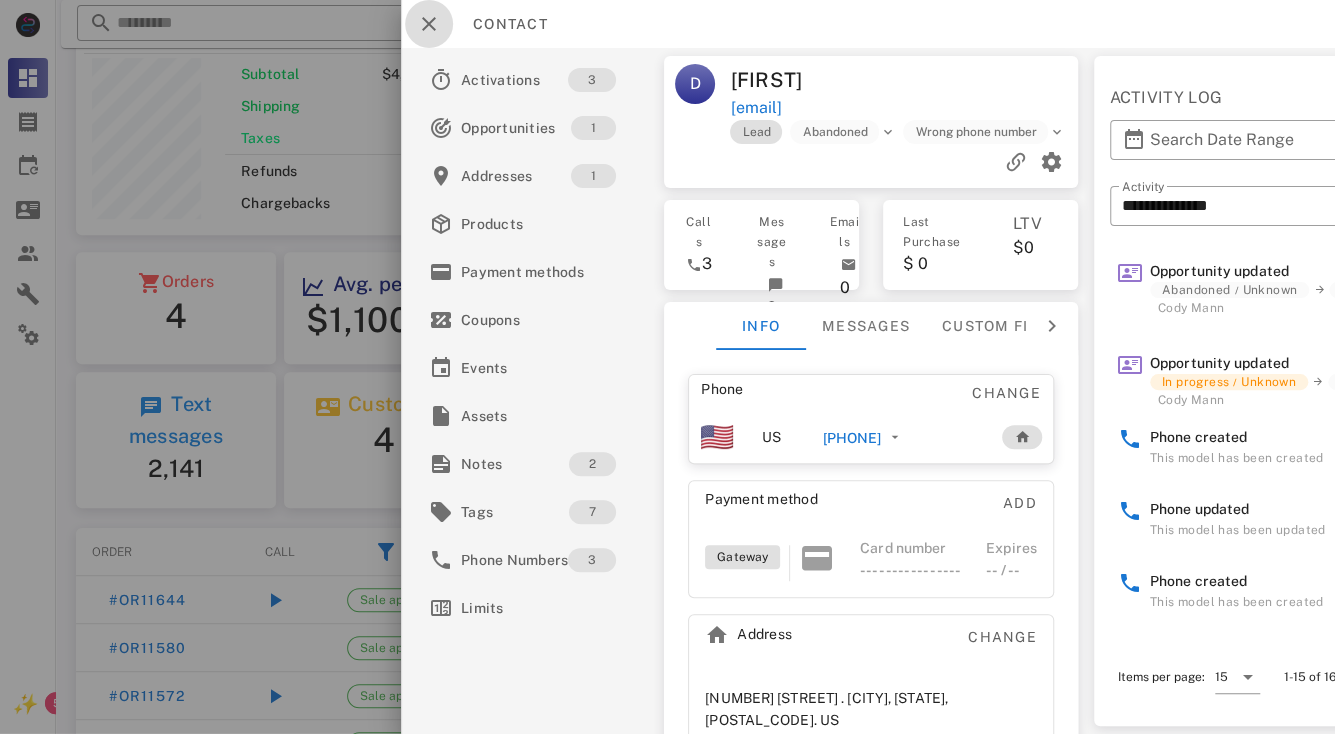 click at bounding box center [429, 24] 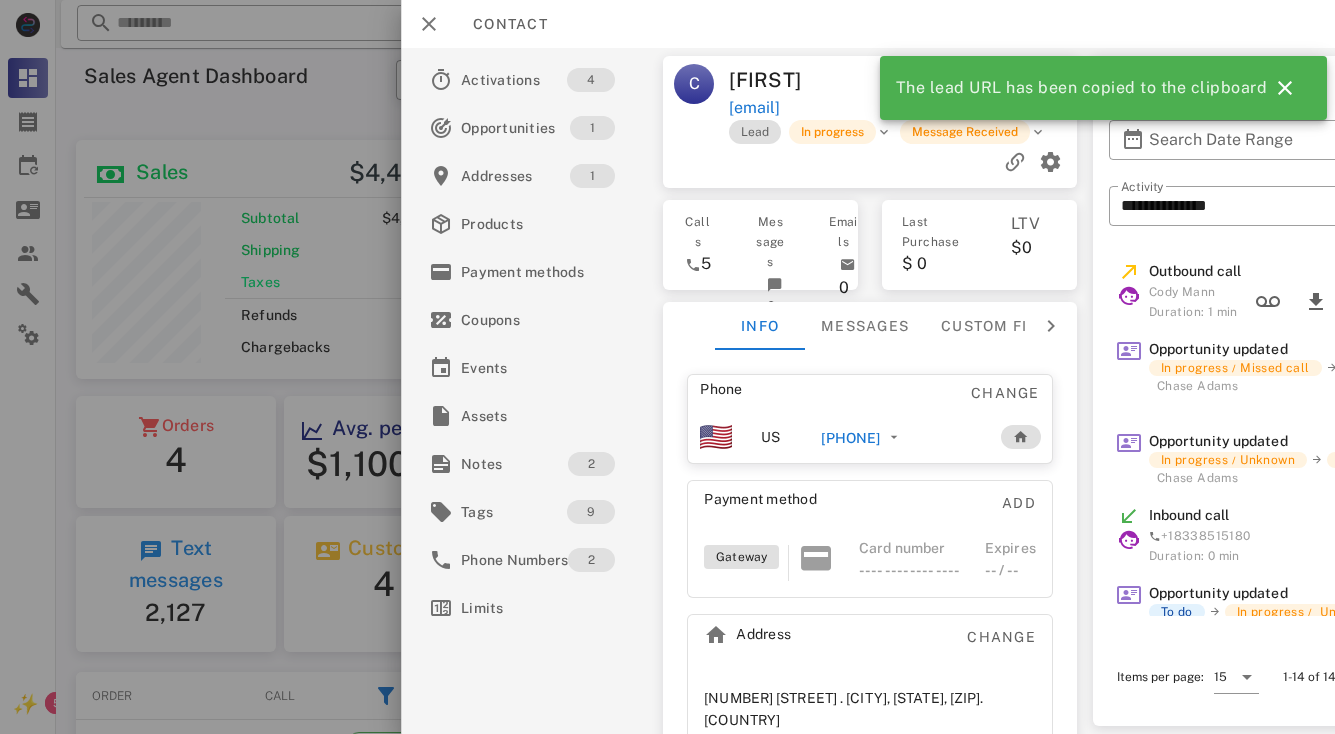 scroll, scrollTop: 0, scrollLeft: 0, axis: both 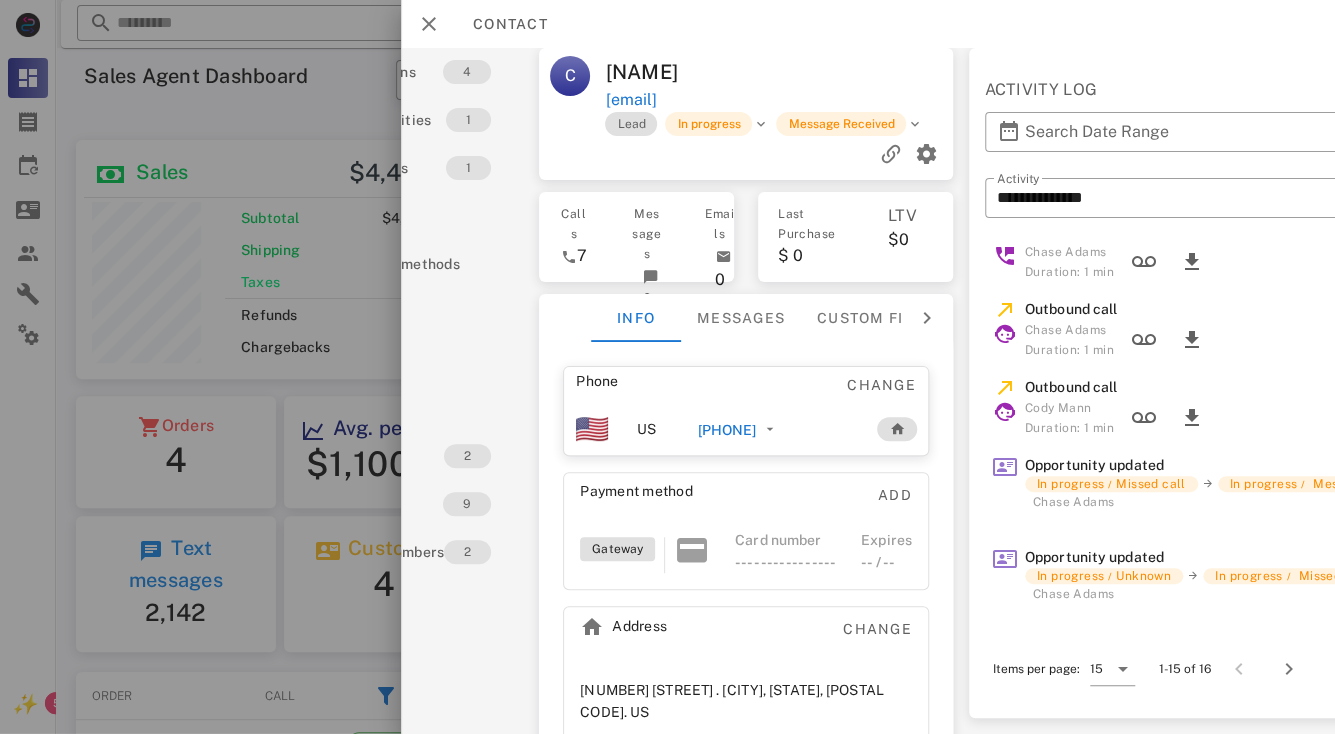click on "1130 Josephine Street .
New Smyrna Beach, FL, 32168.
US" at bounding box center (746, 701) 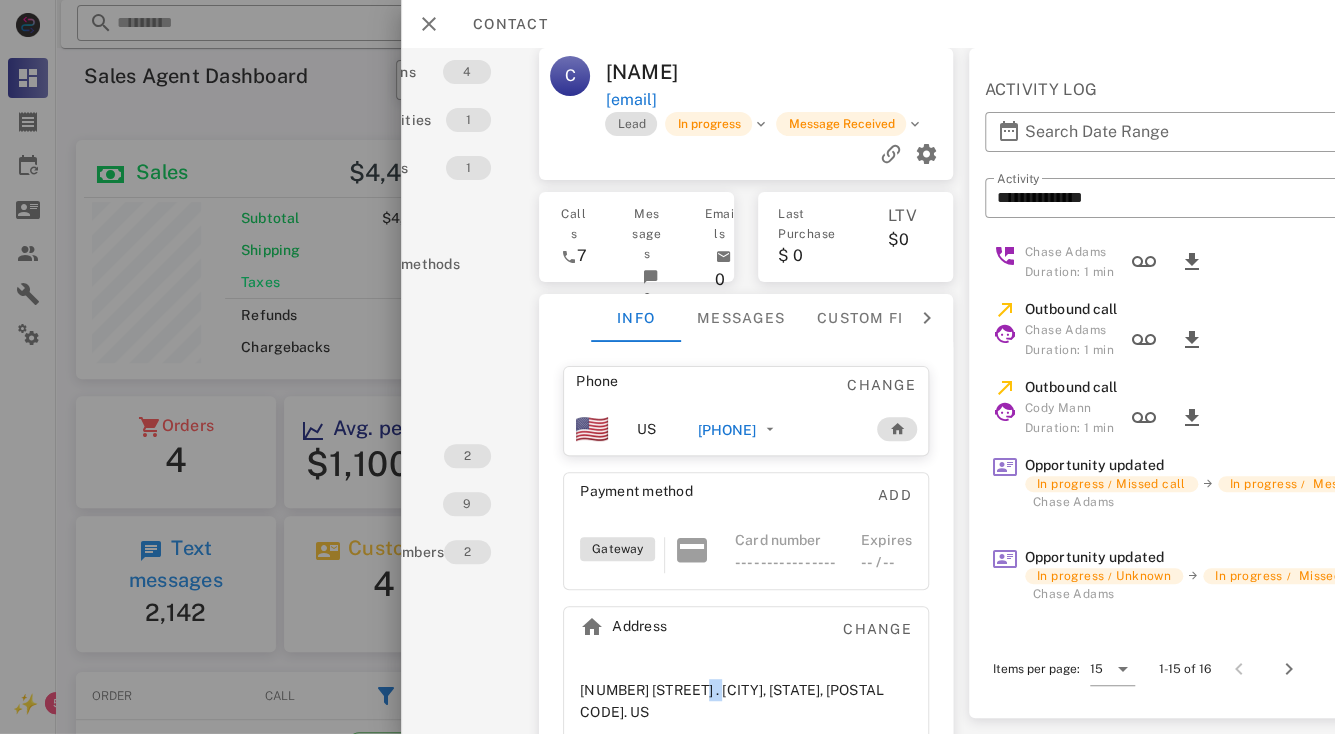 click on "1130 Josephine Street .
New Smyrna Beach, FL, 32168.
US" at bounding box center [746, 701] 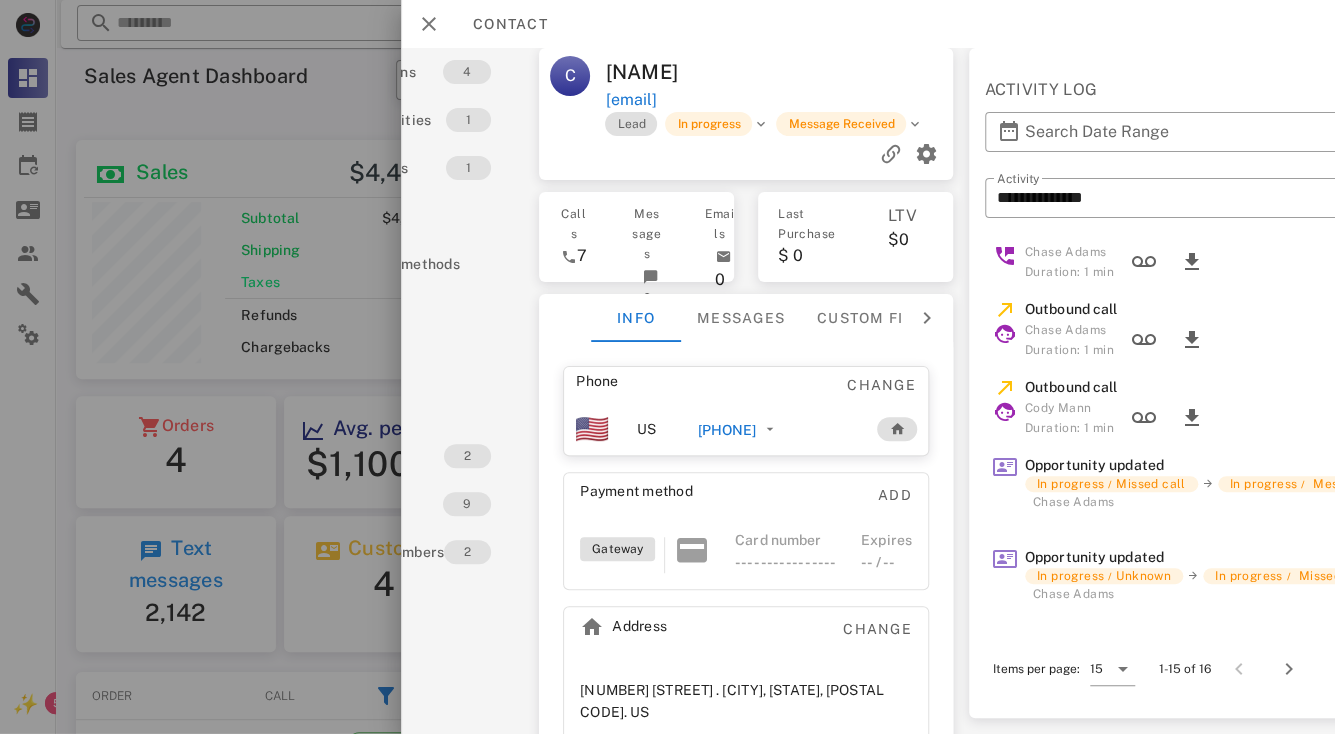 click on "1130 Josephine Street .
New Smyrna Beach, FL, 32168.
US" at bounding box center (746, 701) 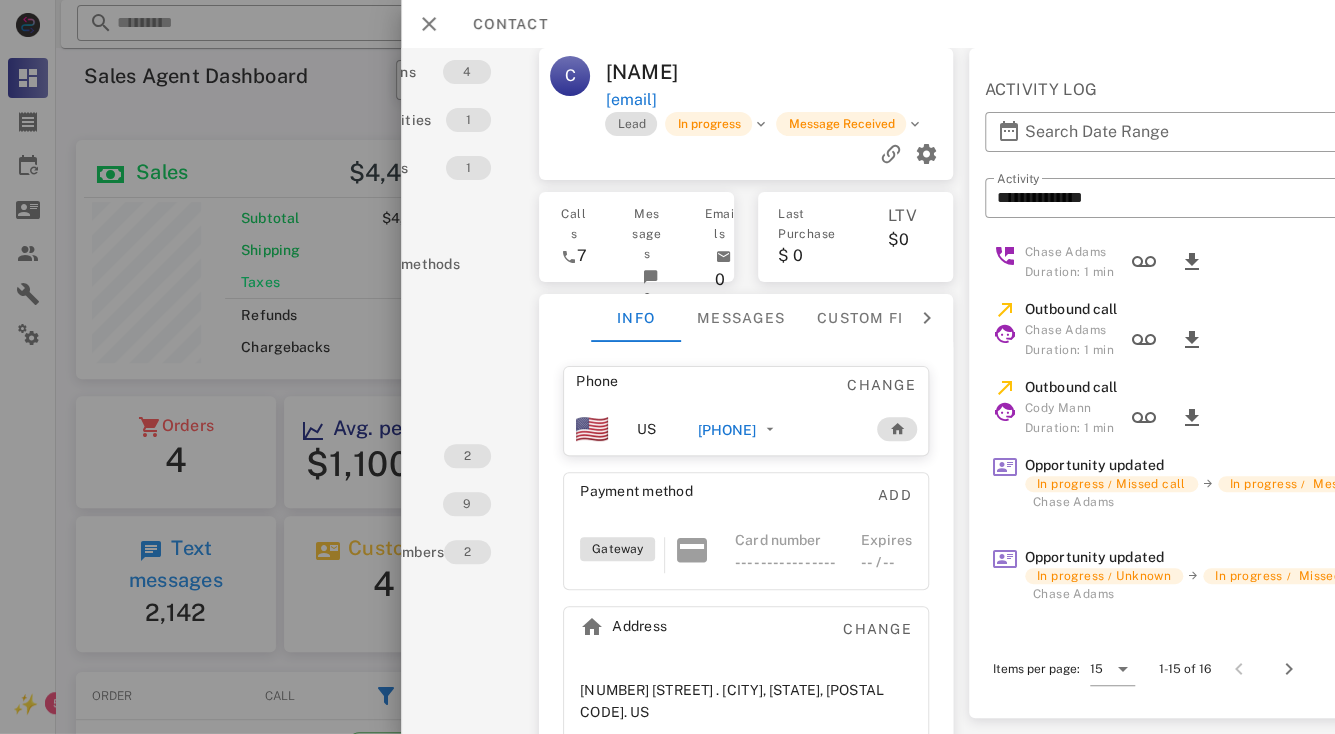click on "[PHONE]" at bounding box center [726, 430] 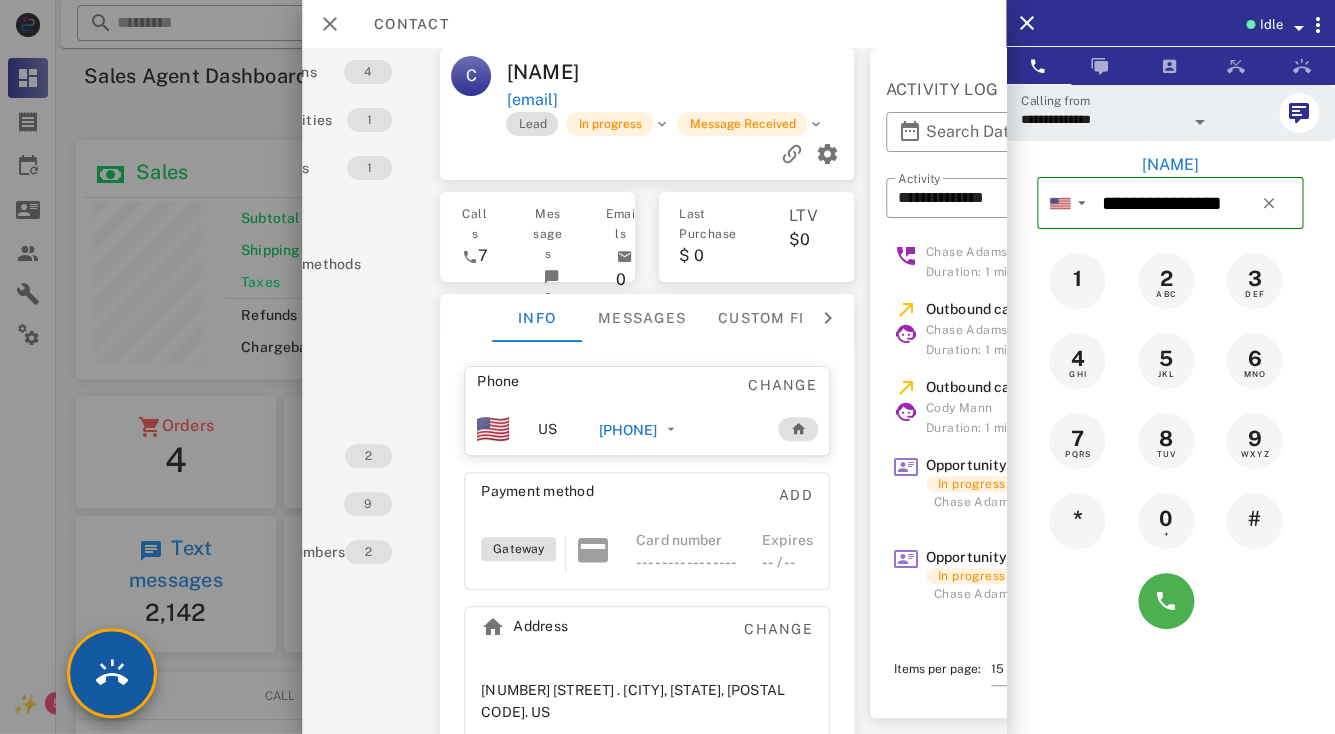click at bounding box center (112, 673) 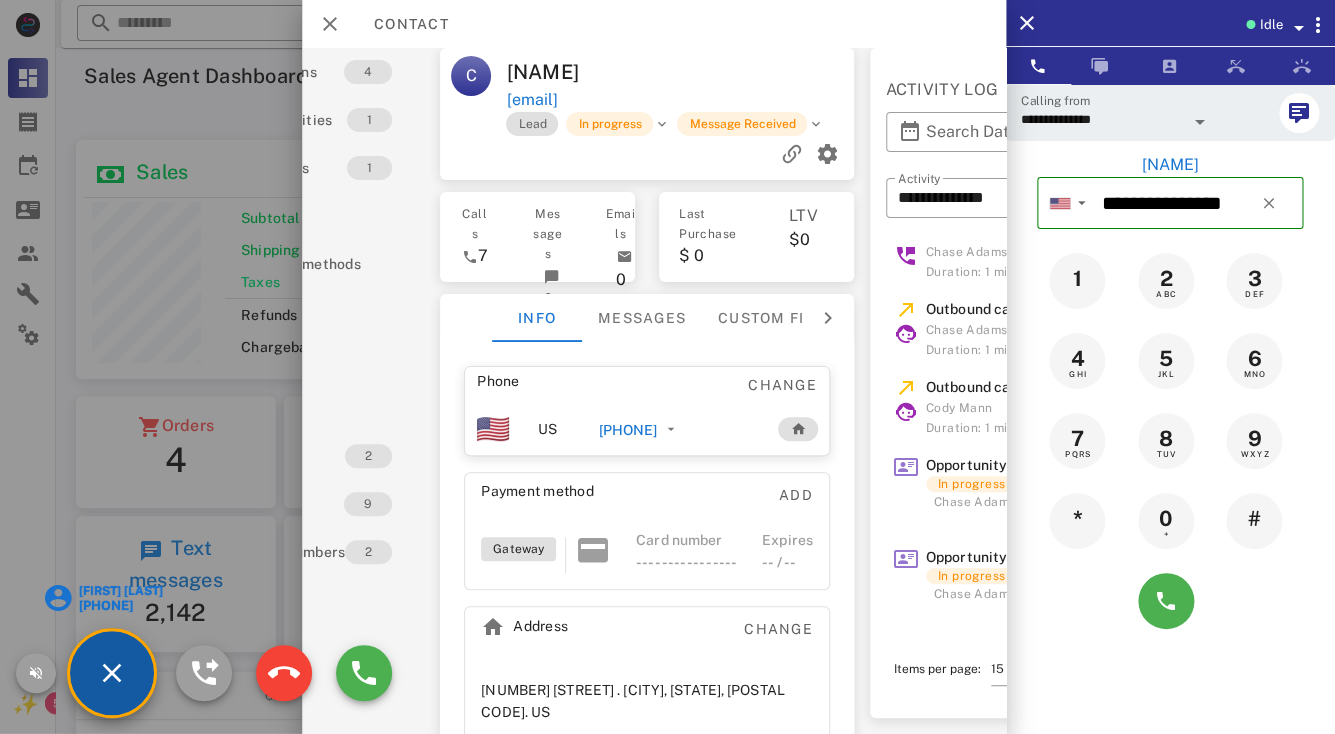 click on "[FIRST] [MIDDLE] [LAST]" at bounding box center [120, 591] 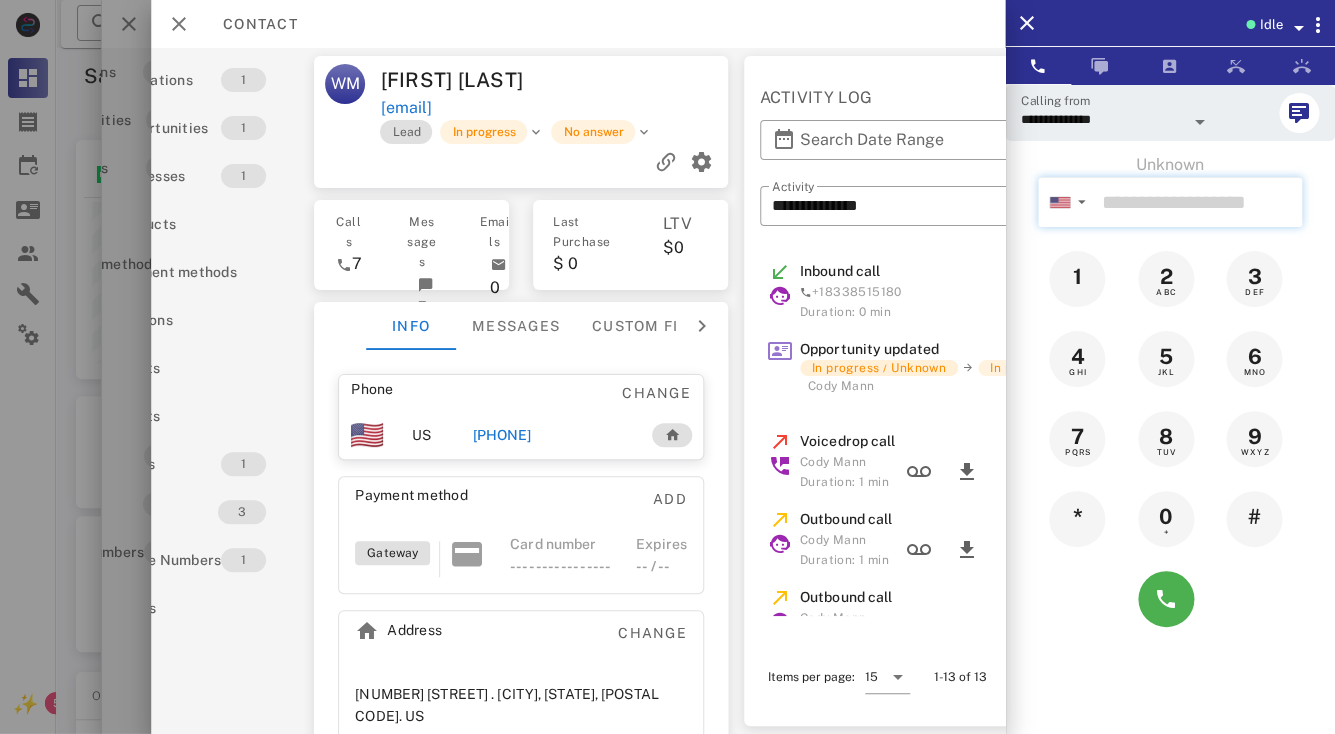 scroll, scrollTop: 0, scrollLeft: 0, axis: both 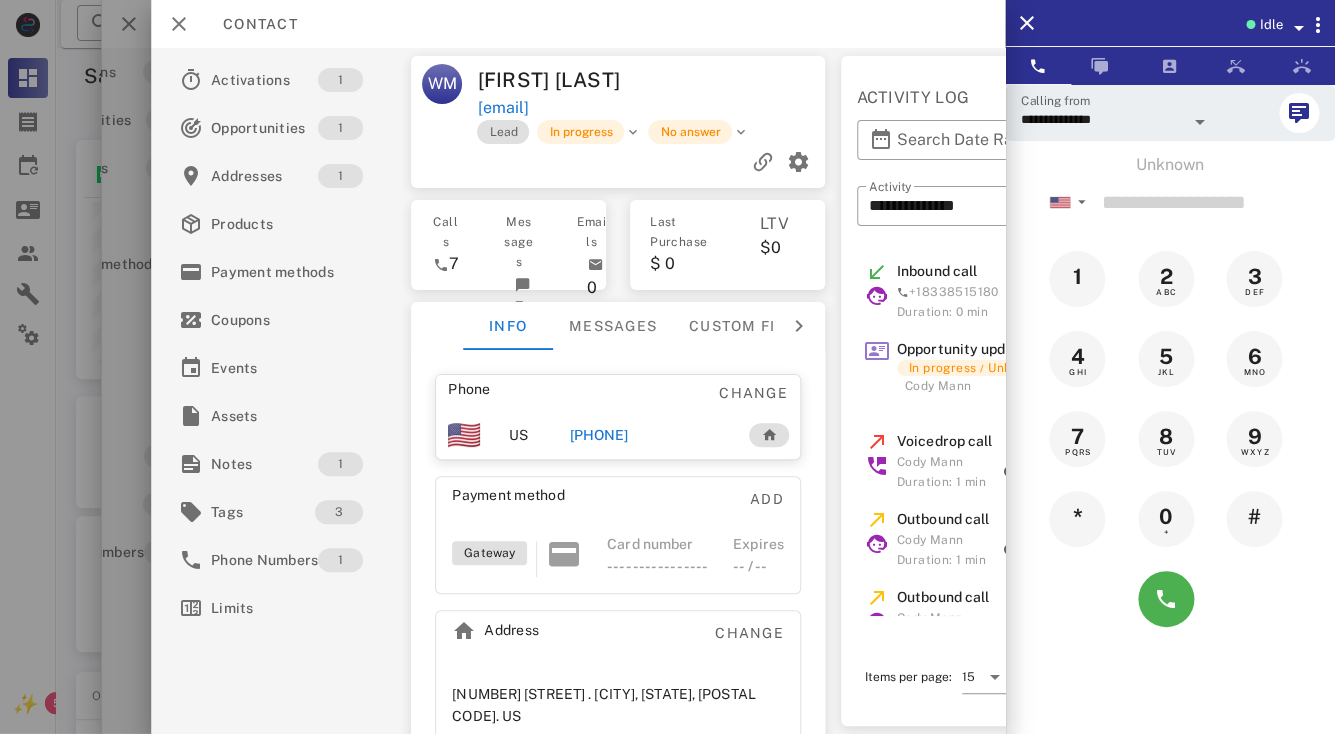 click on "[NUMBER] [STREET] .
[CITY], [STATE], [POSTAL_CODE] .
US" at bounding box center (618, 705) 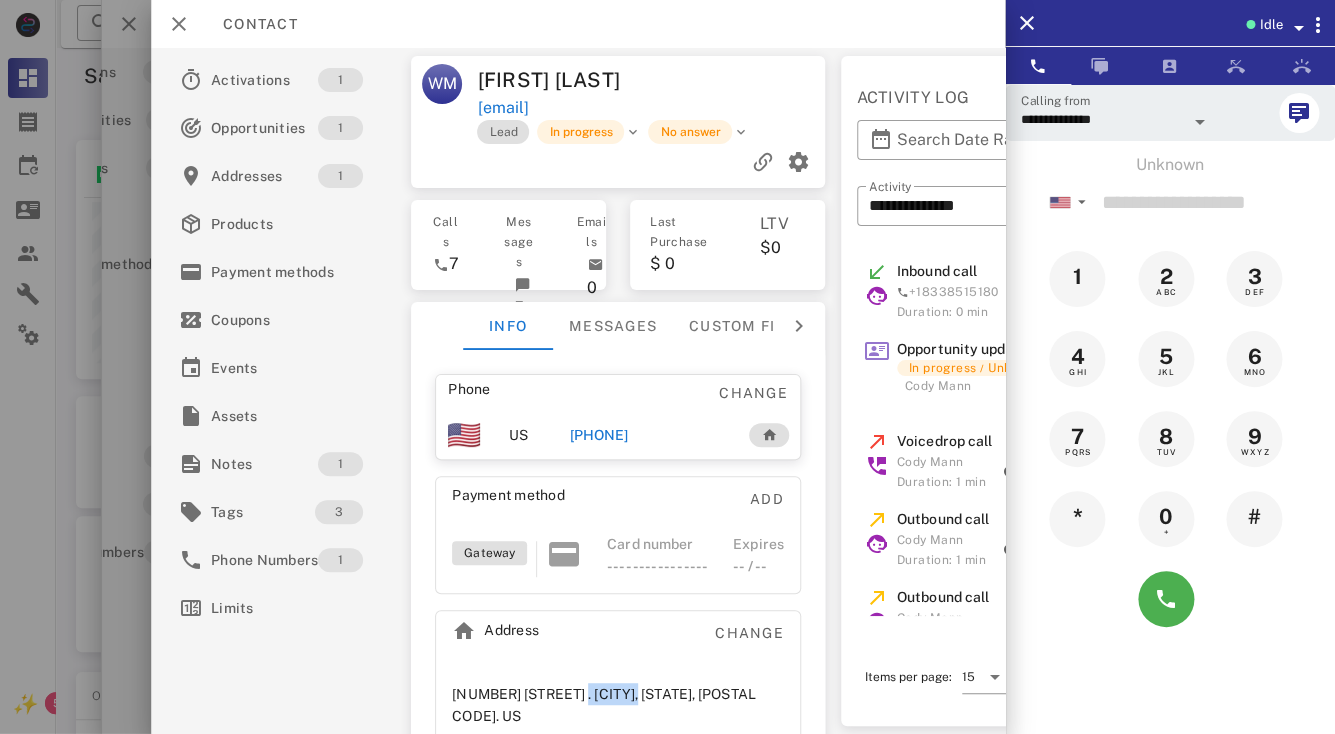 click on "[NUMBER] [STREET] .
[CITY], [STATE], [POSTAL_CODE] .
US" at bounding box center (618, 705) 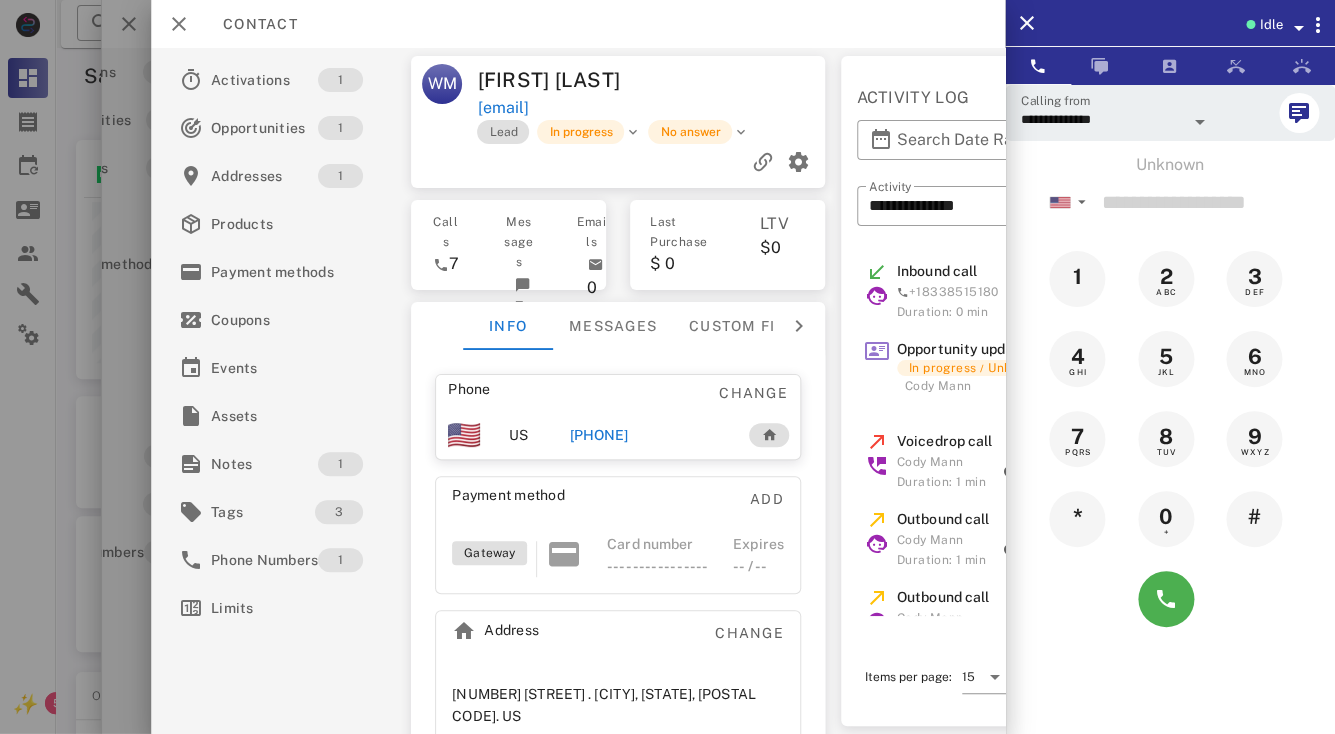 click on "[NUMBER] [STREET] .
[CITY], [STATE], [POSTAL_CODE] .
US" at bounding box center [618, 705] 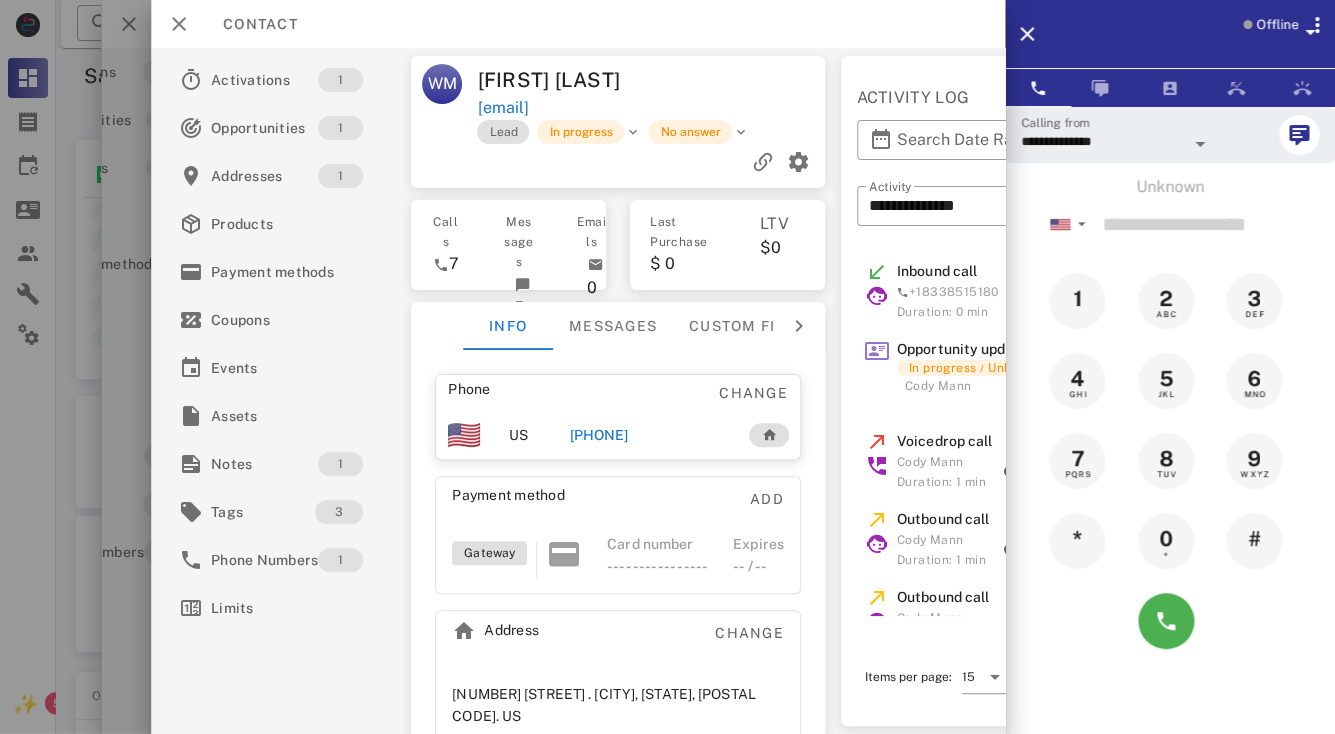 click on "[PHONE]" at bounding box center (648, 435) 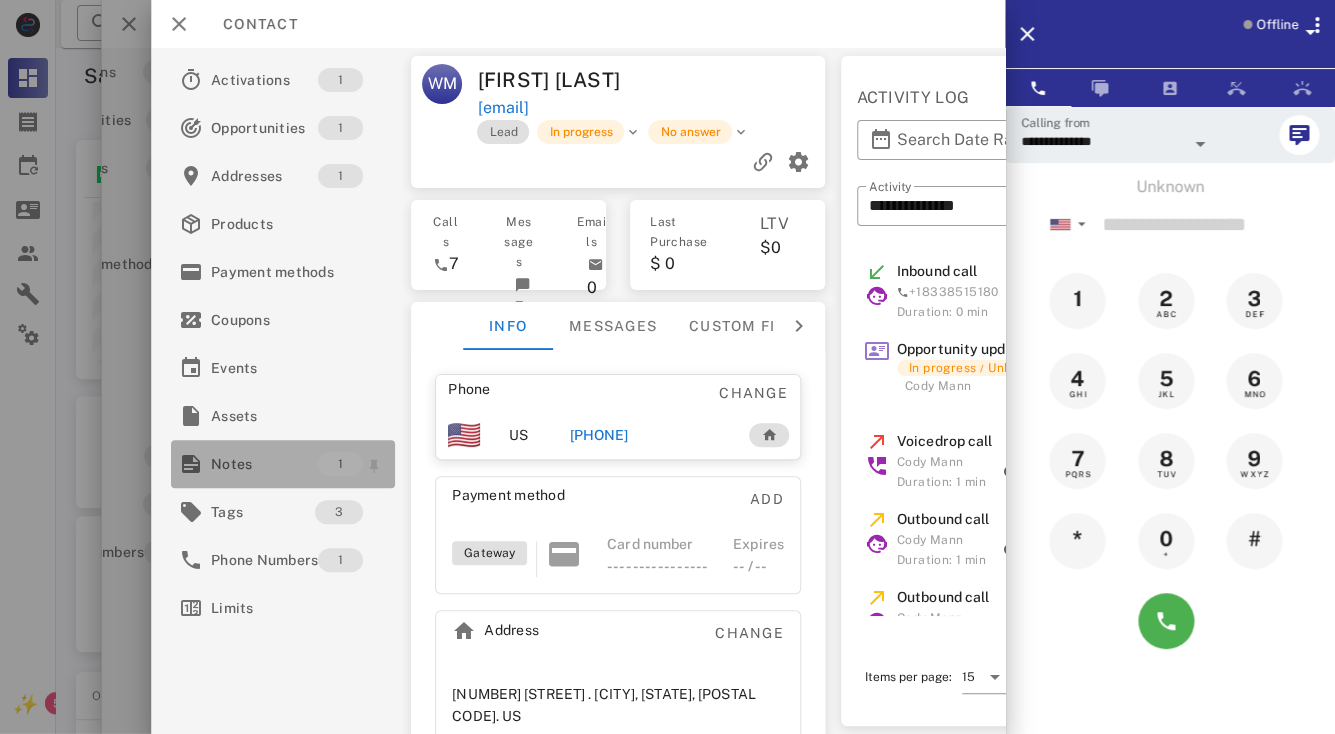click on "Notes" at bounding box center [264, 464] 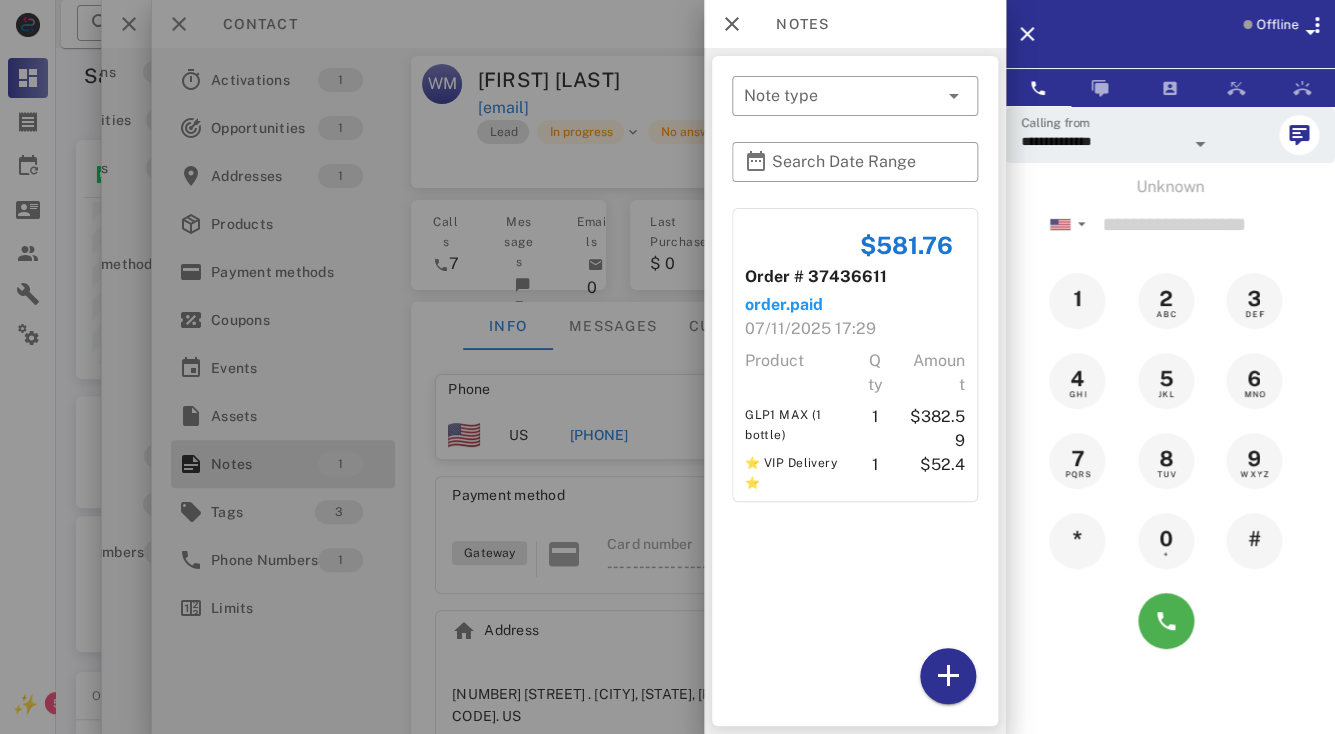 click at bounding box center [667, 367] 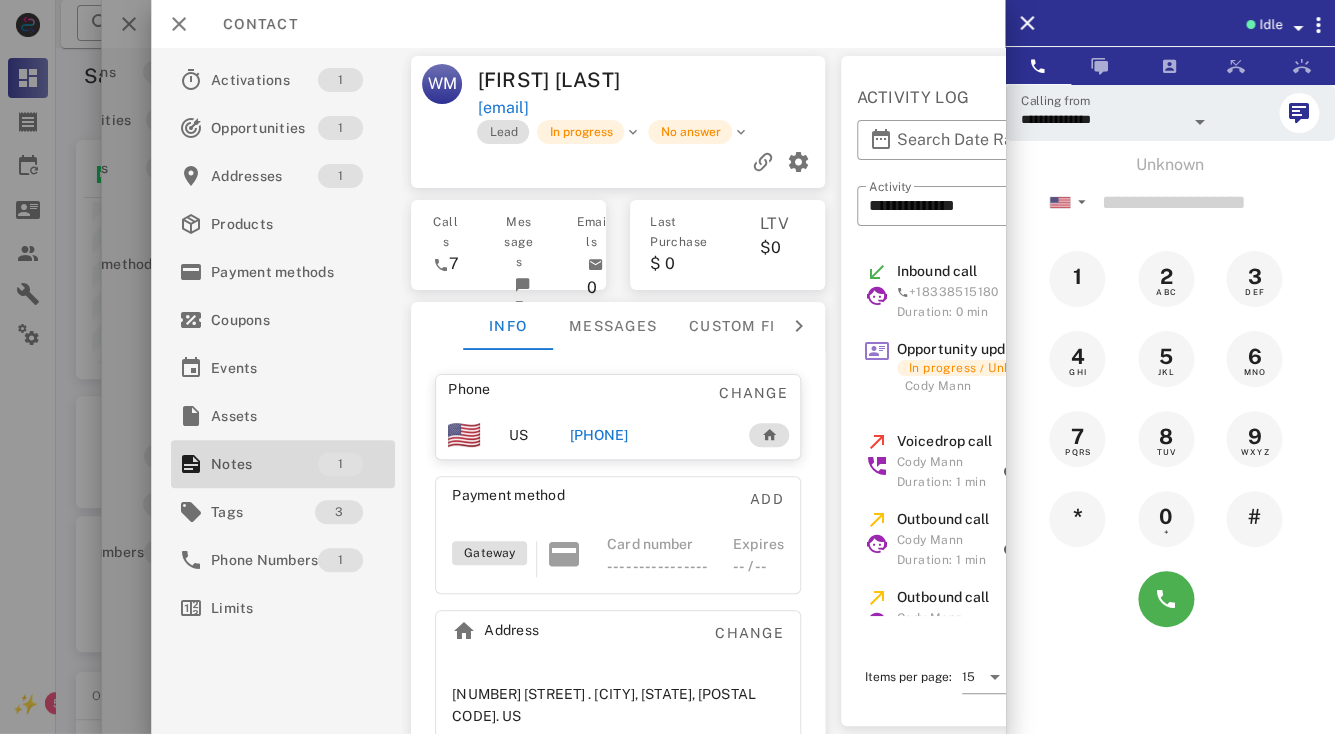 click on "[PHONE]" at bounding box center [648, 435] 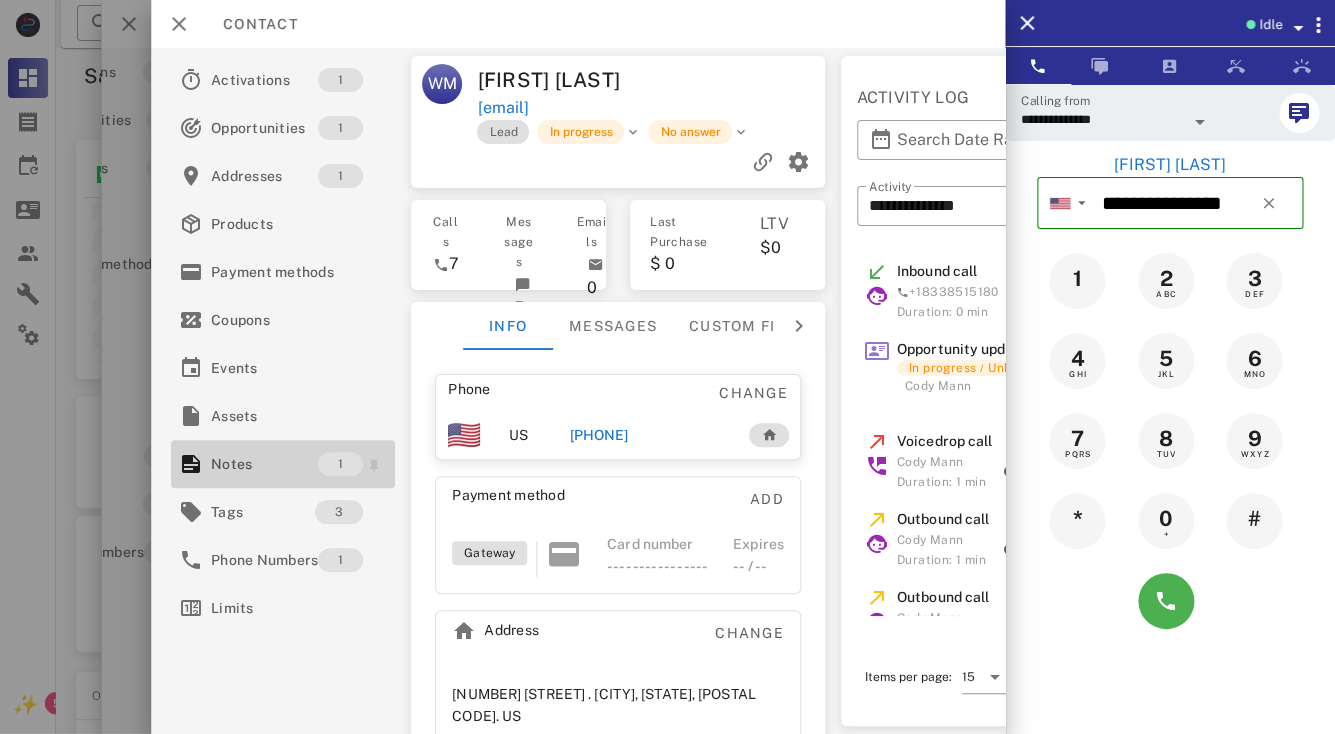 click on "Notes" at bounding box center (264, 464) 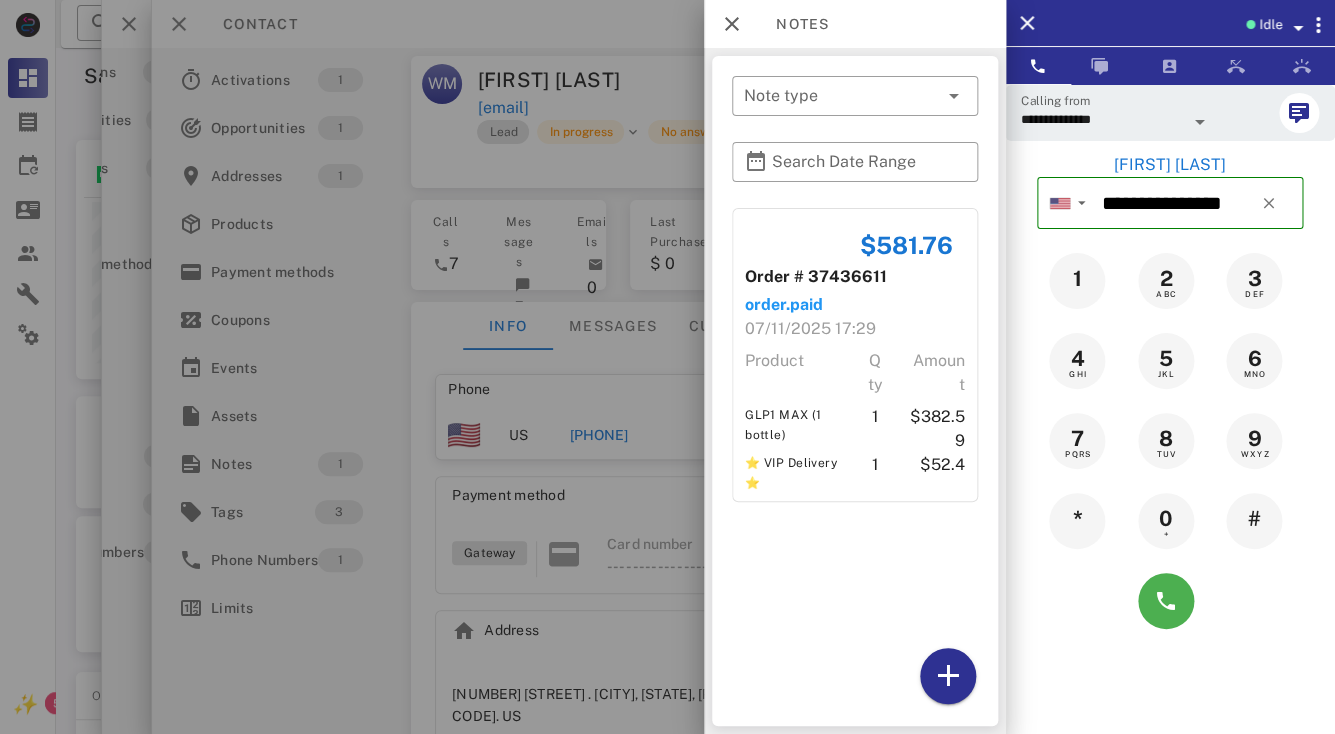 click at bounding box center [667, 367] 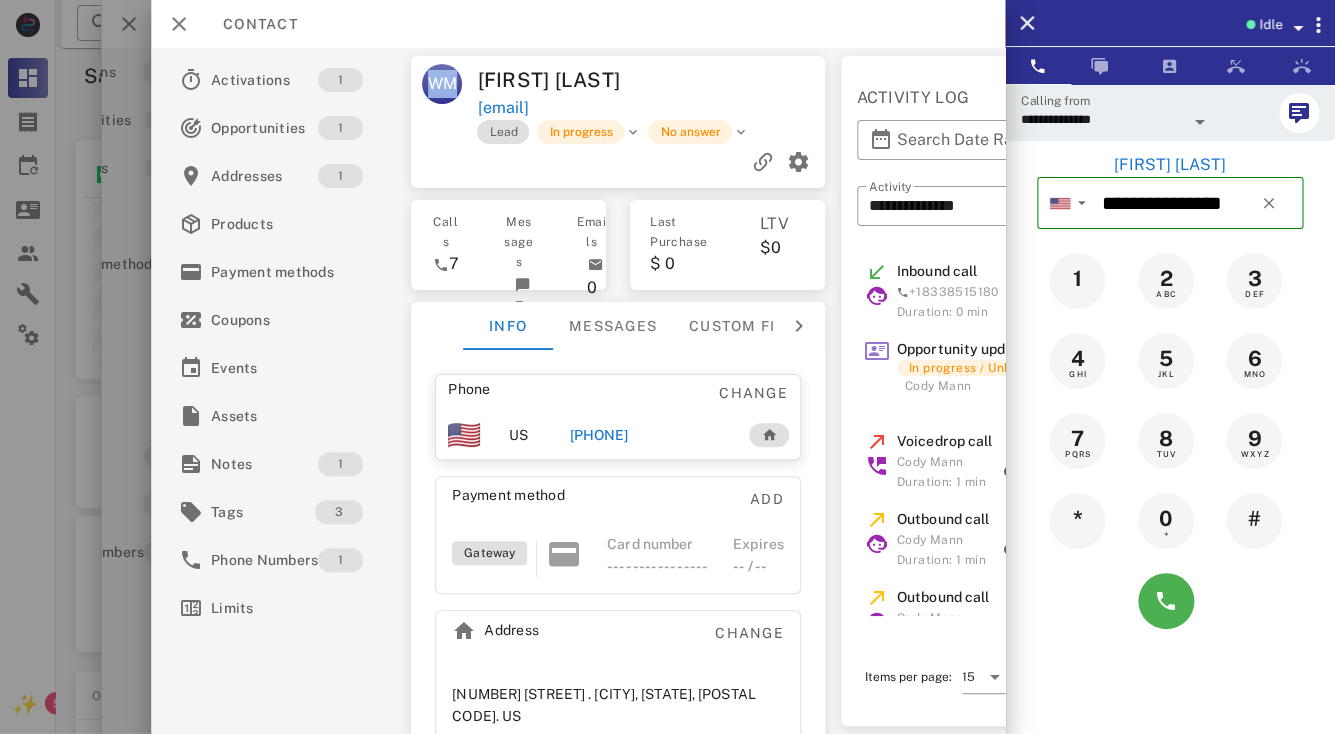 click on "WM William M Porch  wmporchjr@comcast.net   Lead   In progress   No answer" at bounding box center (618, 122) 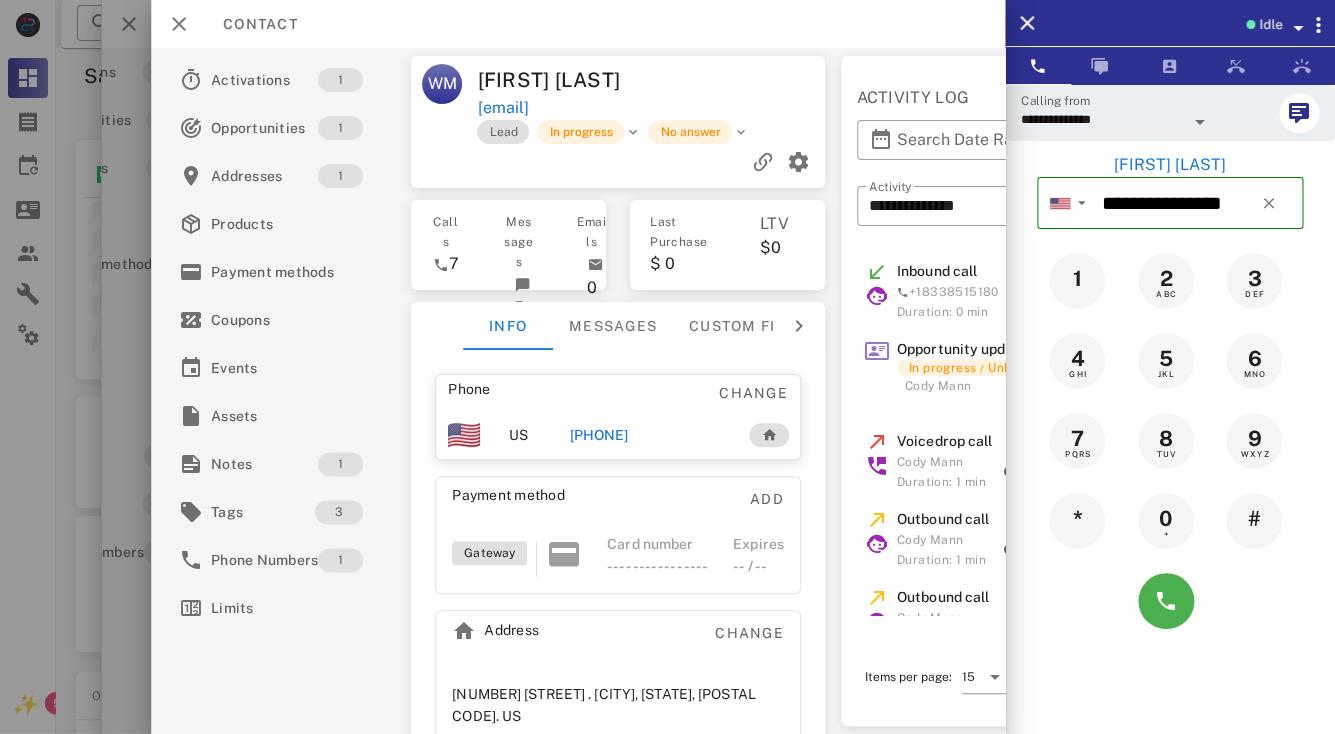 click on "[FIRST] [MIDDLE] [LAST]" at bounding box center [565, 80] 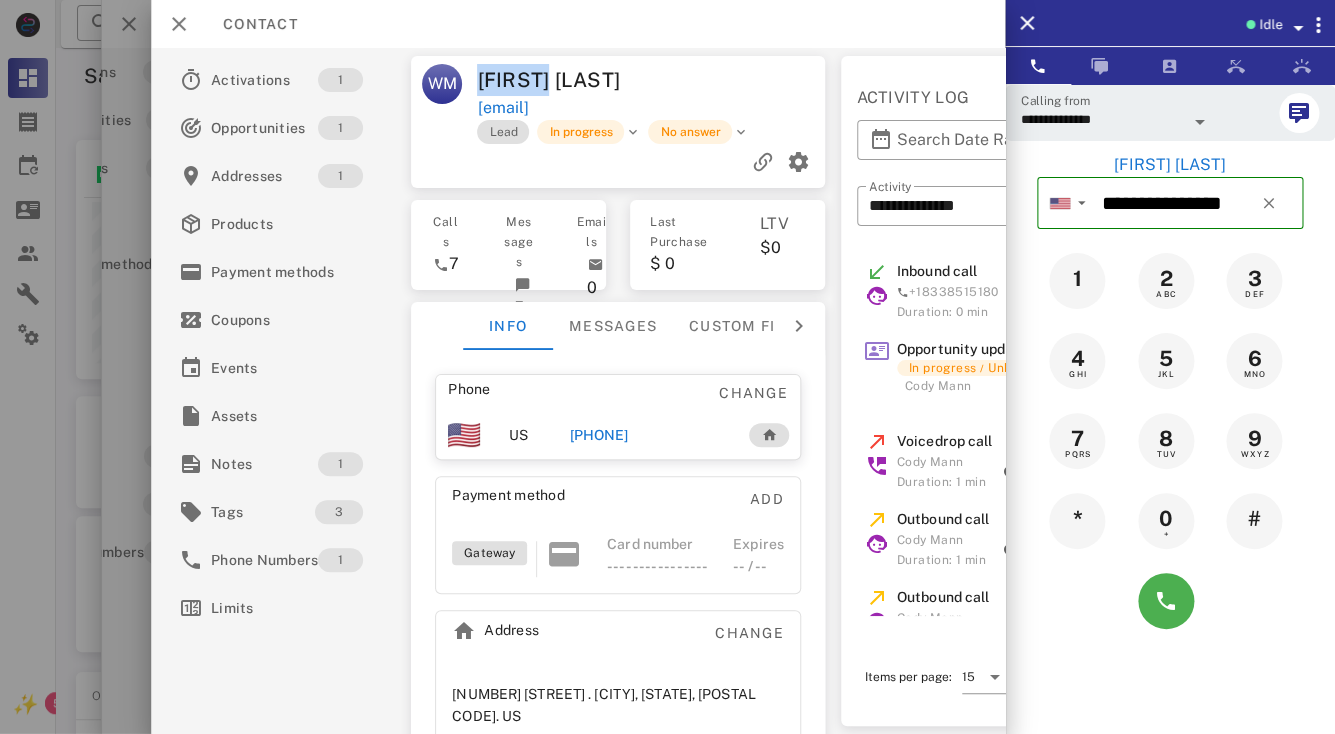 click on "[FIRST] [MIDDLE] [LAST]" at bounding box center [565, 80] 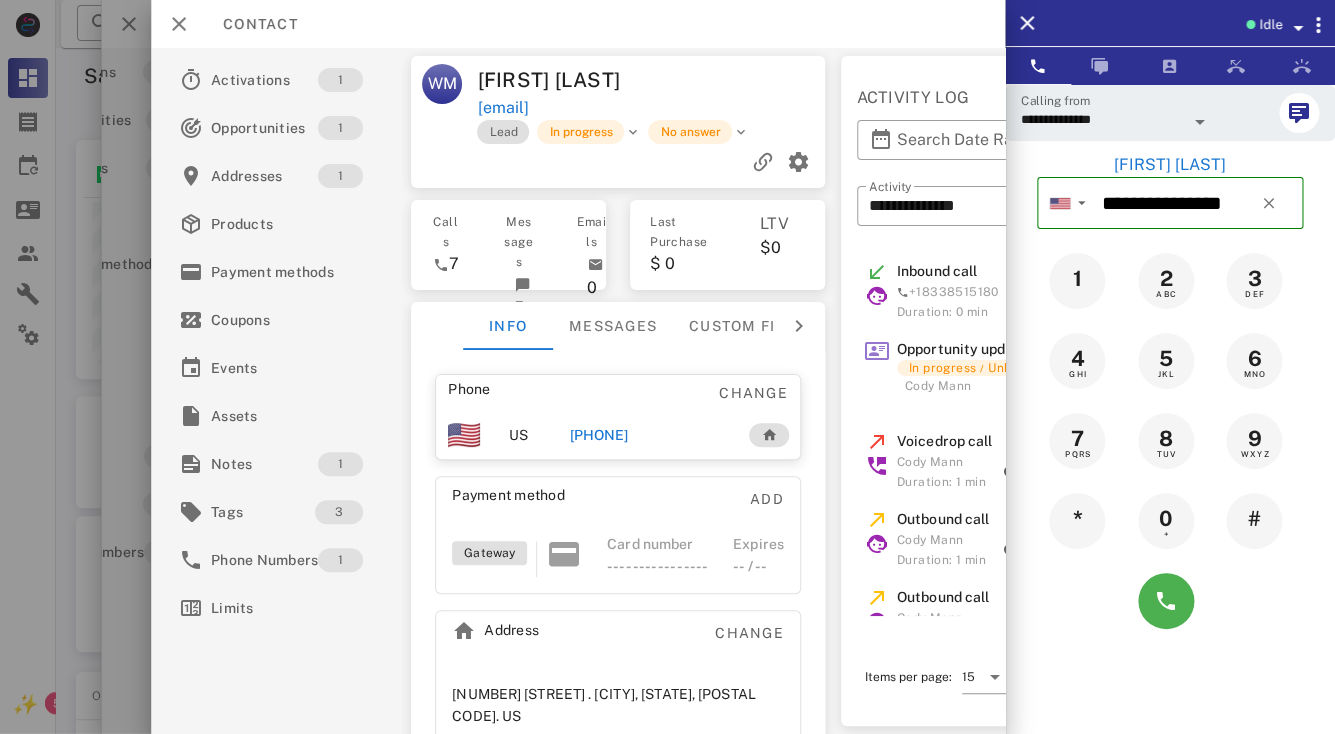 click on "[FIRST] [MIDDLE] [LAST]" at bounding box center [565, 80] 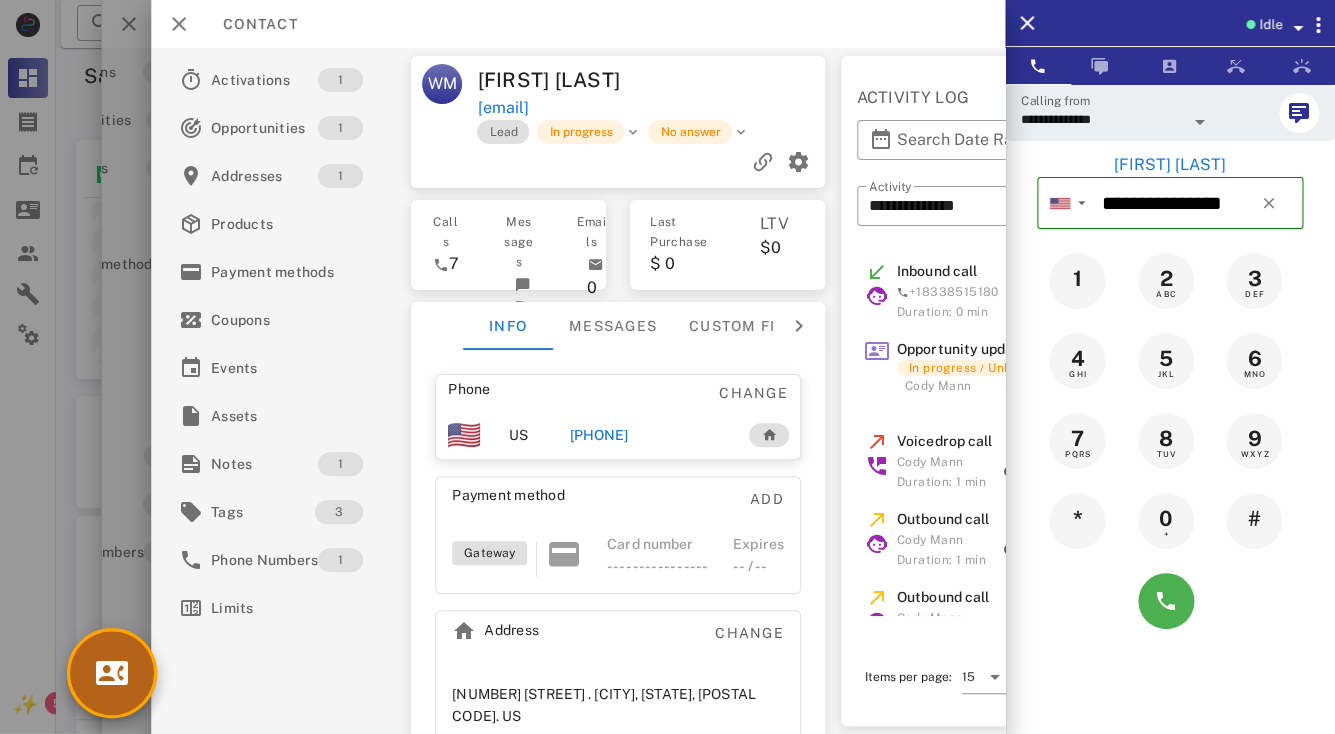 click at bounding box center [112, 673] 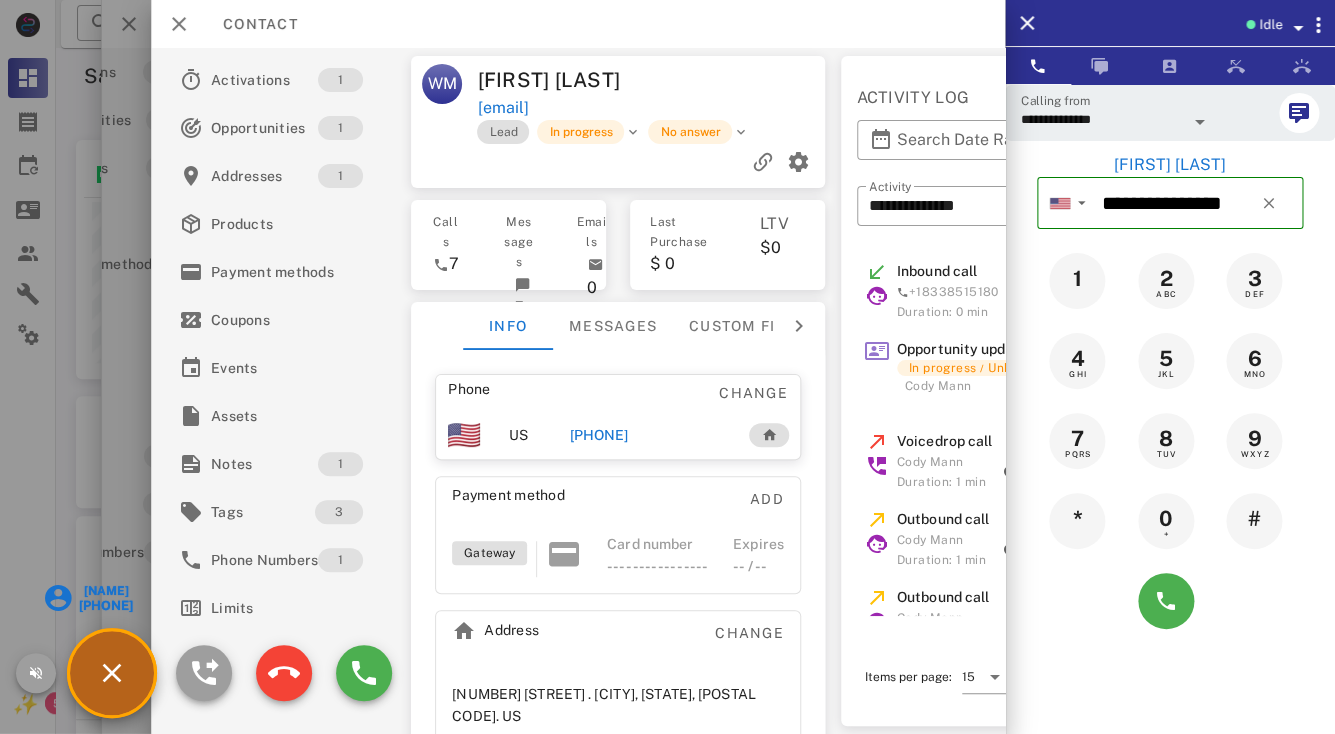 click on "David" at bounding box center [105, 591] 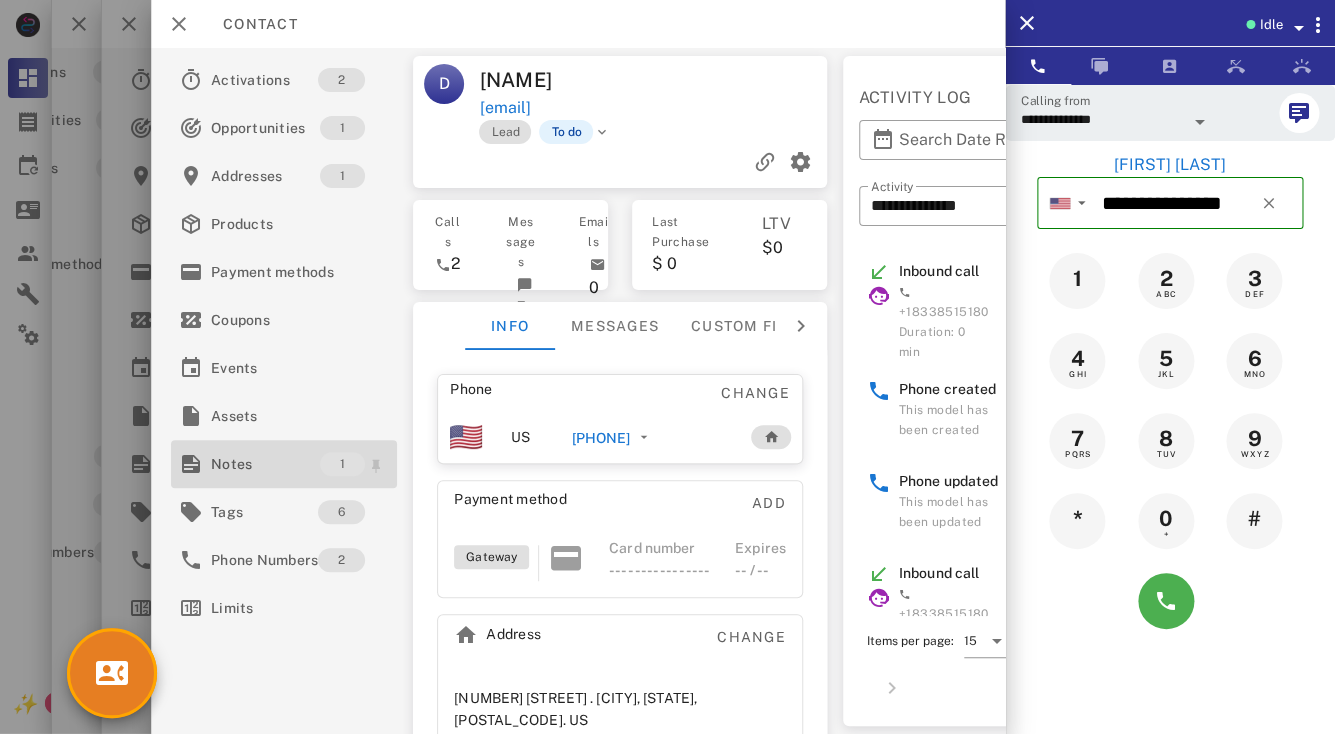 click on "Notes" at bounding box center [265, 464] 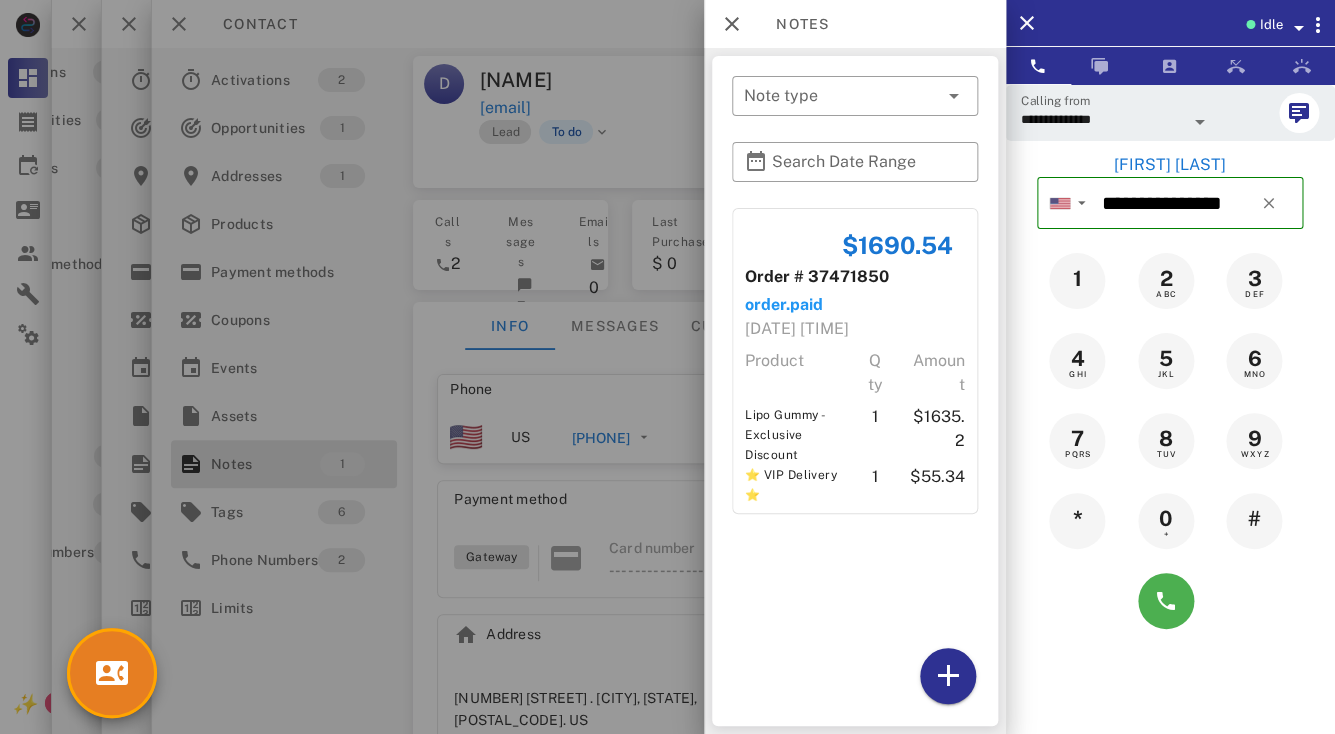 click at bounding box center (667, 367) 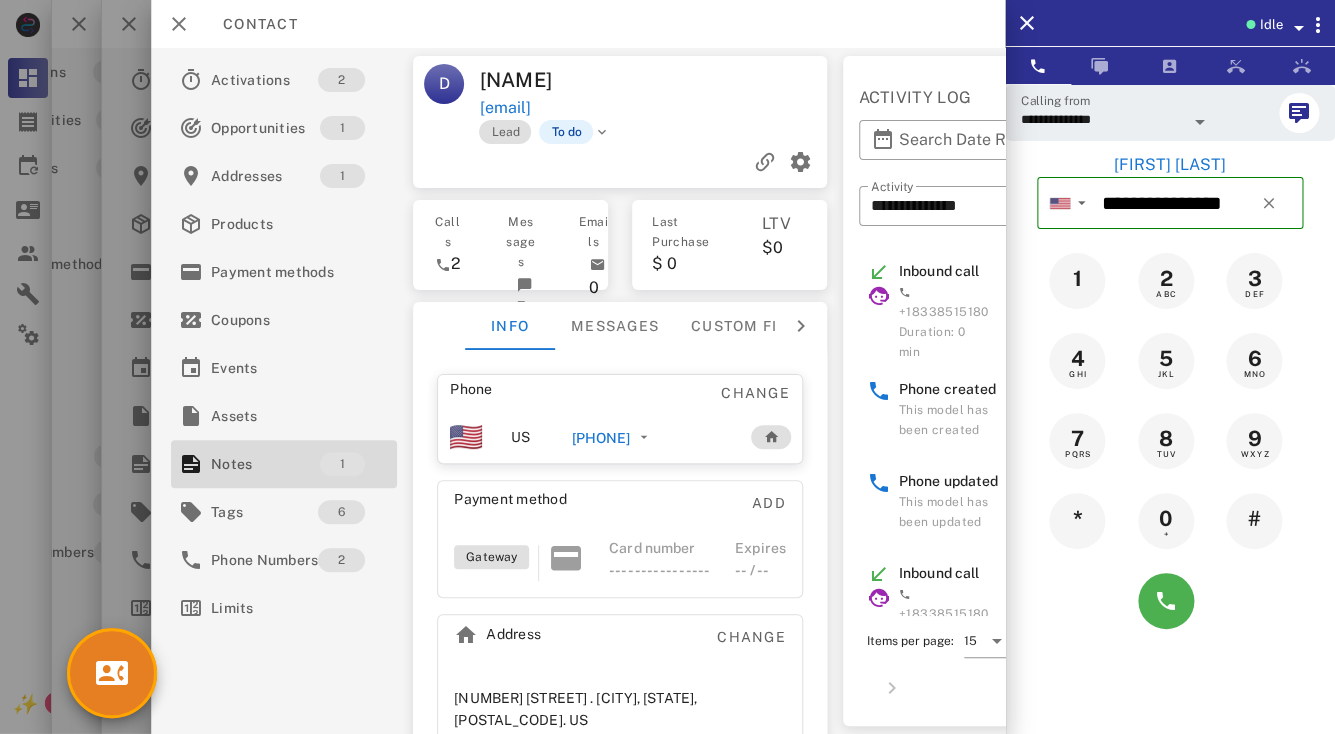 click on "David" at bounding box center [567, 80] 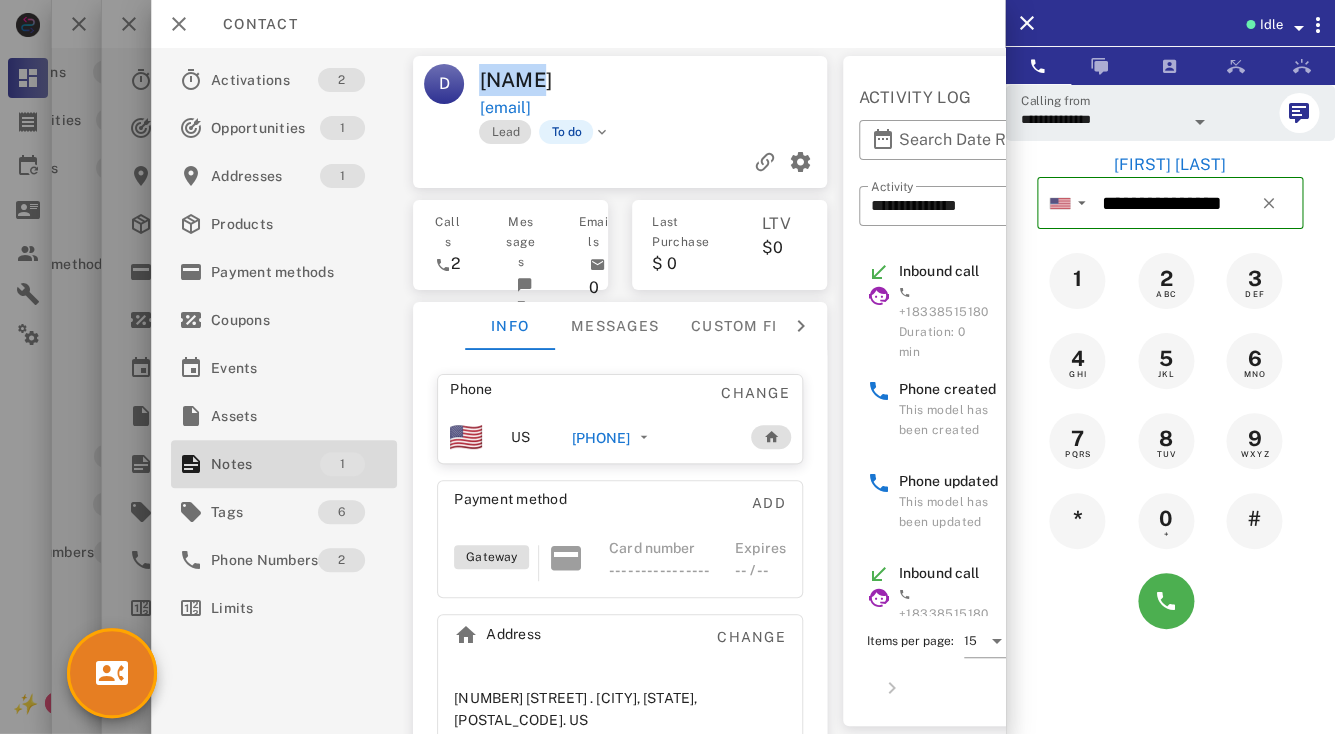click on "David" at bounding box center (567, 80) 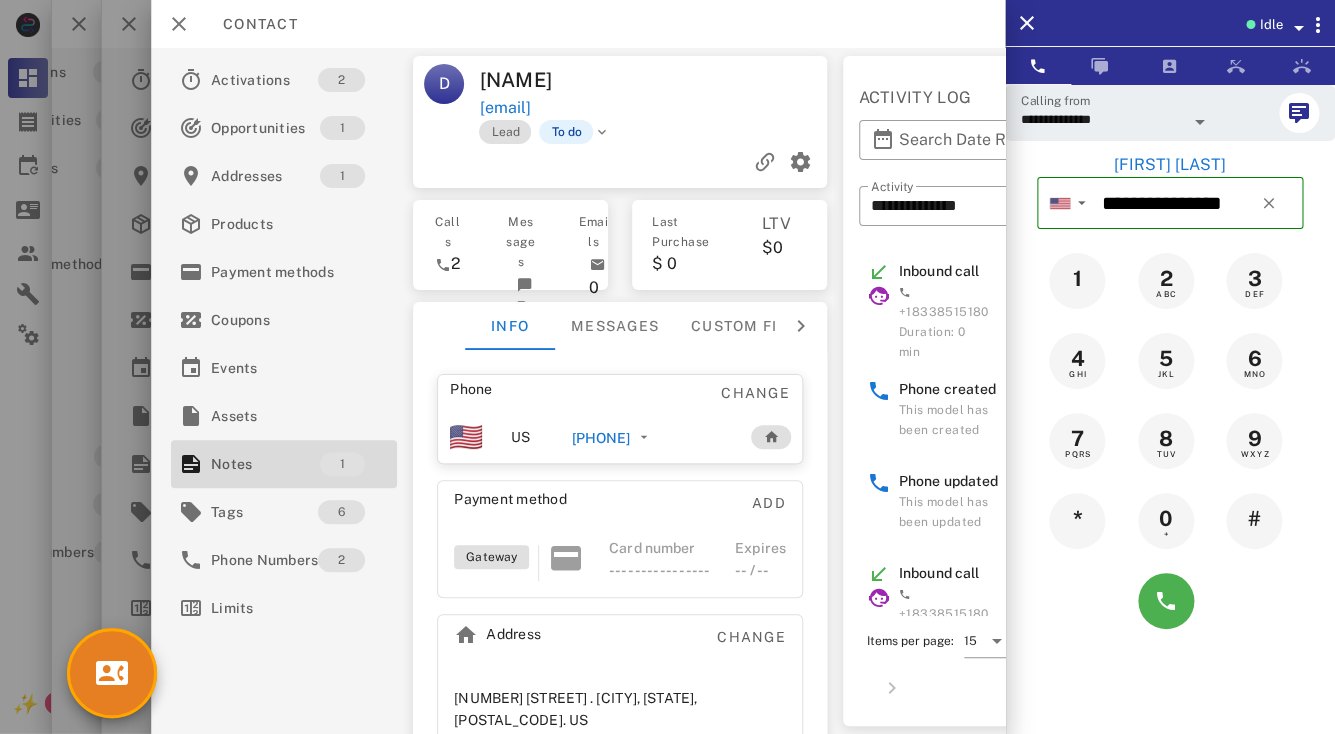 click on "David" at bounding box center [567, 80] 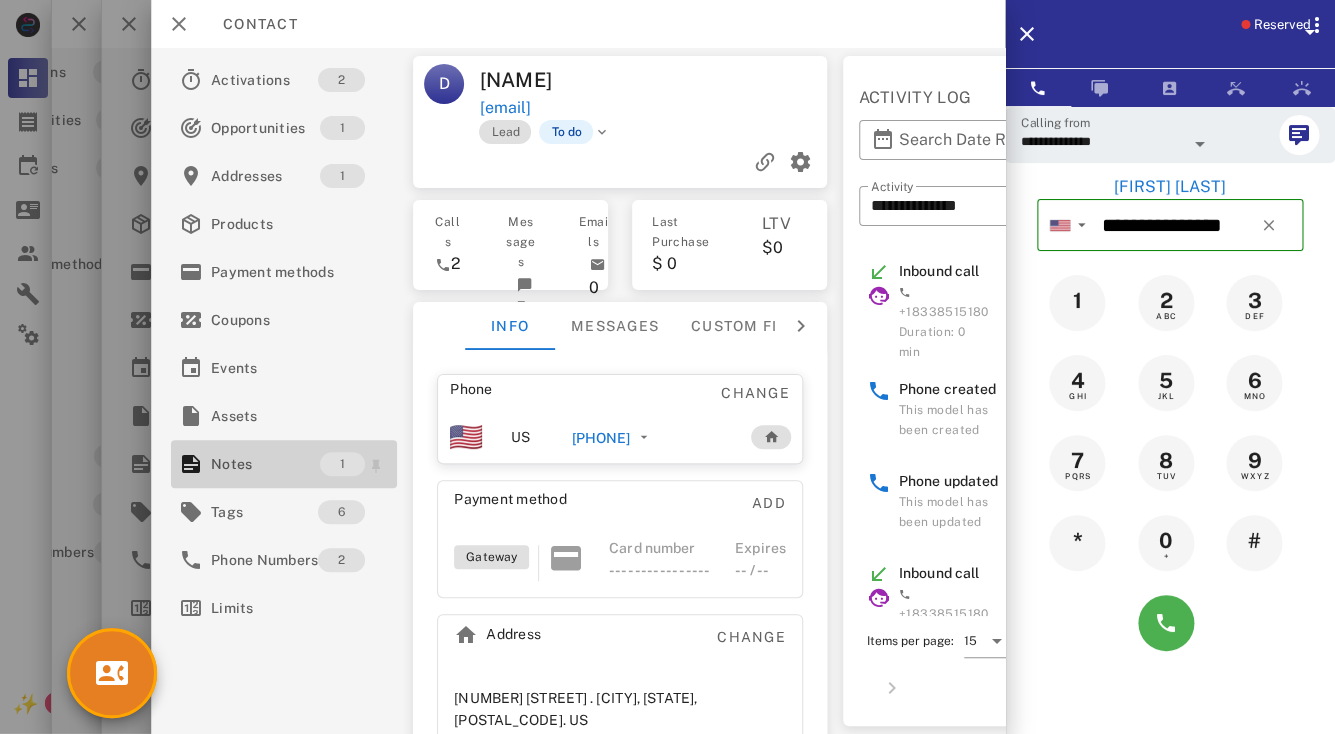 click on "Notes" at bounding box center (265, 464) 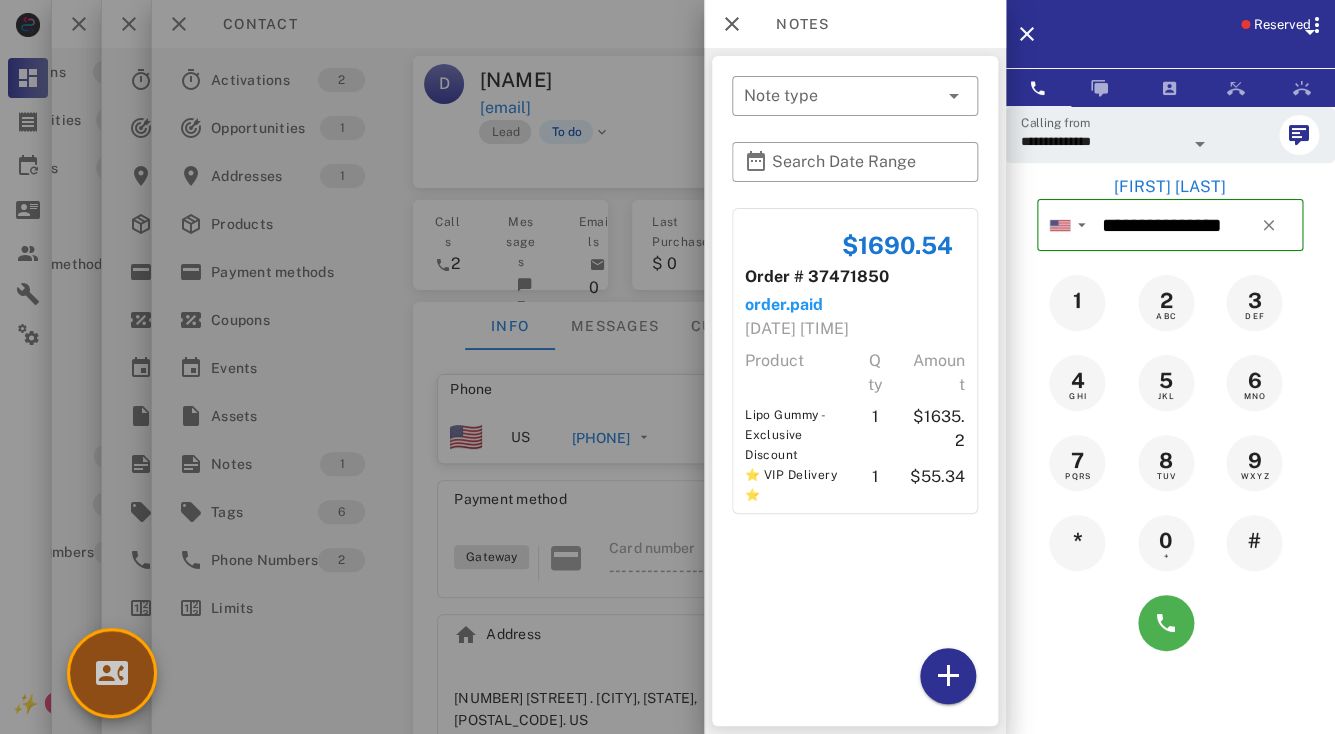 click at bounding box center (112, 673) 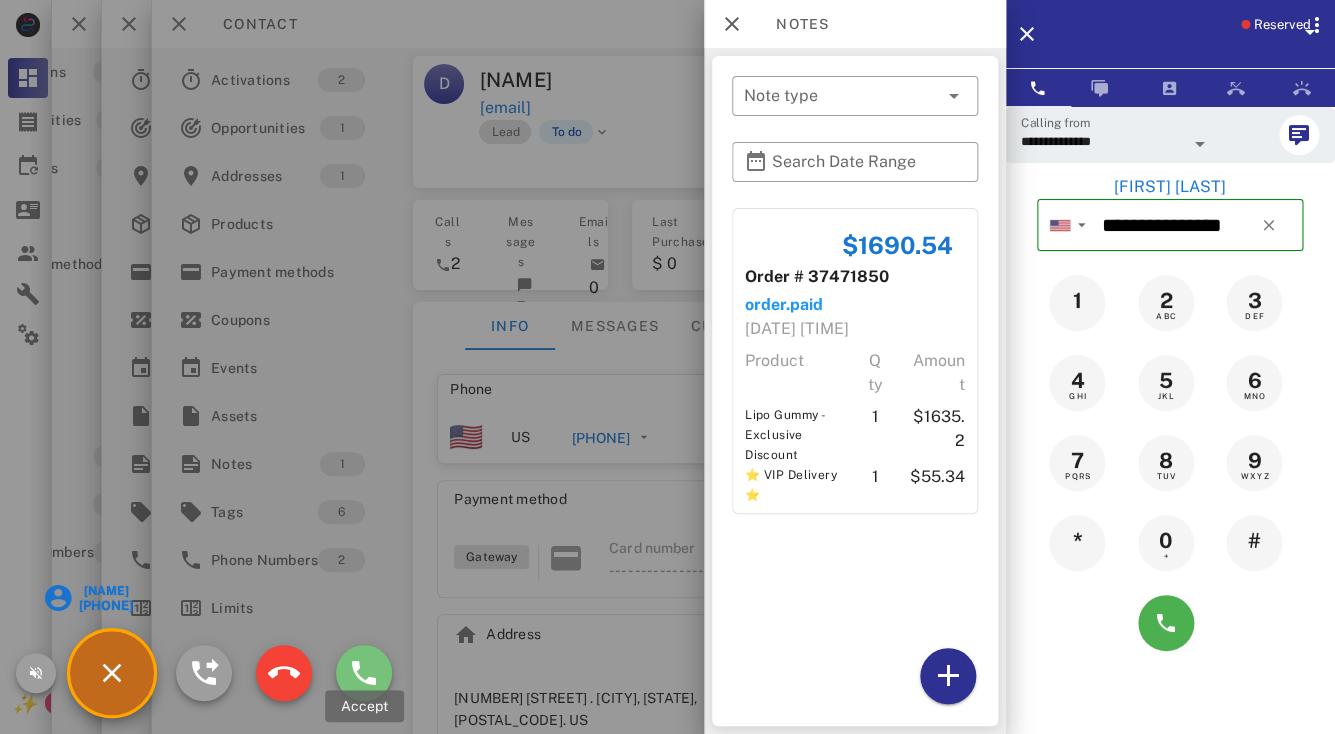 click at bounding box center [364, 673] 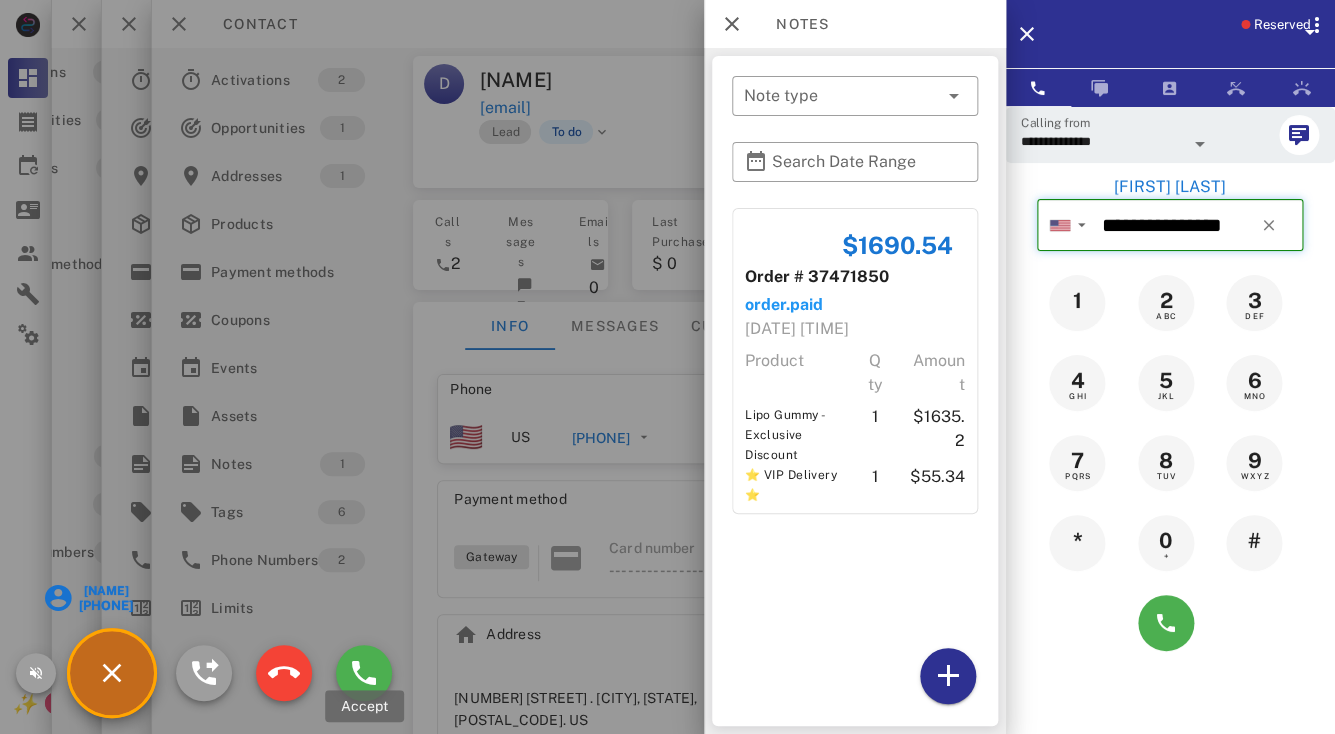 type on "**********" 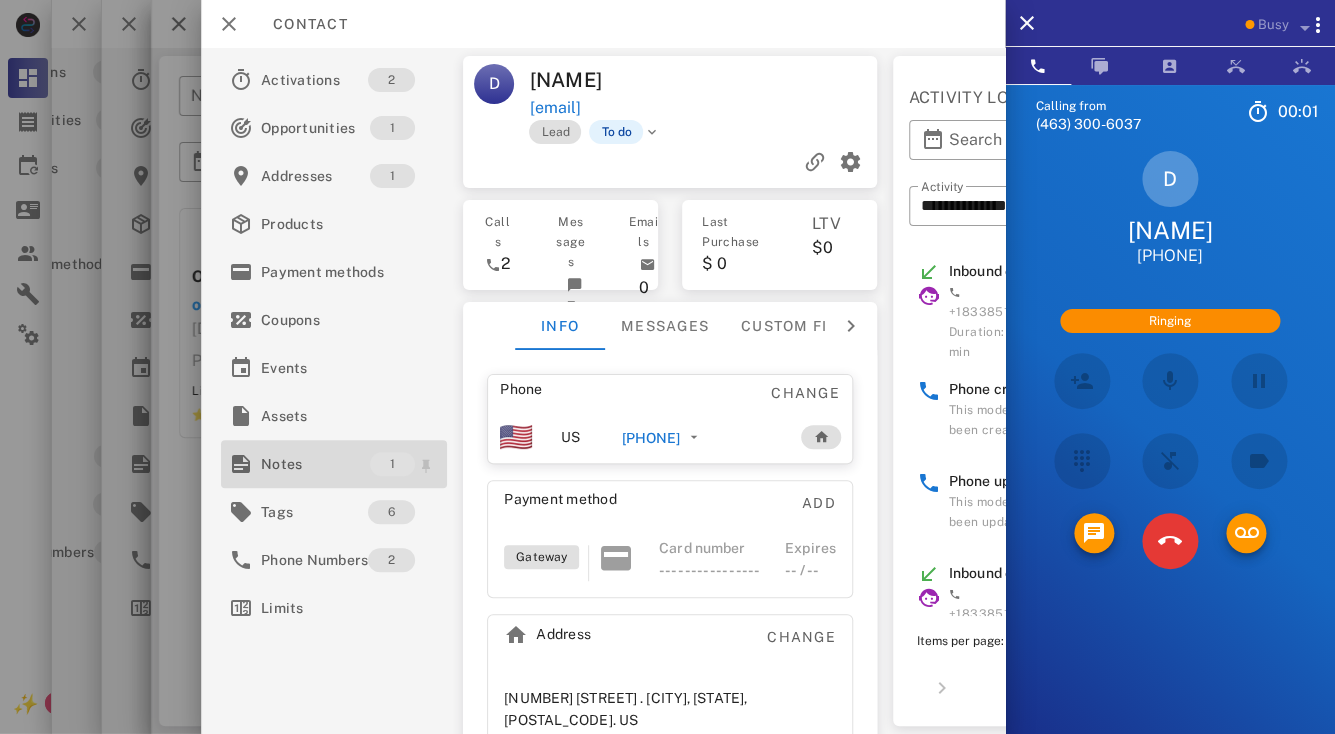 click on "Notes" at bounding box center [315, 464] 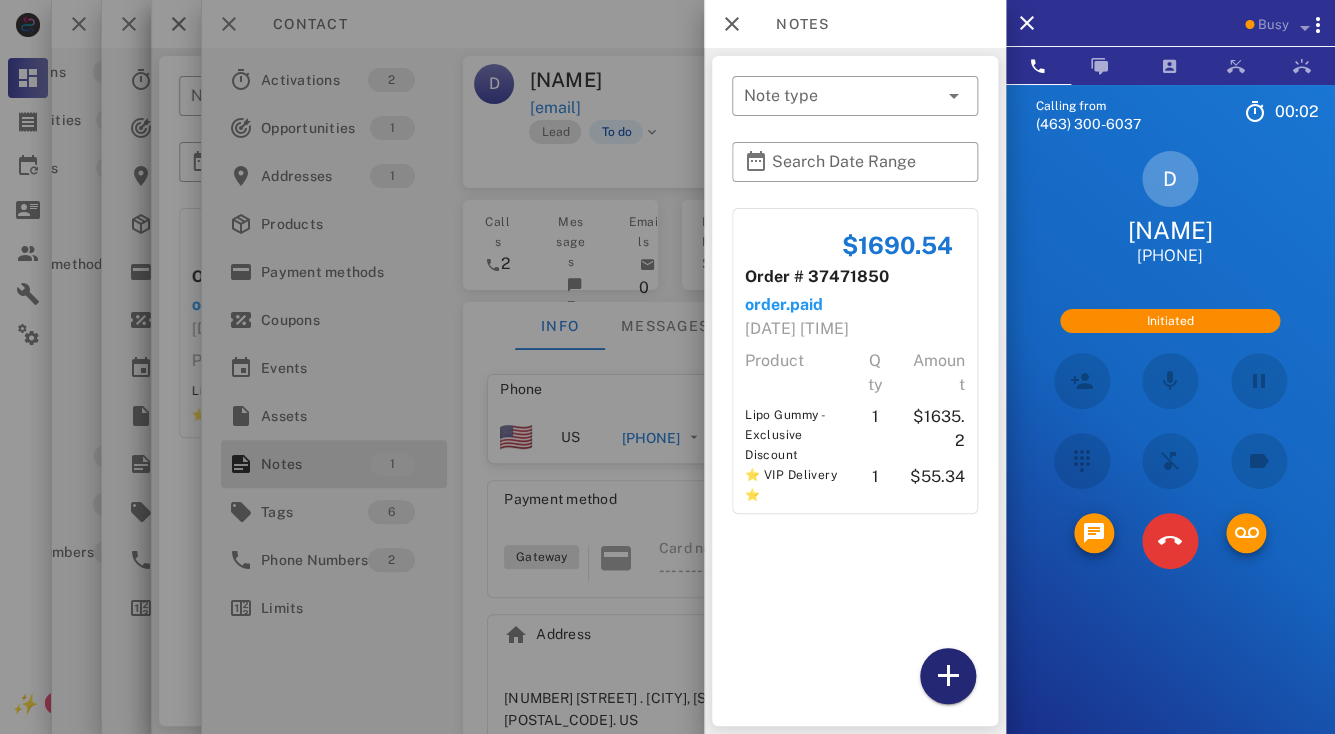 click at bounding box center (947, 676) 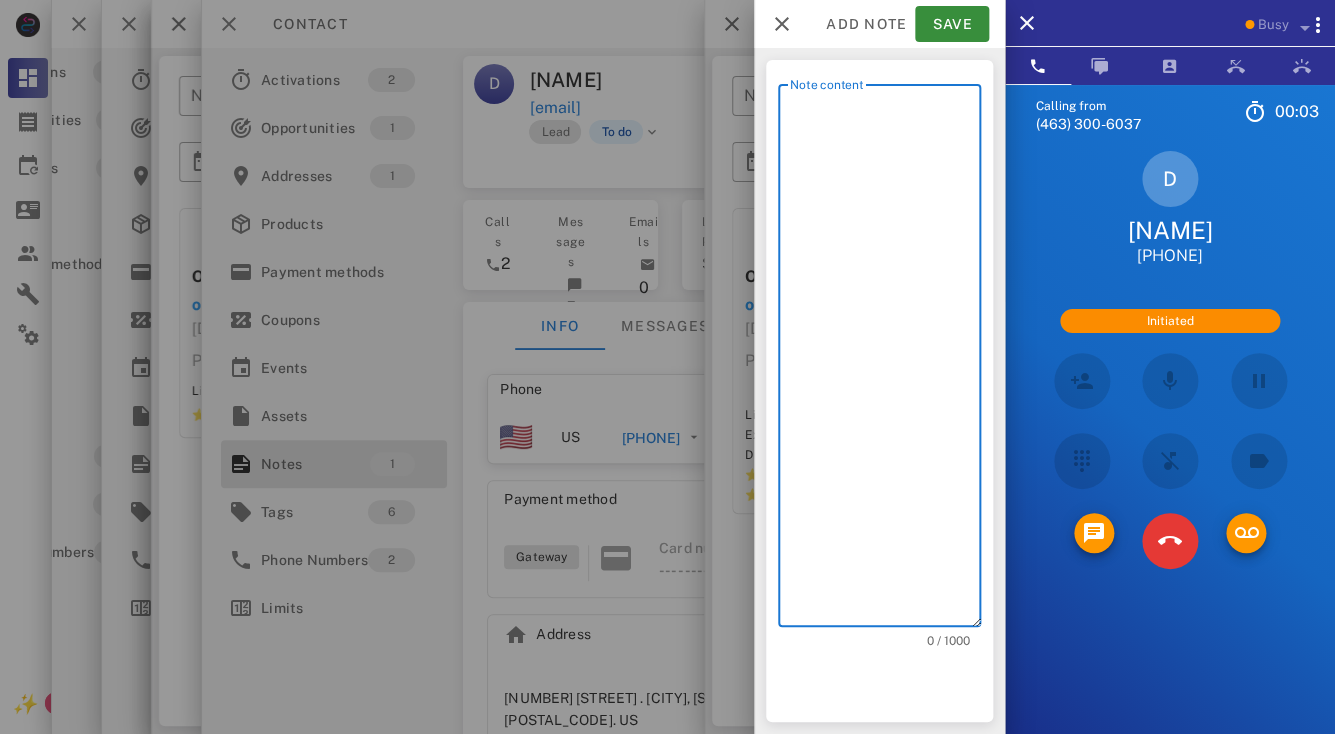 click on "Note content" at bounding box center [885, 360] 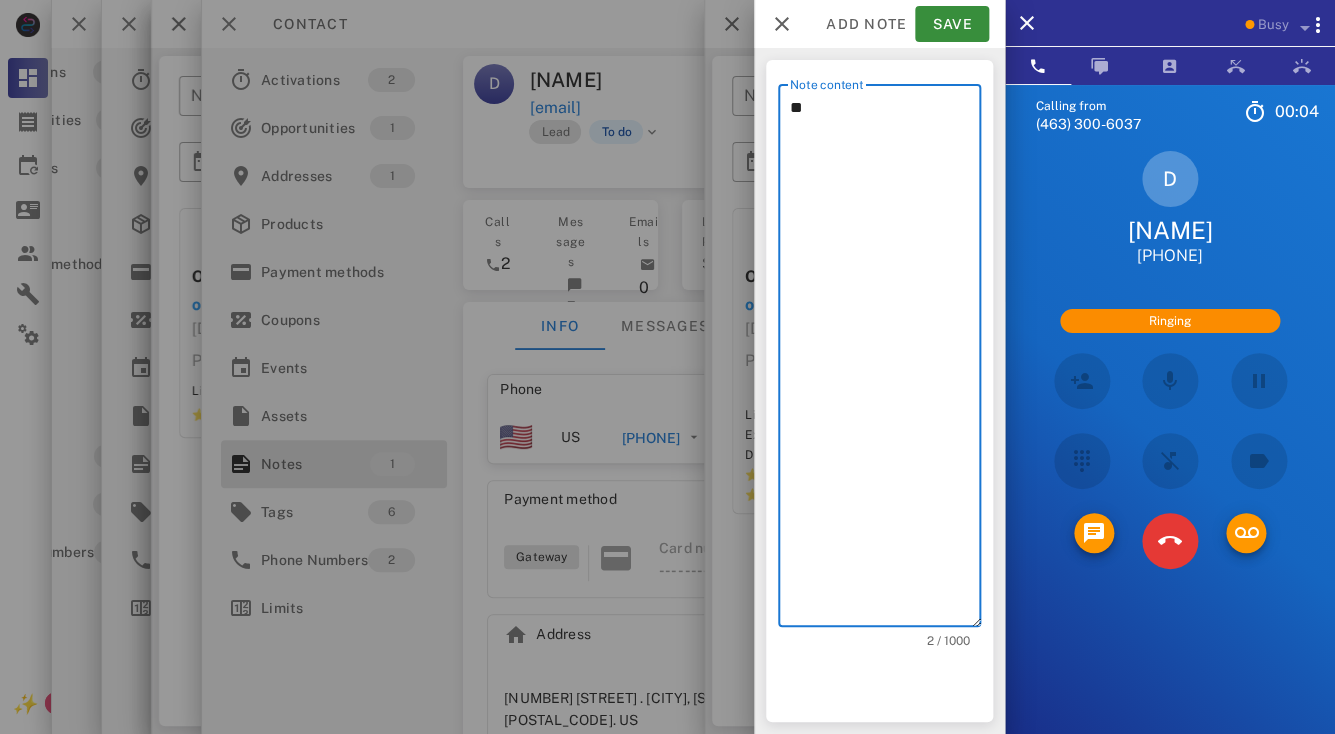 type on "*" 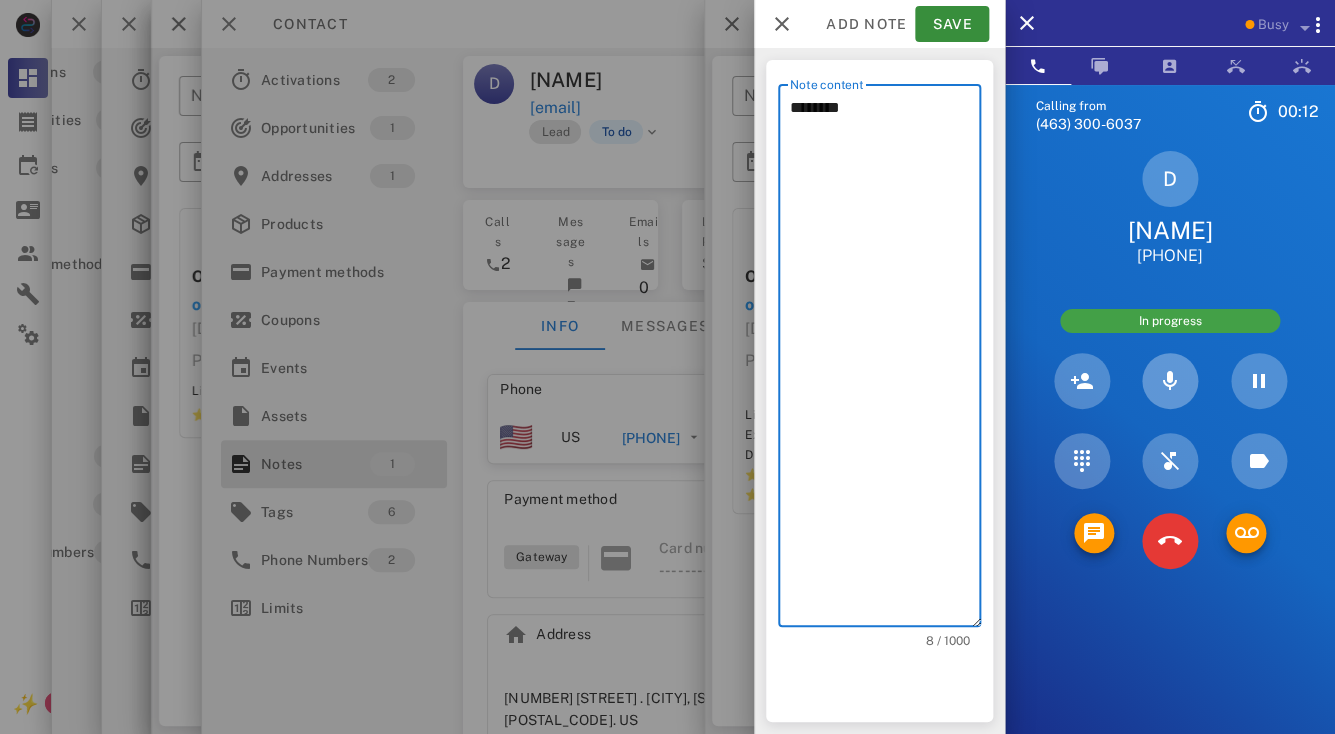 type on "********" 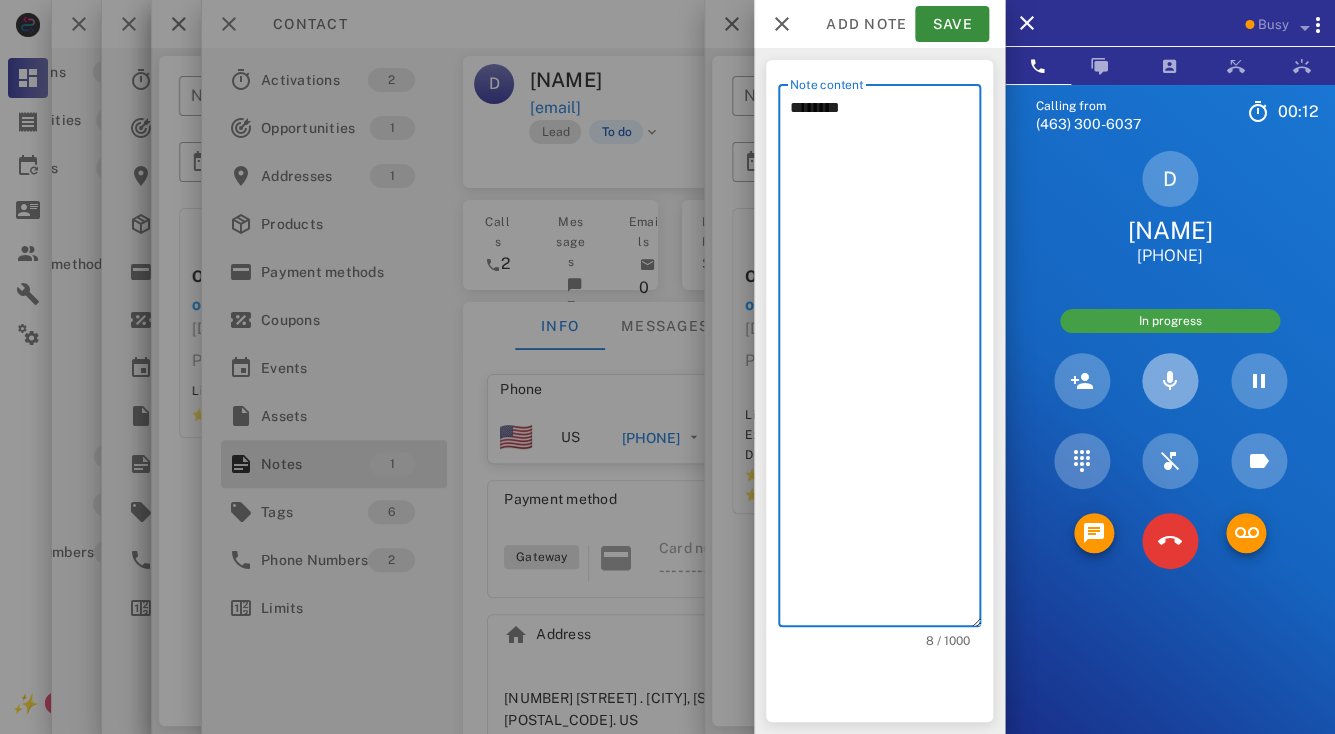 click at bounding box center [1170, 381] 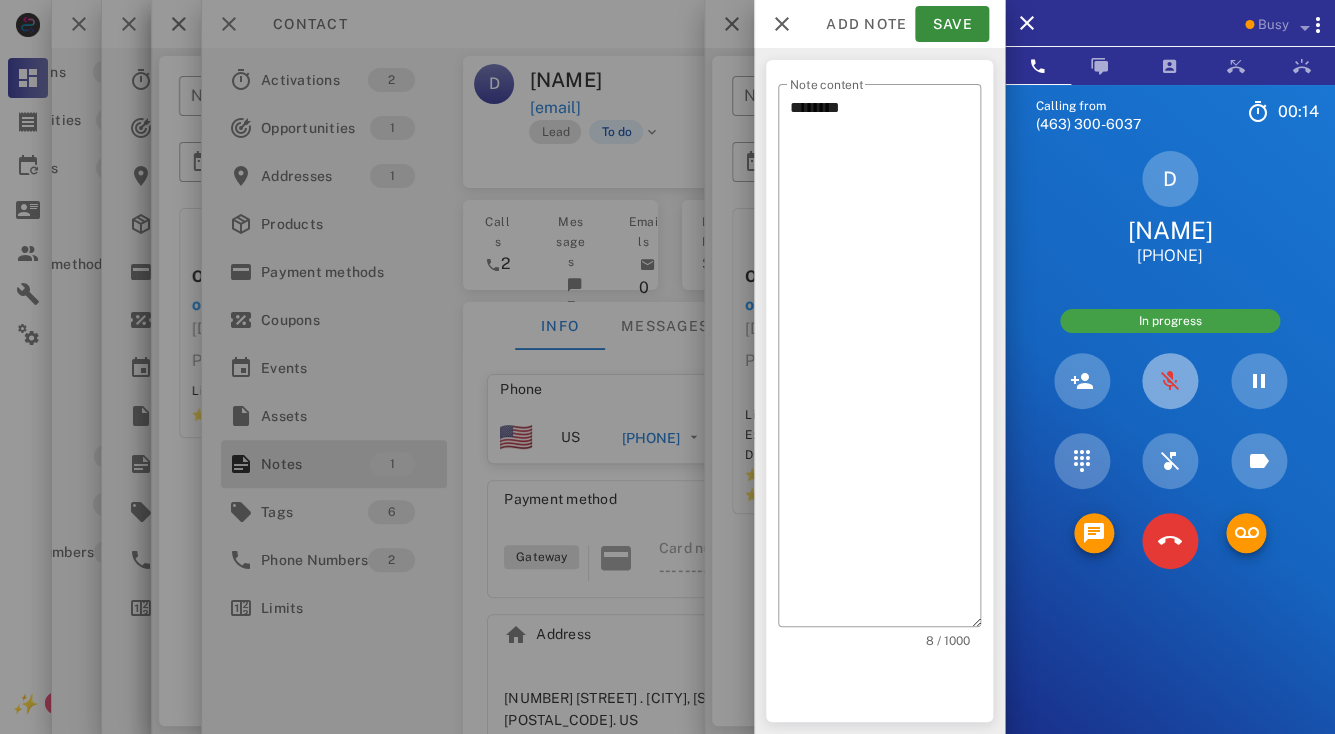 click at bounding box center (1170, 381) 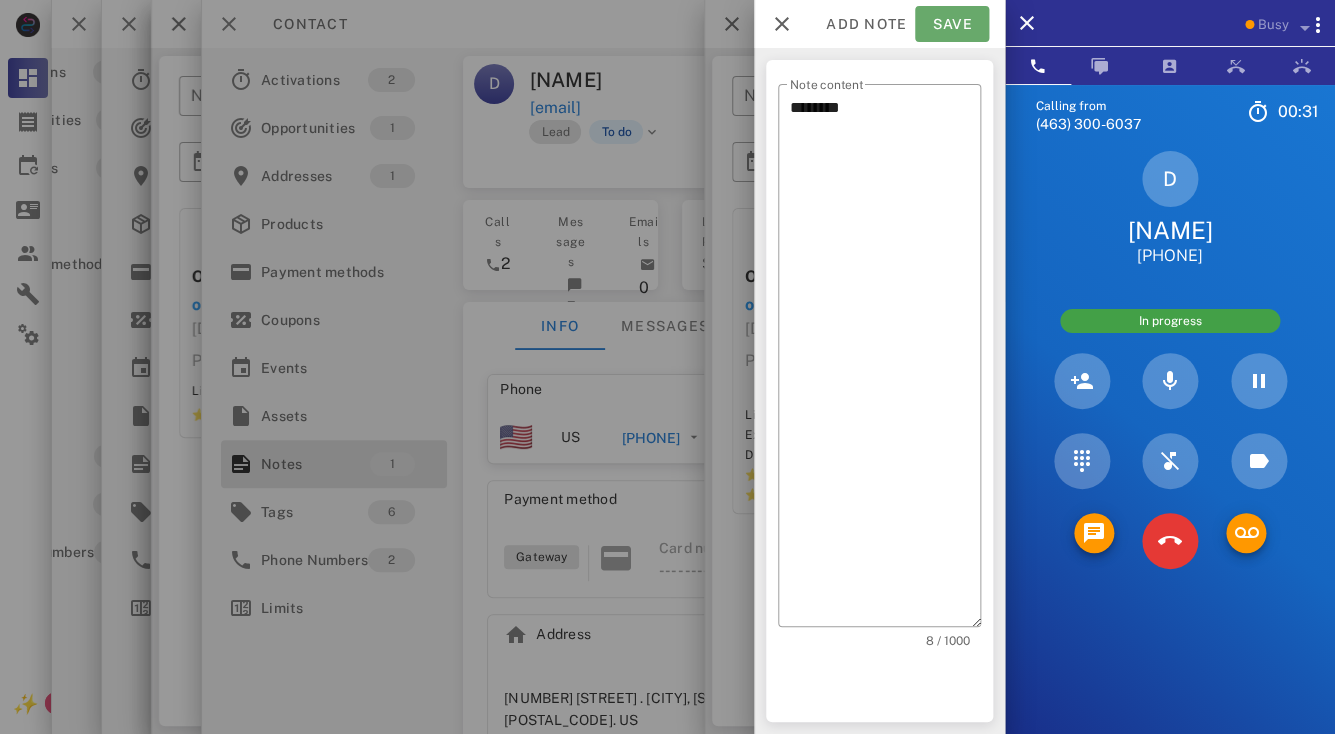 click on "Save" at bounding box center [952, 24] 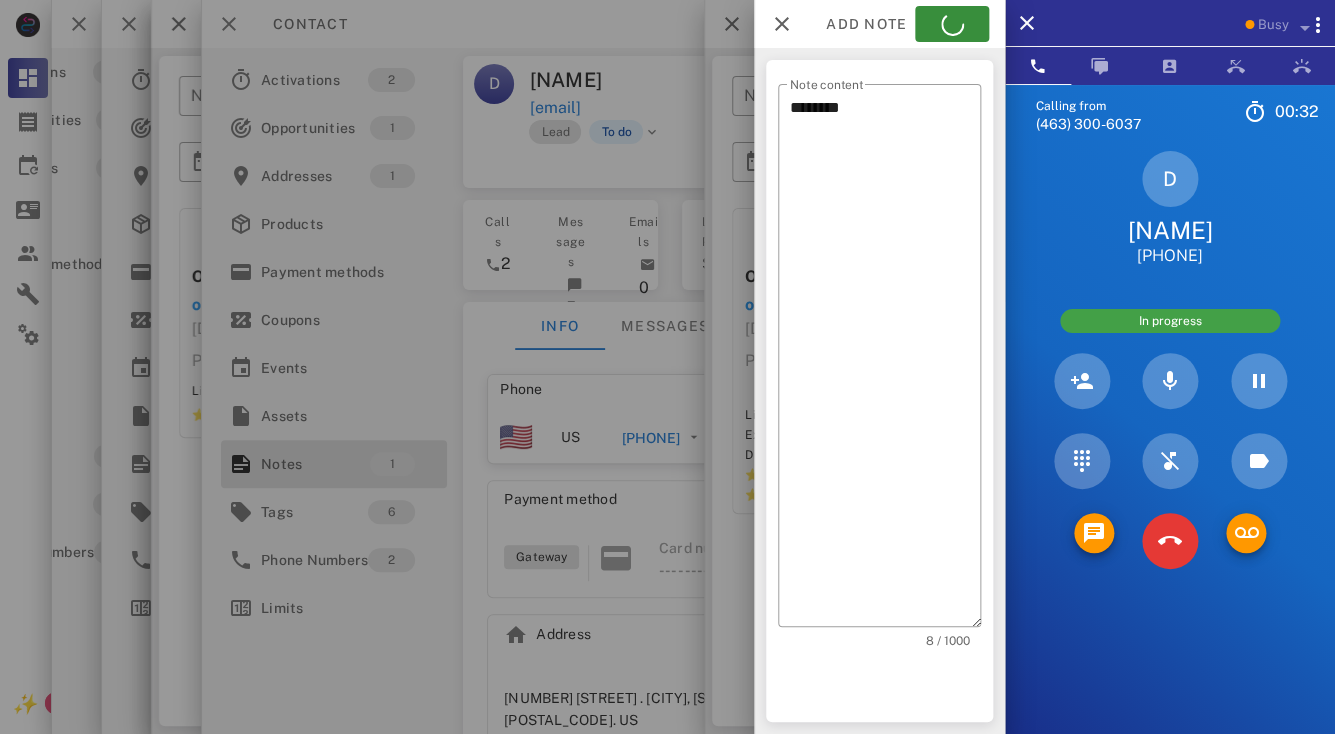click at bounding box center (667, 367) 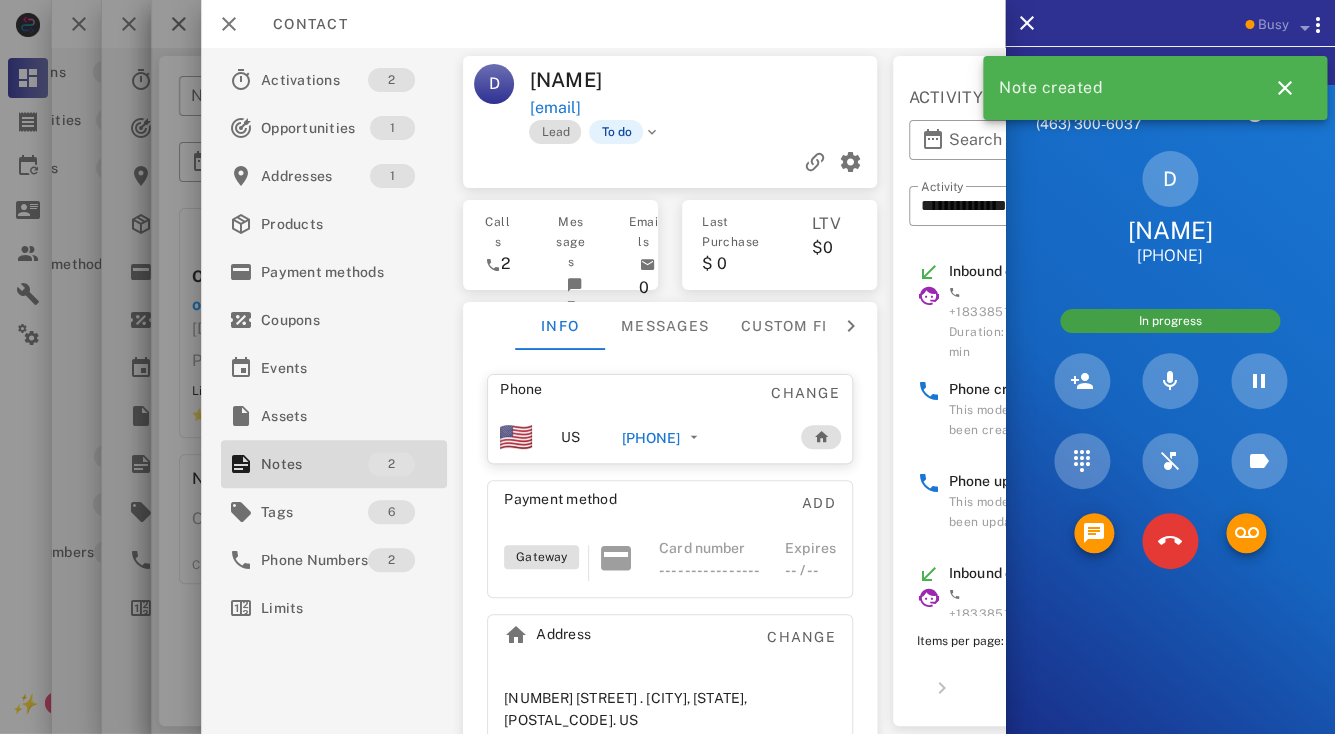 scroll, scrollTop: 33, scrollLeft: 0, axis: vertical 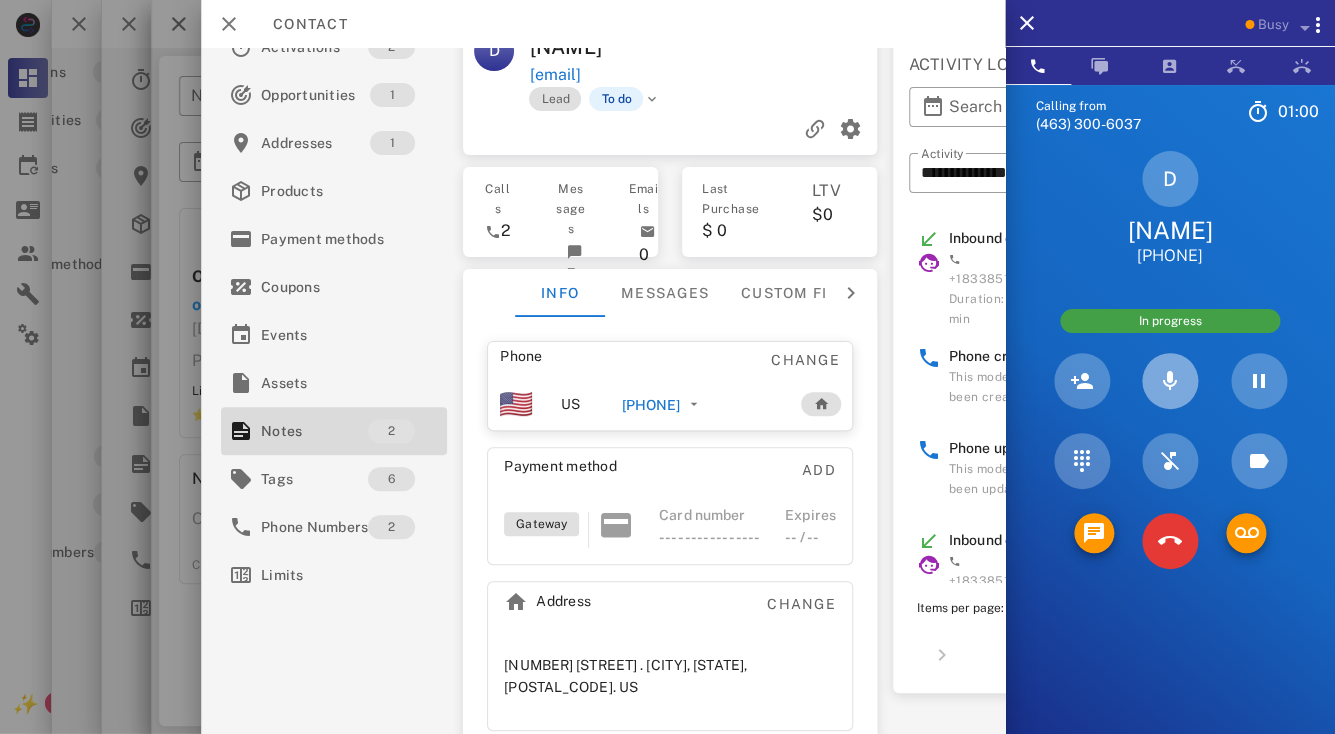 click at bounding box center [1170, 381] 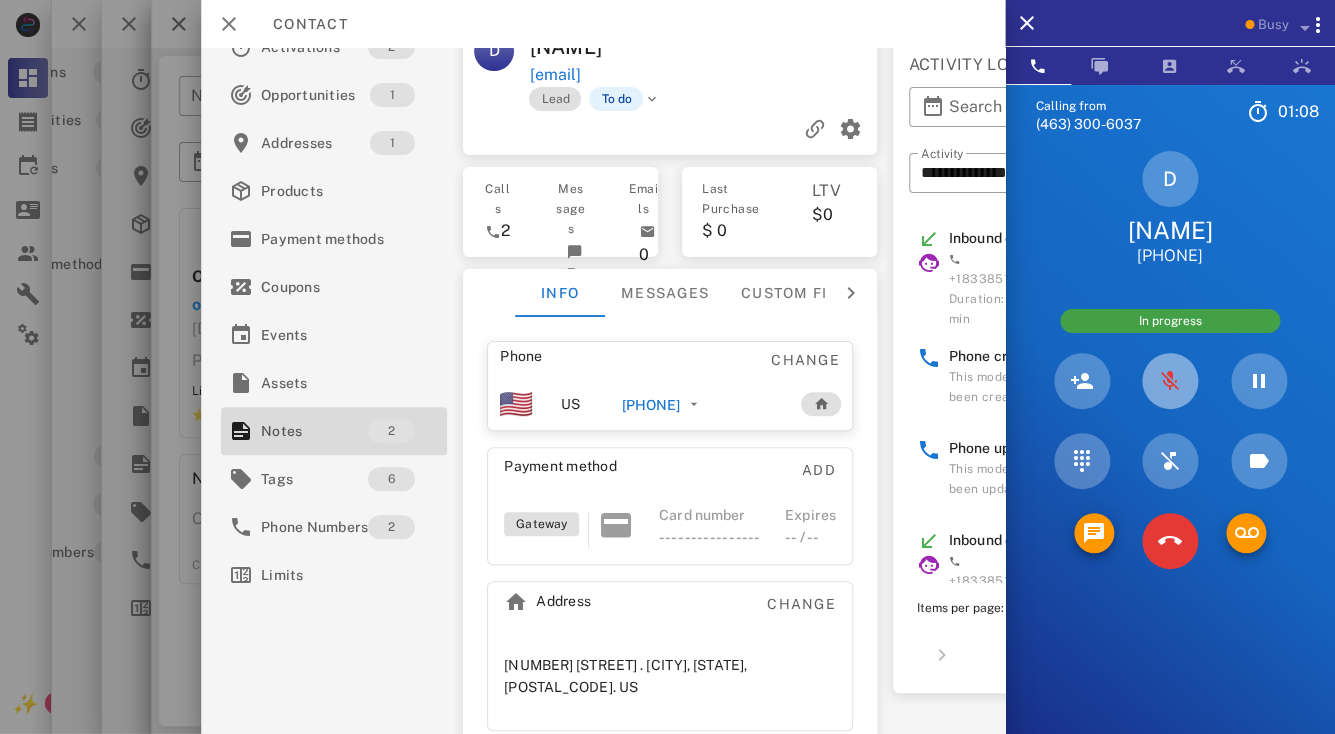 click at bounding box center [1170, 381] 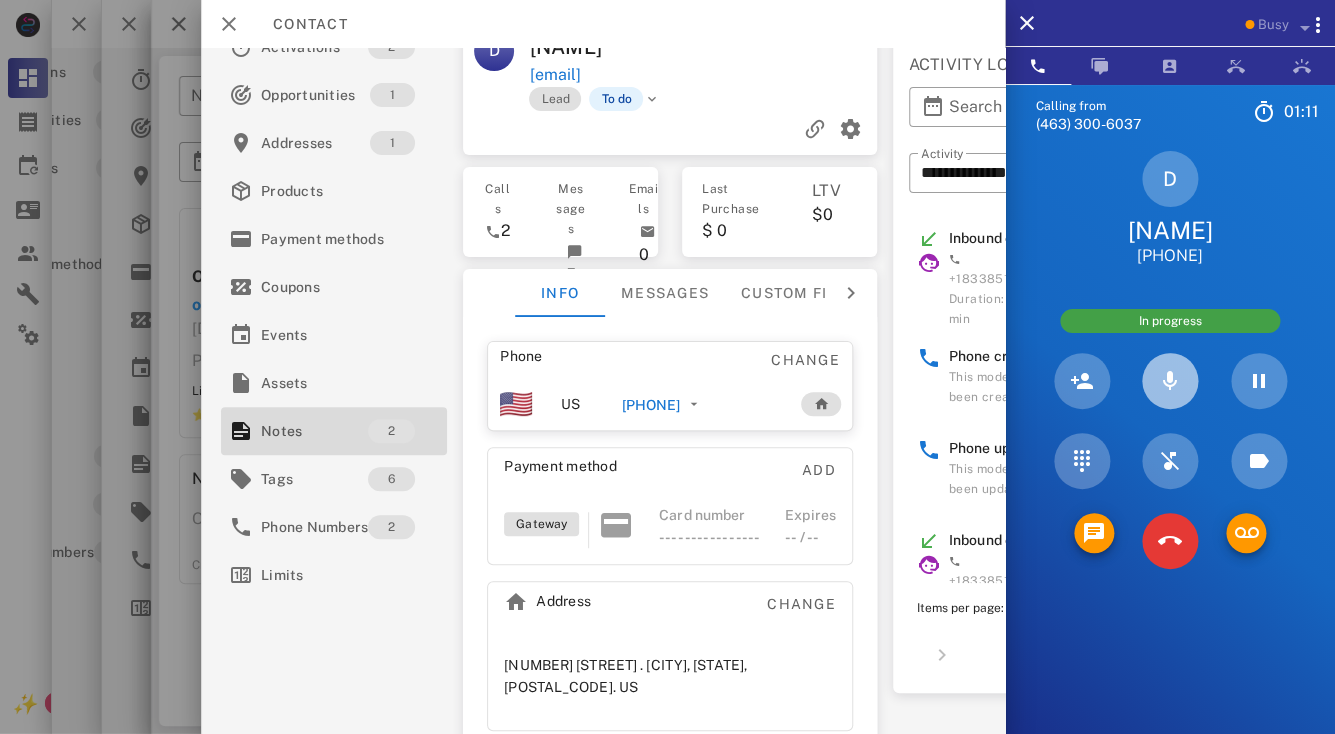click at bounding box center (1170, 381) 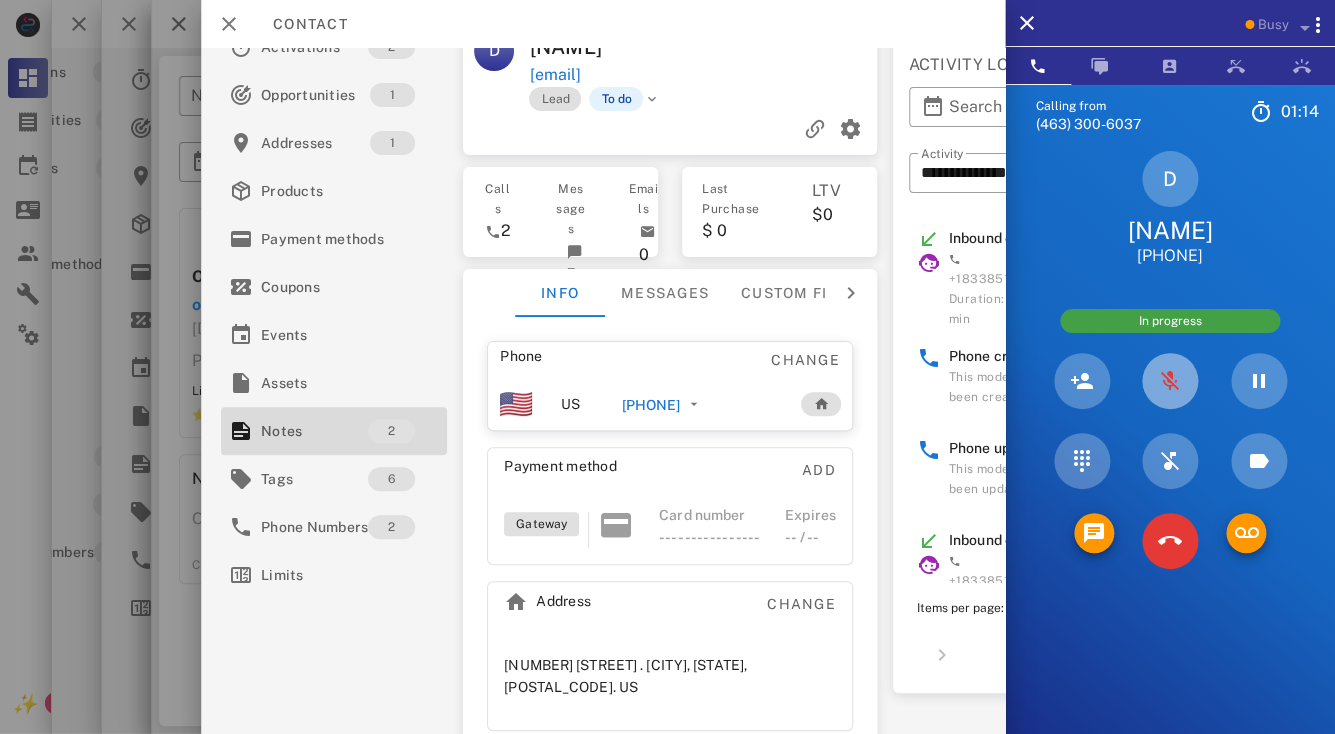 click at bounding box center [1170, 381] 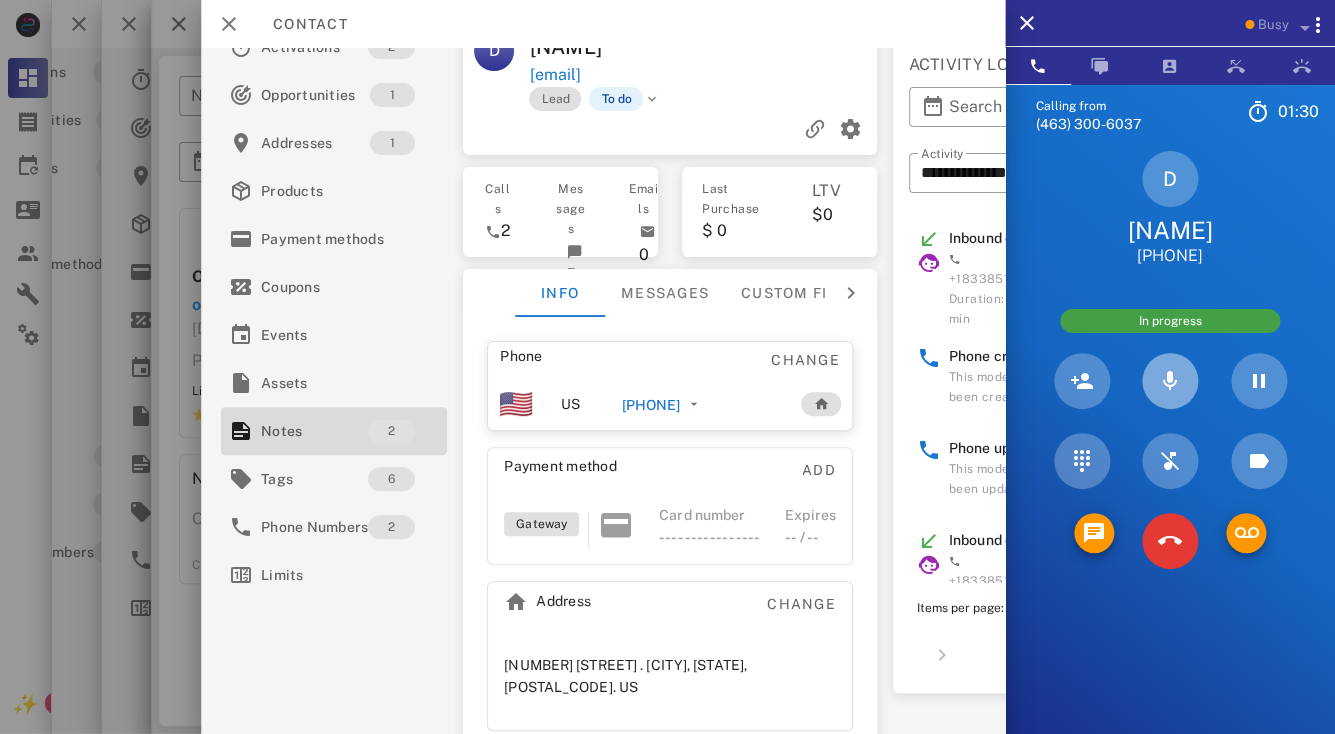 type 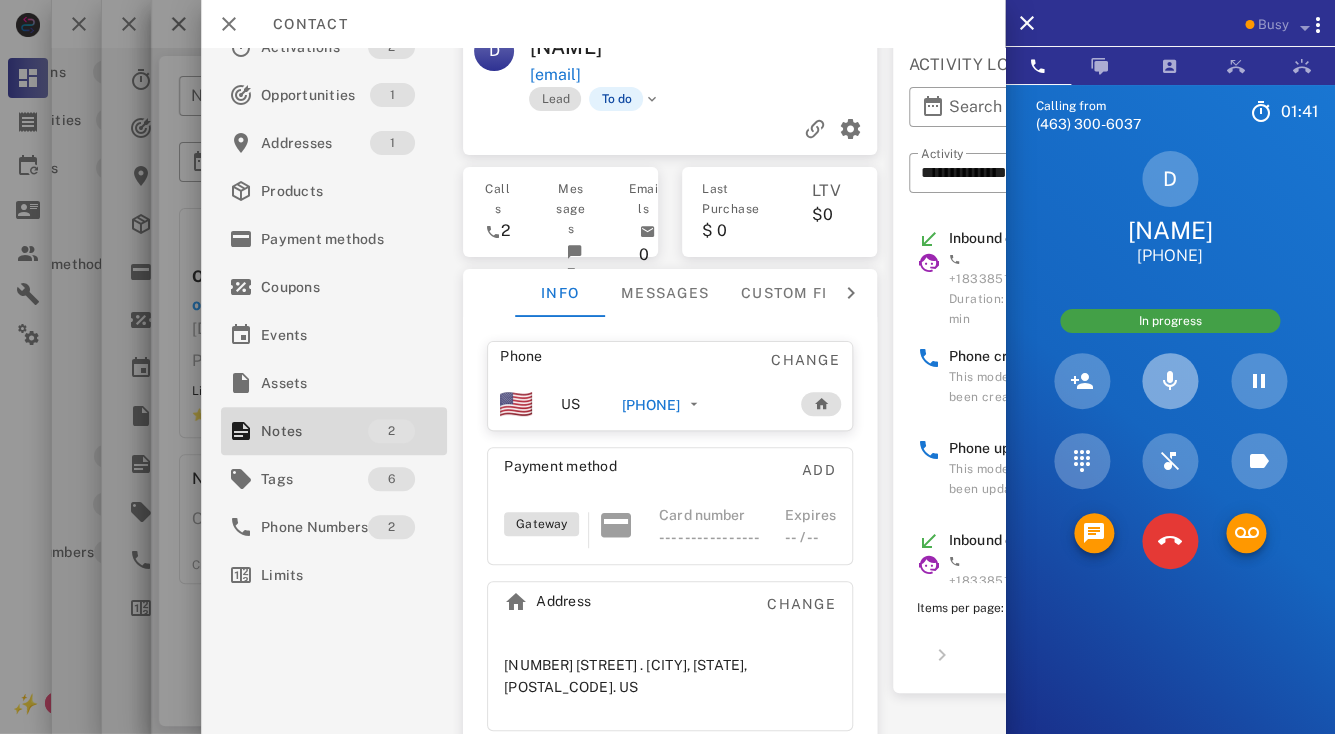 click at bounding box center (1170, 381) 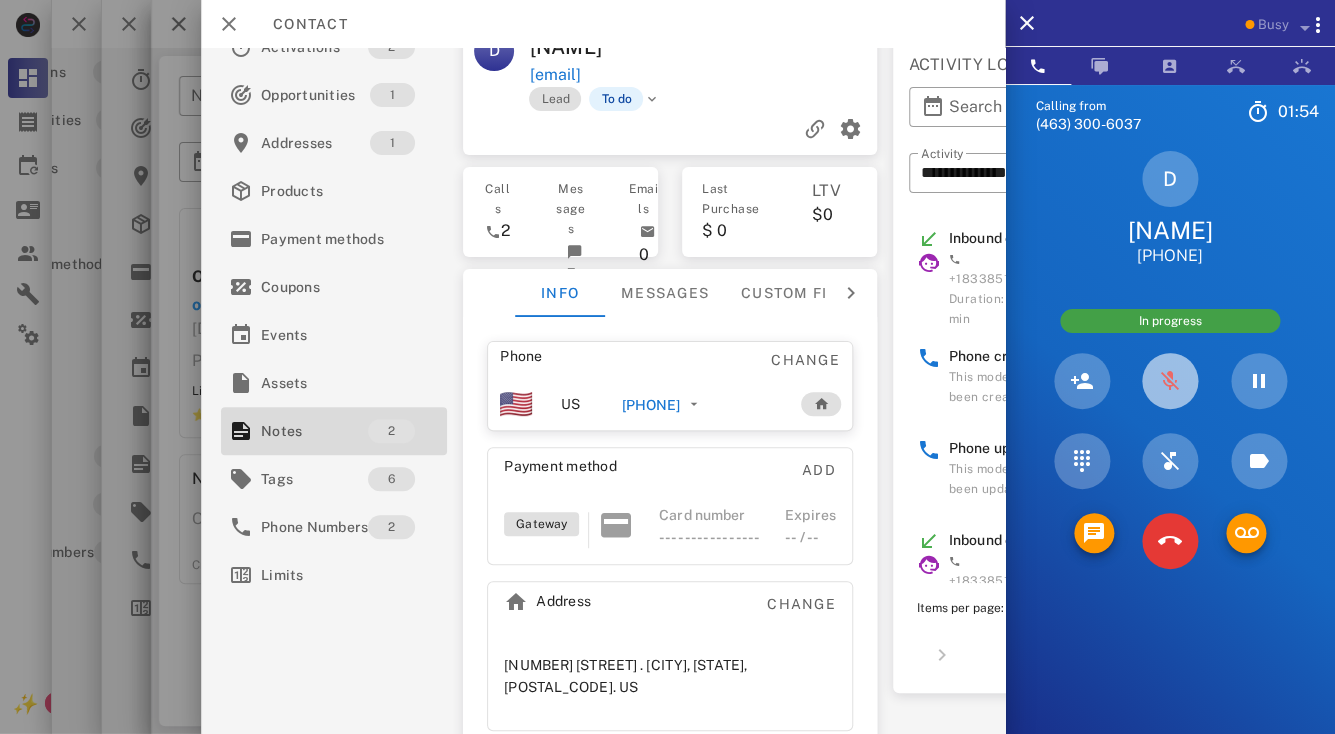 click at bounding box center (1170, 381) 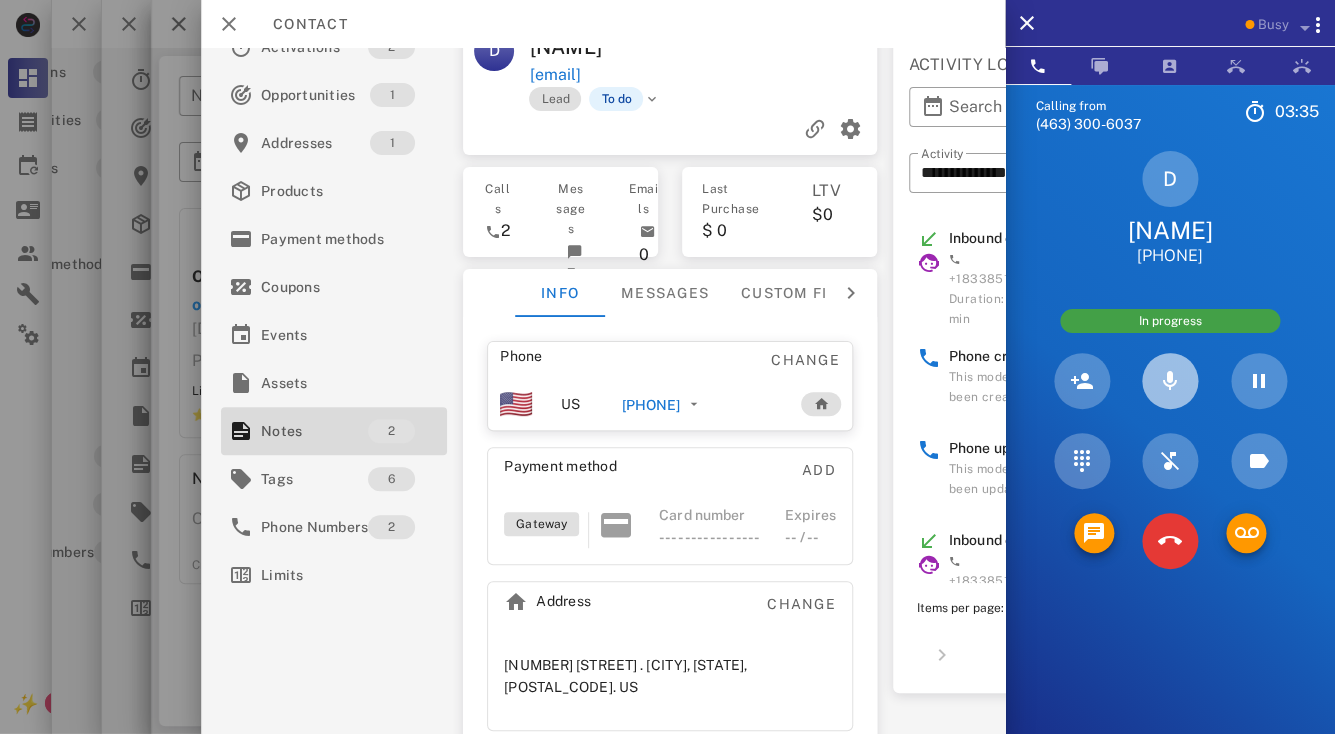 click at bounding box center (1170, 381) 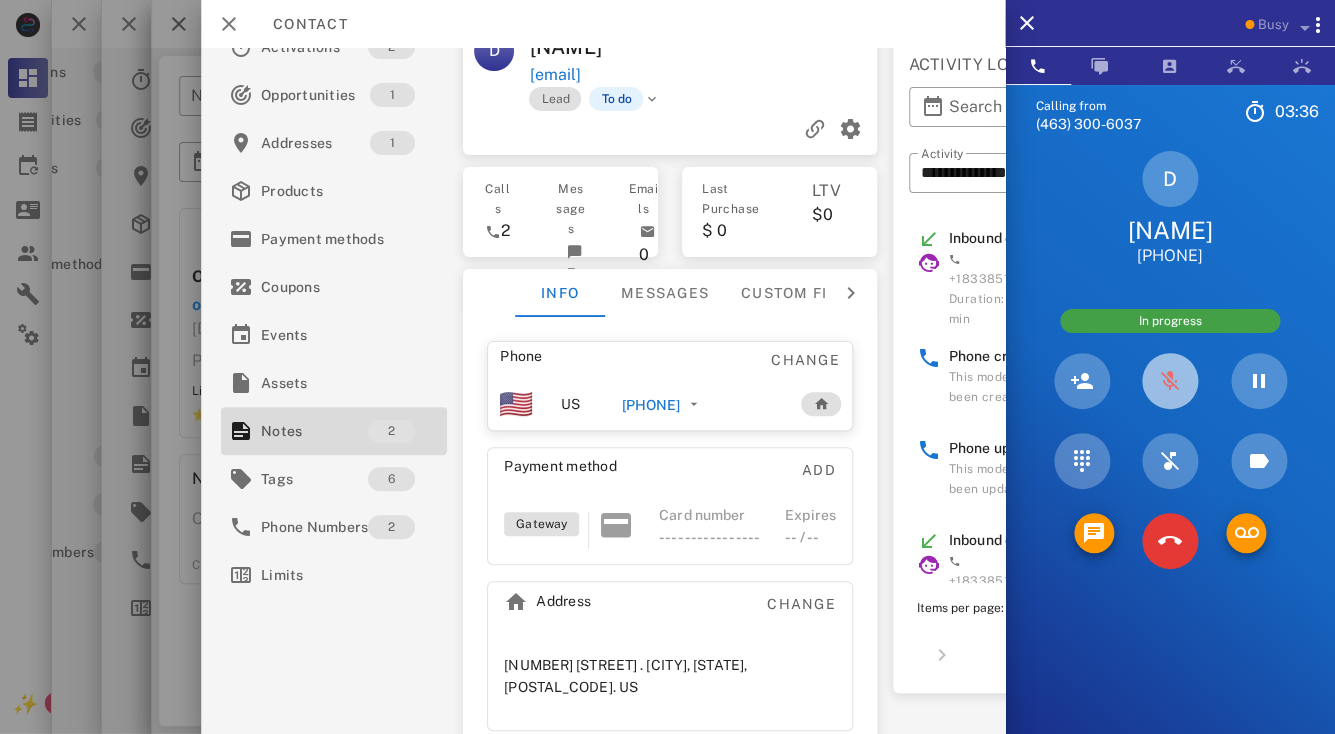click at bounding box center (1170, 381) 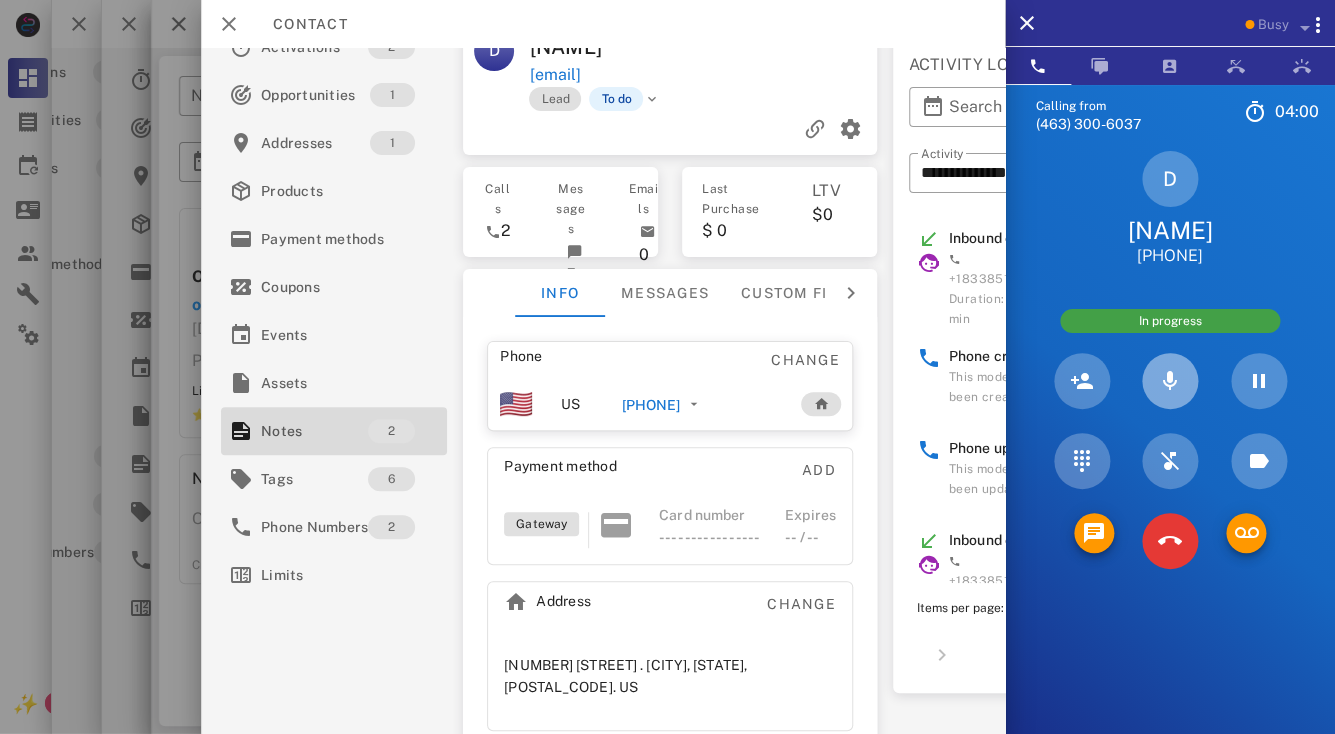 click at bounding box center [1170, 381] 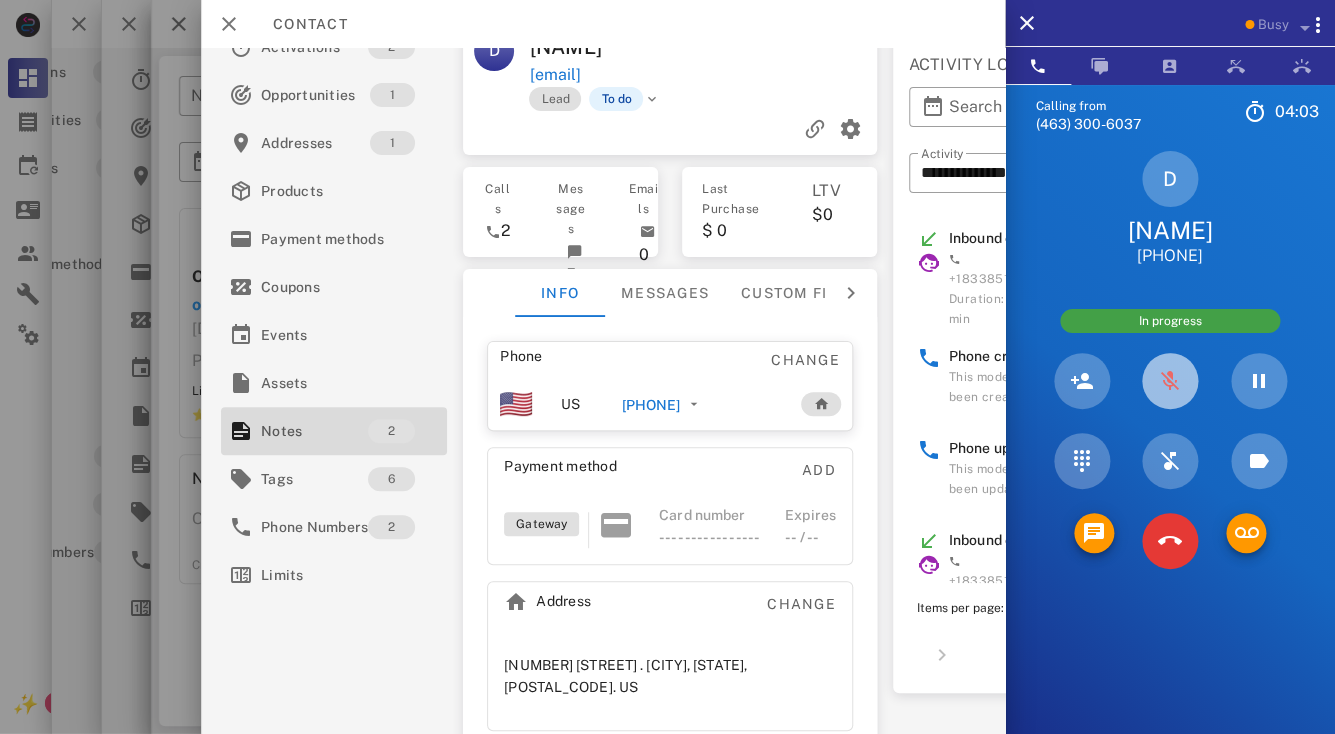 click at bounding box center [1170, 381] 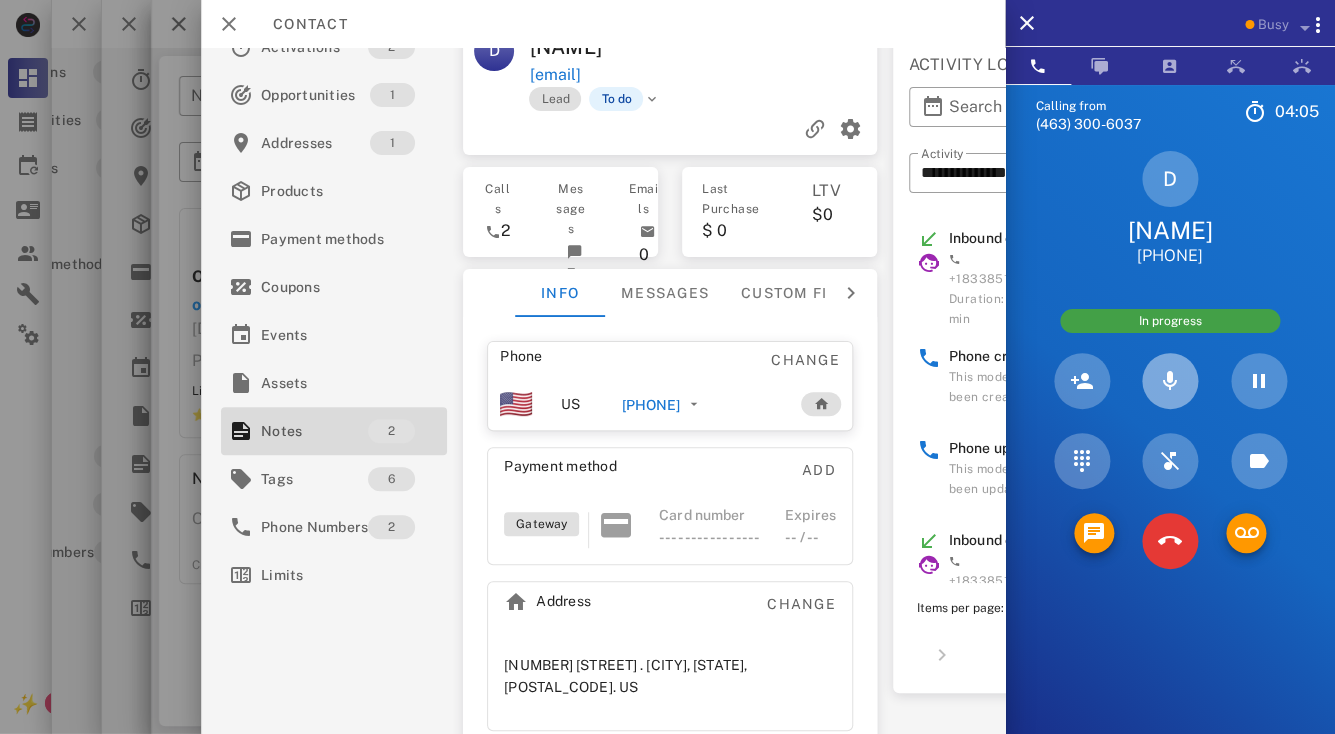 click at bounding box center [1170, 381] 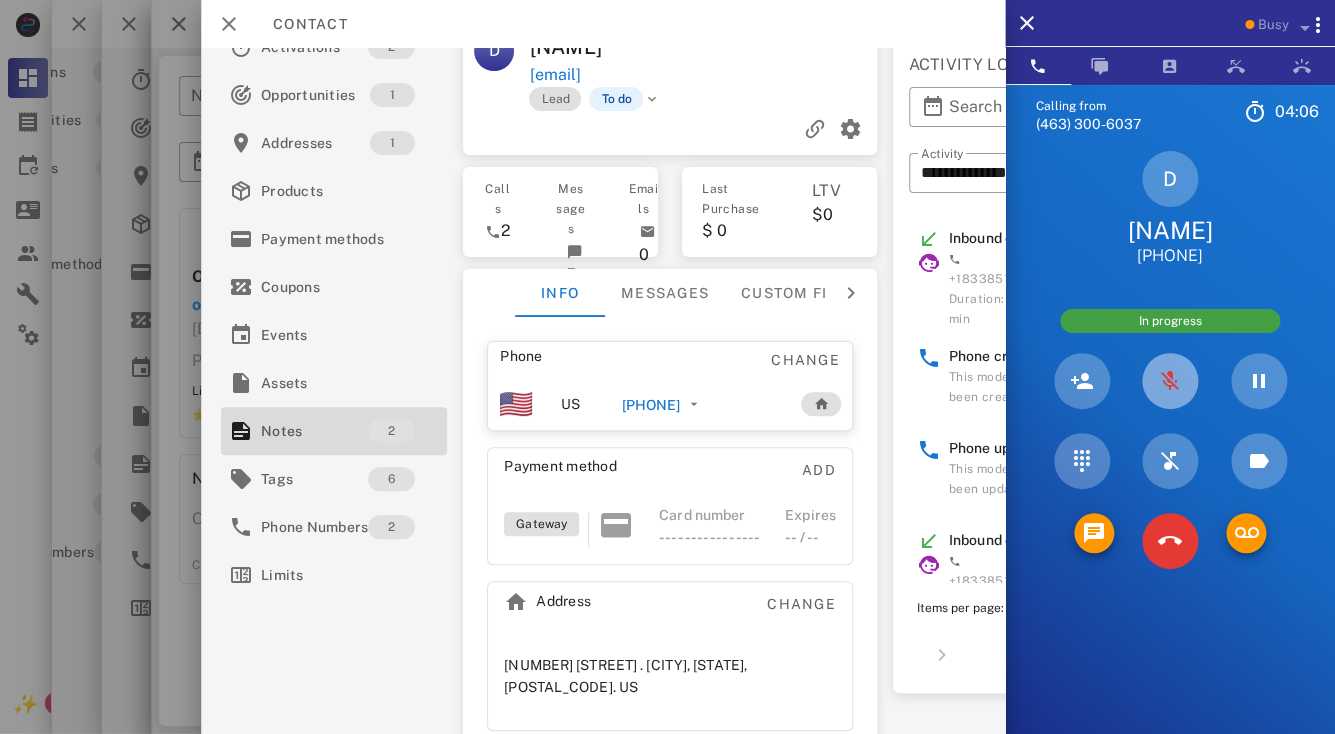 click at bounding box center [1170, 381] 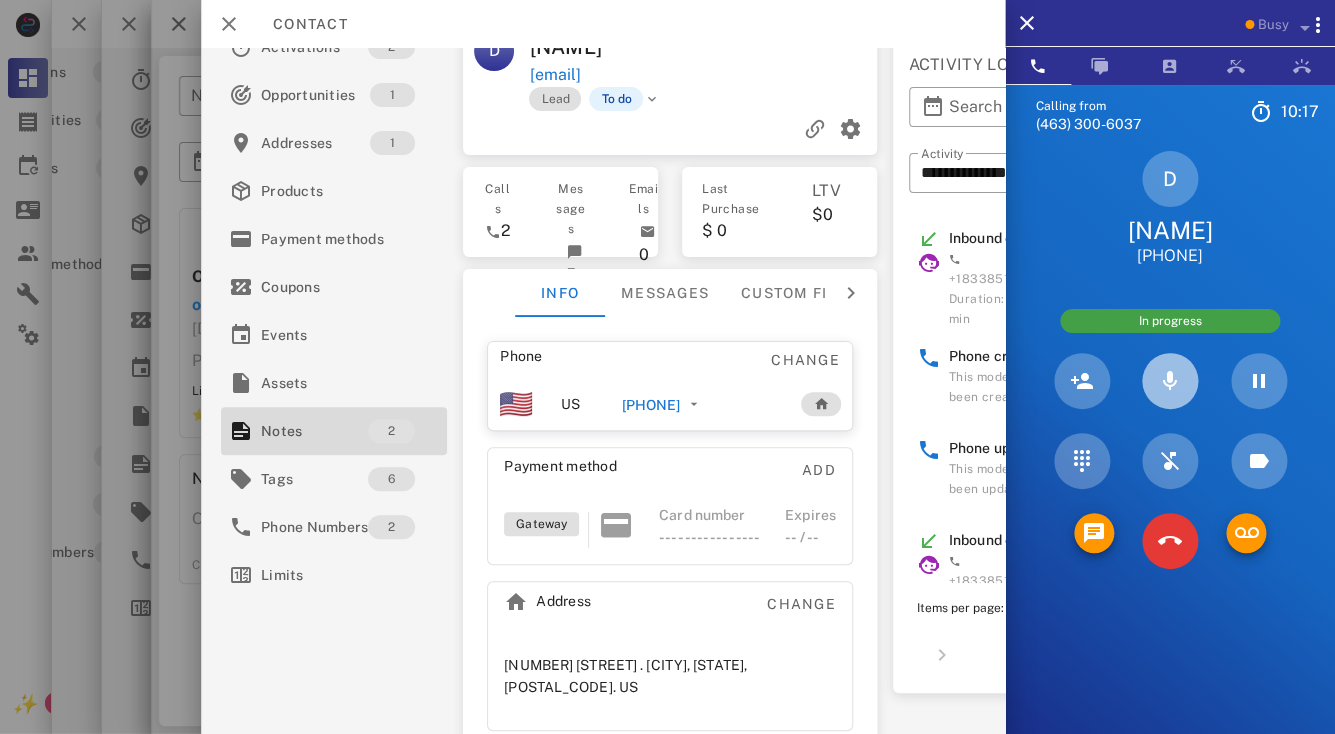 click at bounding box center (1170, 381) 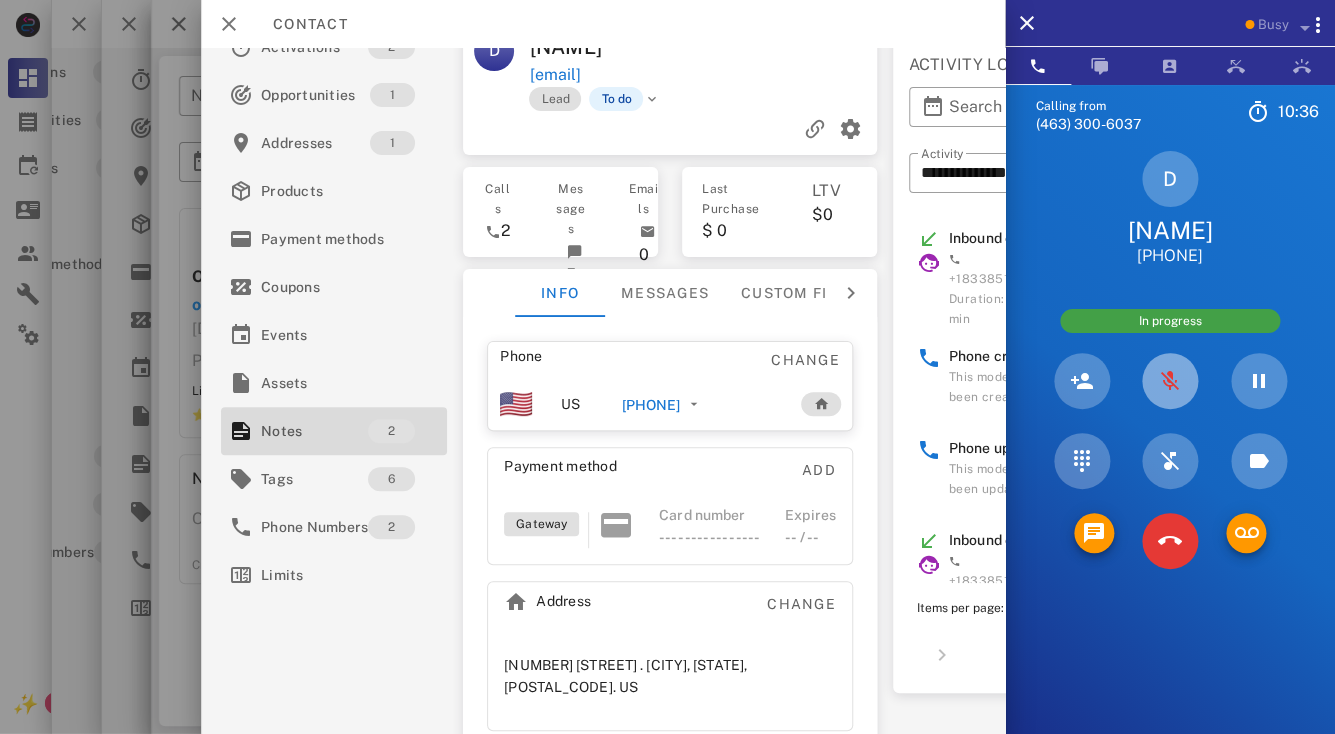 click at bounding box center (1170, 381) 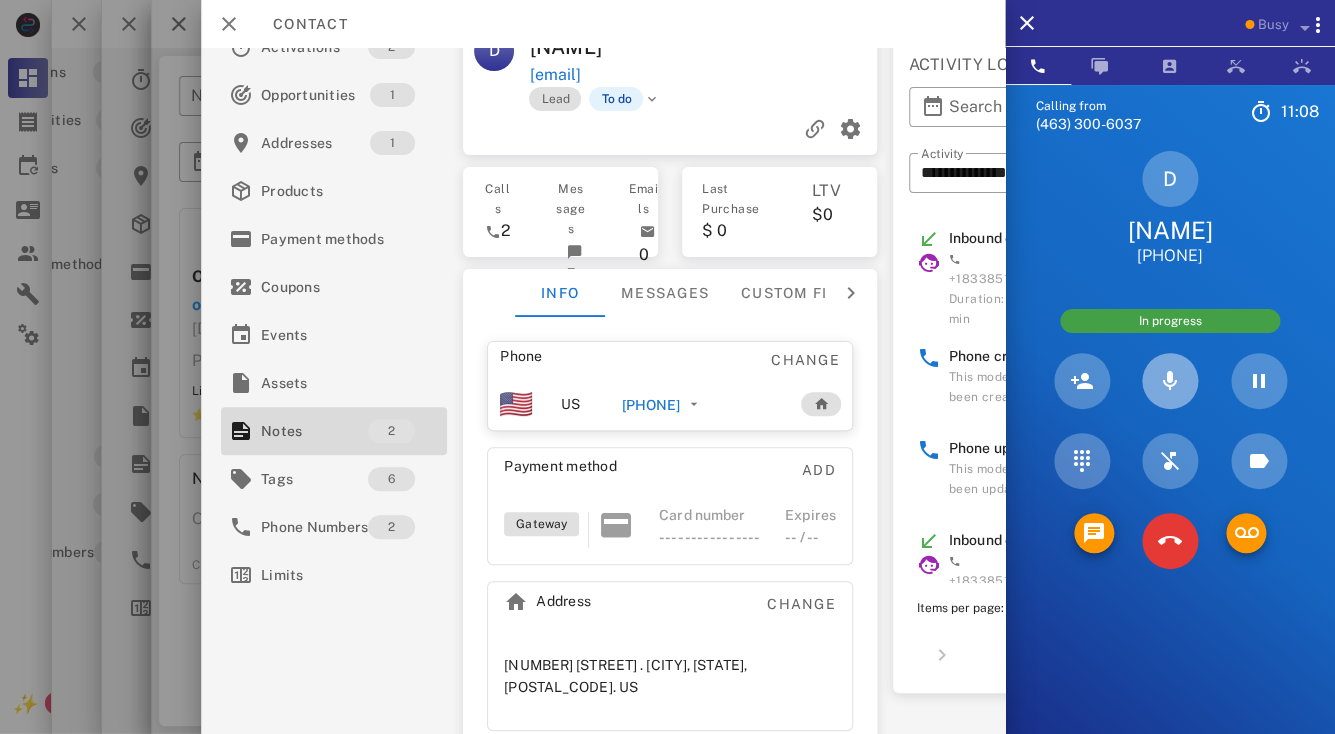 click at bounding box center (1170, 381) 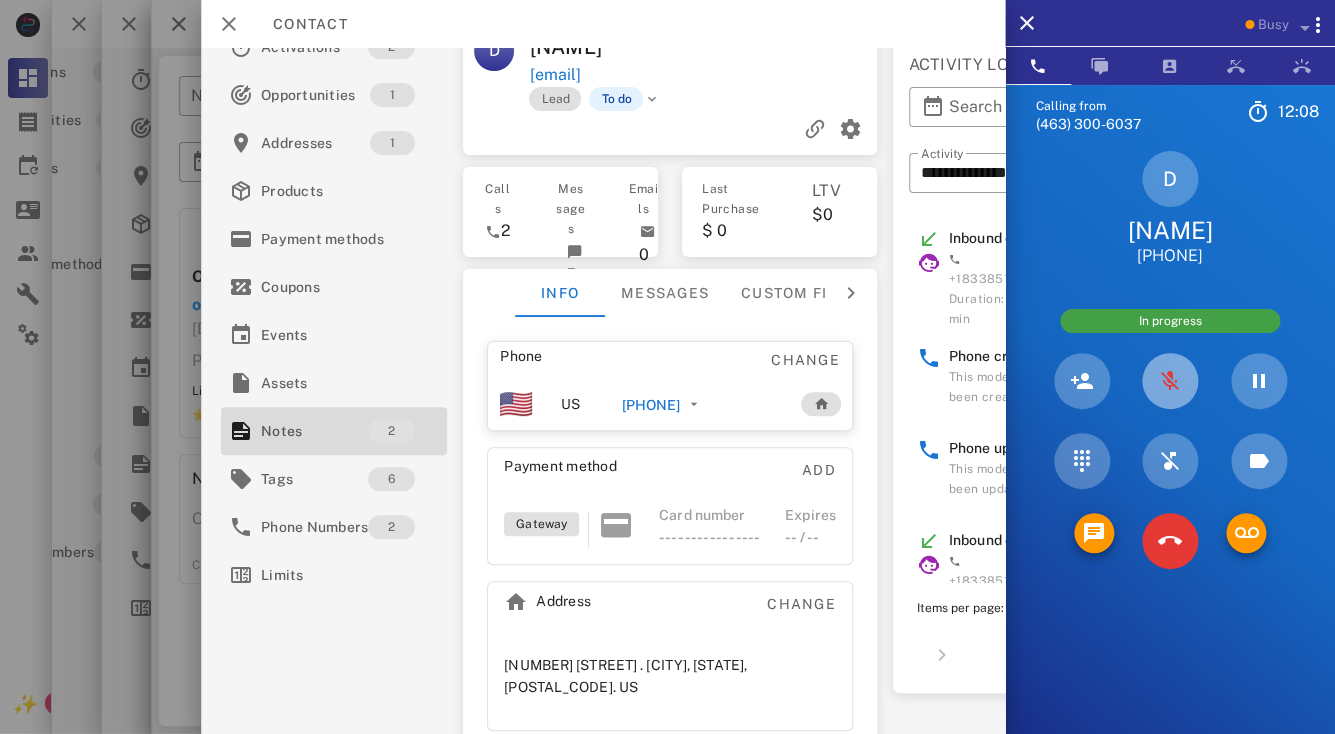 click at bounding box center (1170, 381) 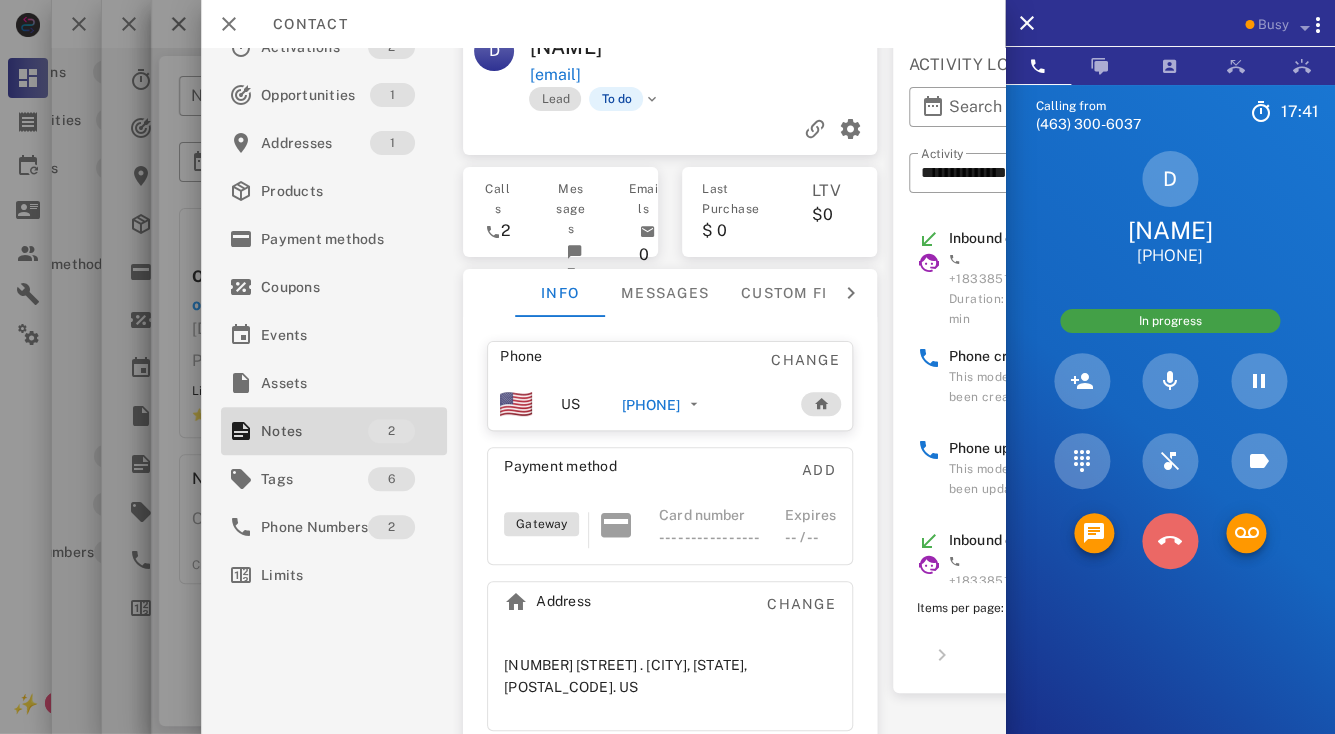 click at bounding box center [1170, 541] 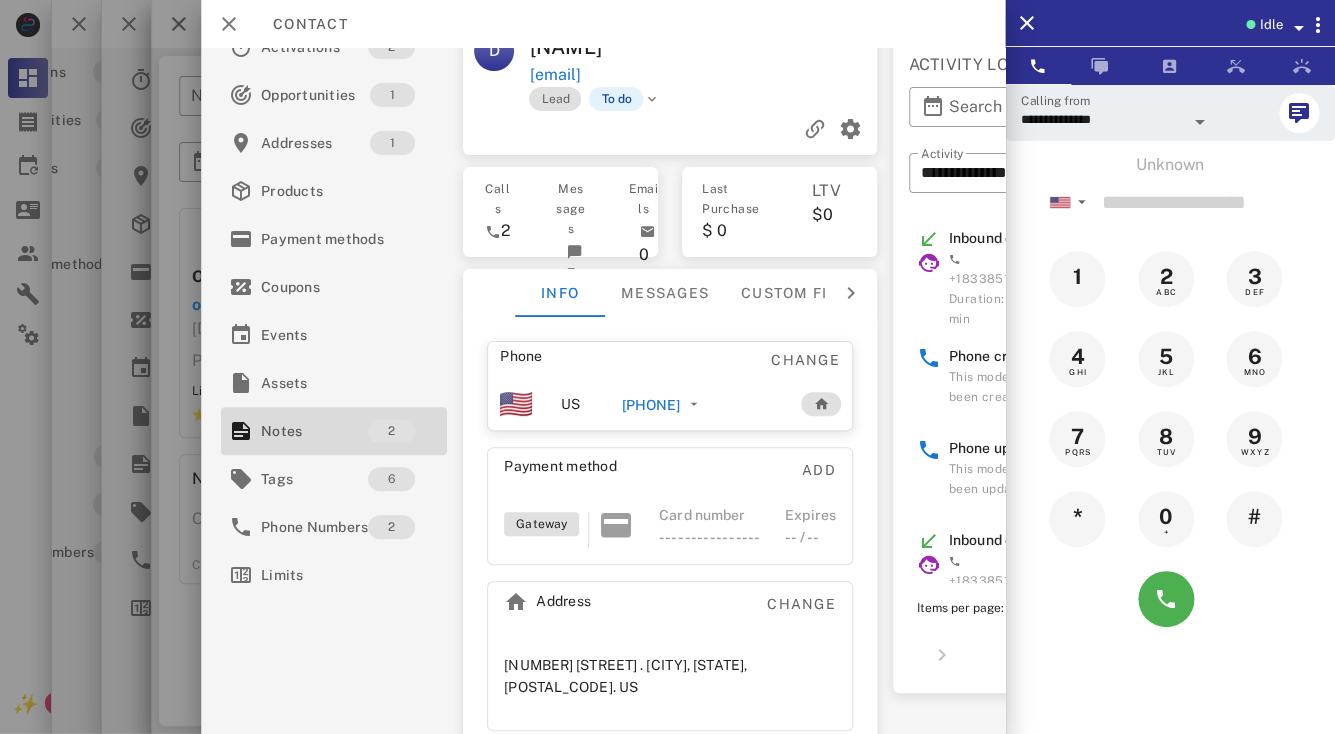 click on "D David  lookdcp@yahoo.com   Lead   To do   Calls   2   Messages   5   Emails   0   Last Purchase   $ 0      LTV   $0   Info   Messages   Custom fields   Phone   Change   US   +13475317822   Payment method   Add  Gateway  Card number  ---- ---- ---- ----  Expires  -- / --  Address   Change   138-39 carson street .
Laurelton, NY, 11413.
US" at bounding box center [670, 358] 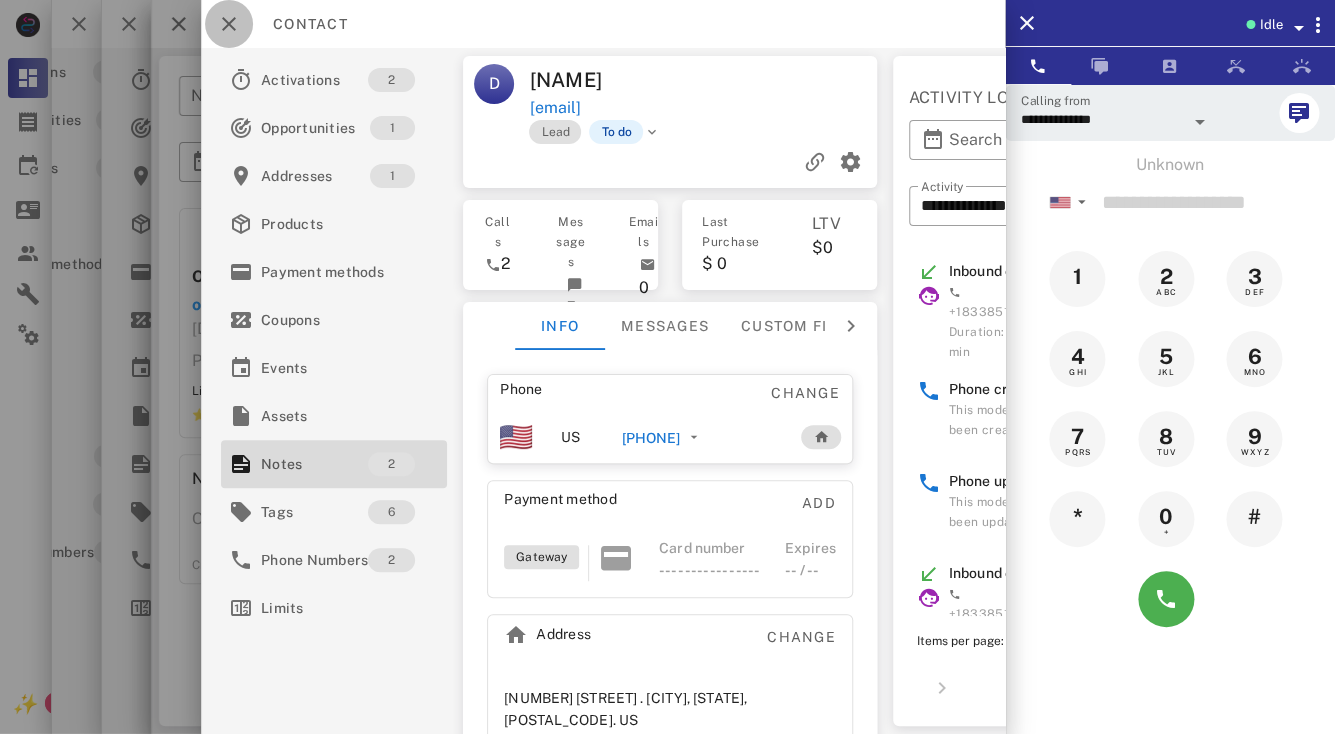 click at bounding box center (229, 24) 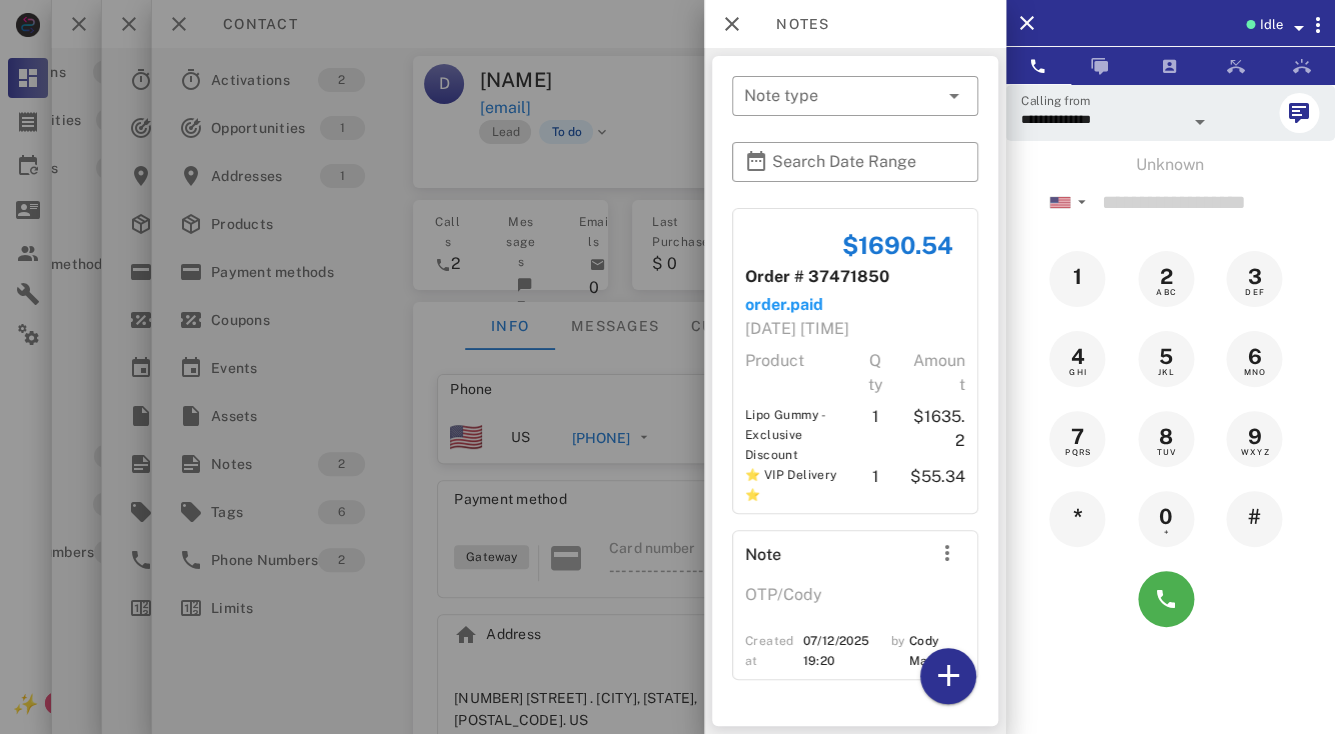 click at bounding box center [667, 367] 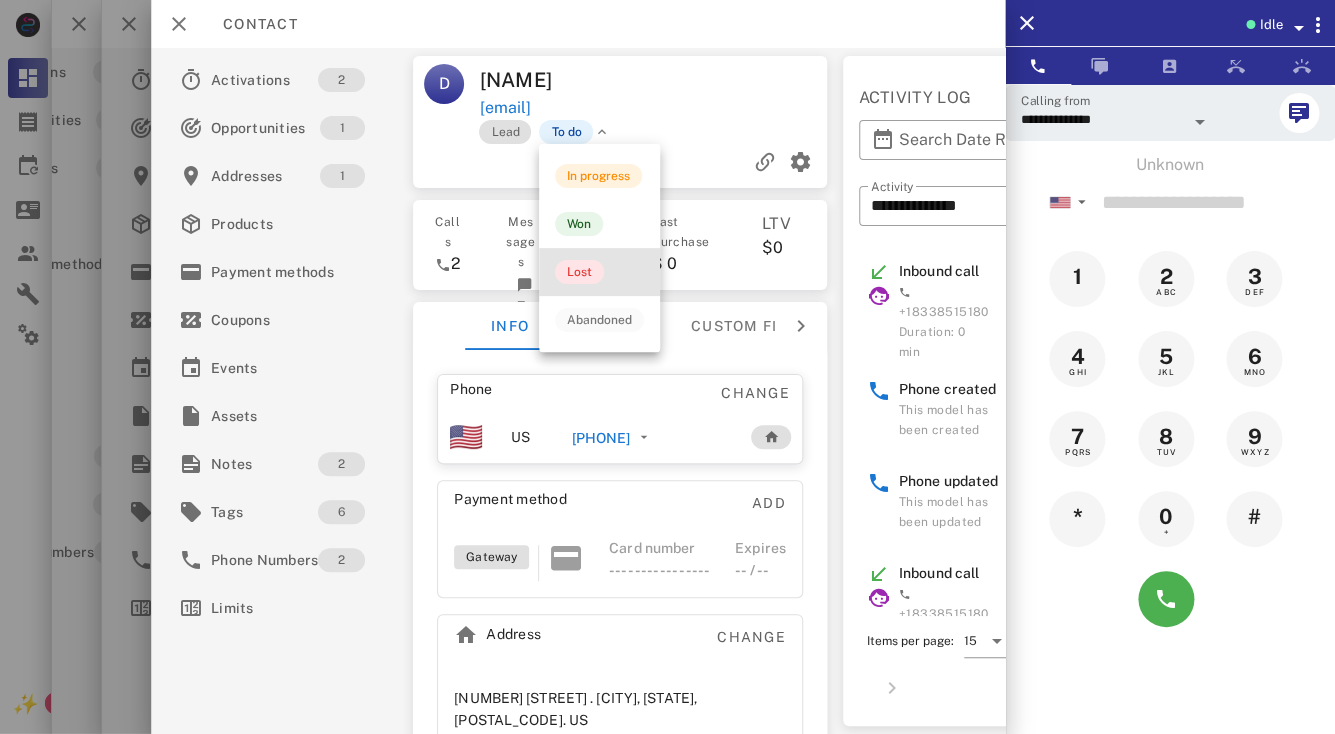 click on "Lost" at bounding box center (579, 272) 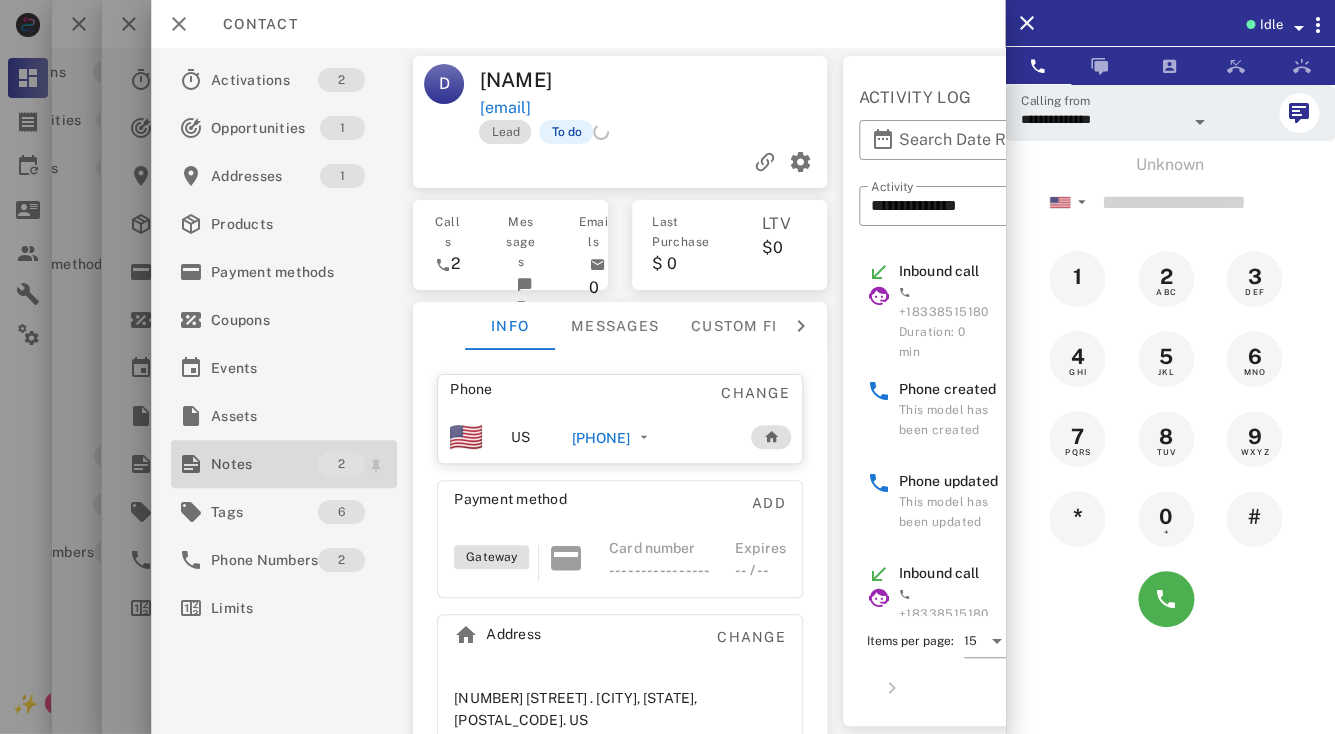 click on "Notes" at bounding box center [264, 464] 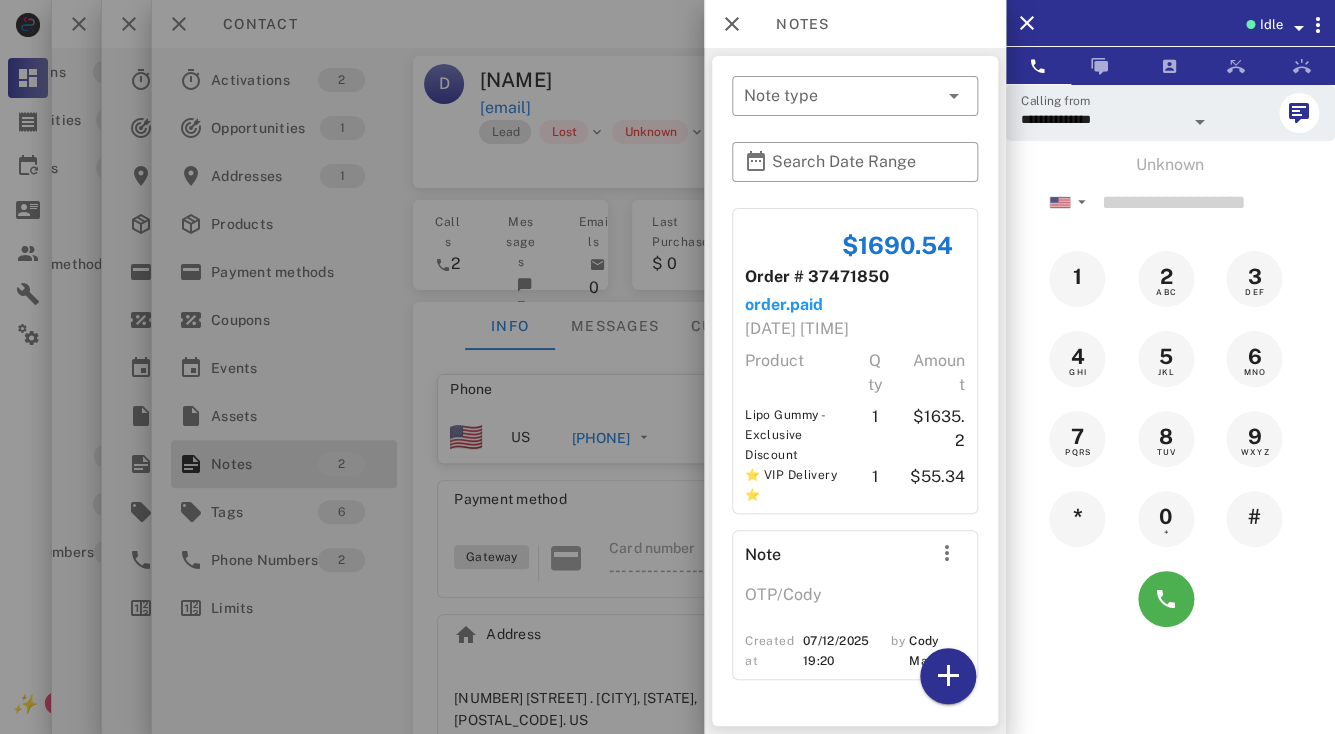 click on "​ Note type ​ Search Date Range  $1690.54   Order # 37471850   order.paid   07/12/2025 20:33   Product Qty Amount  Lipo Gummy - Exclusive Discount  1 $1635.2  ⭐ VIP Delivery ⭐  1 $55.34  Note  OTP/Cody  Created at   07/12/2025 19:20   by   Cody Mann" at bounding box center (855, 391) 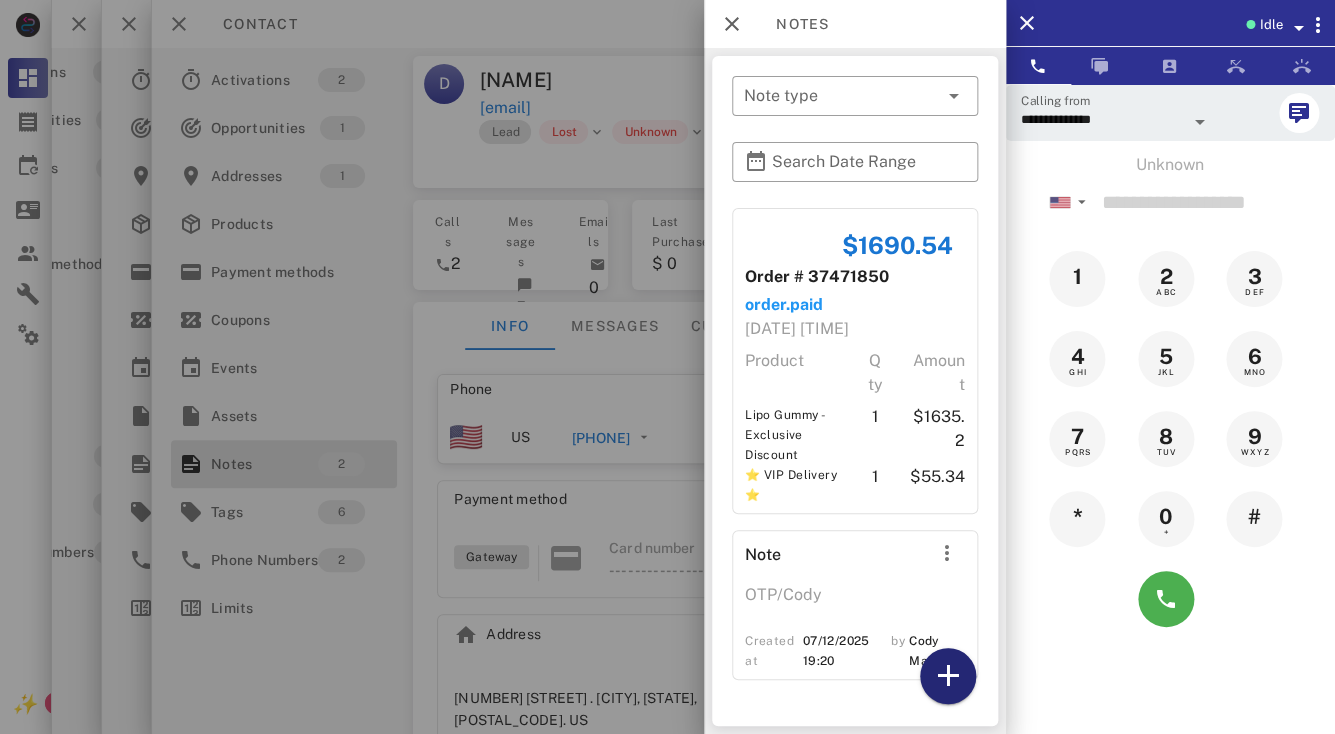 click at bounding box center (947, 676) 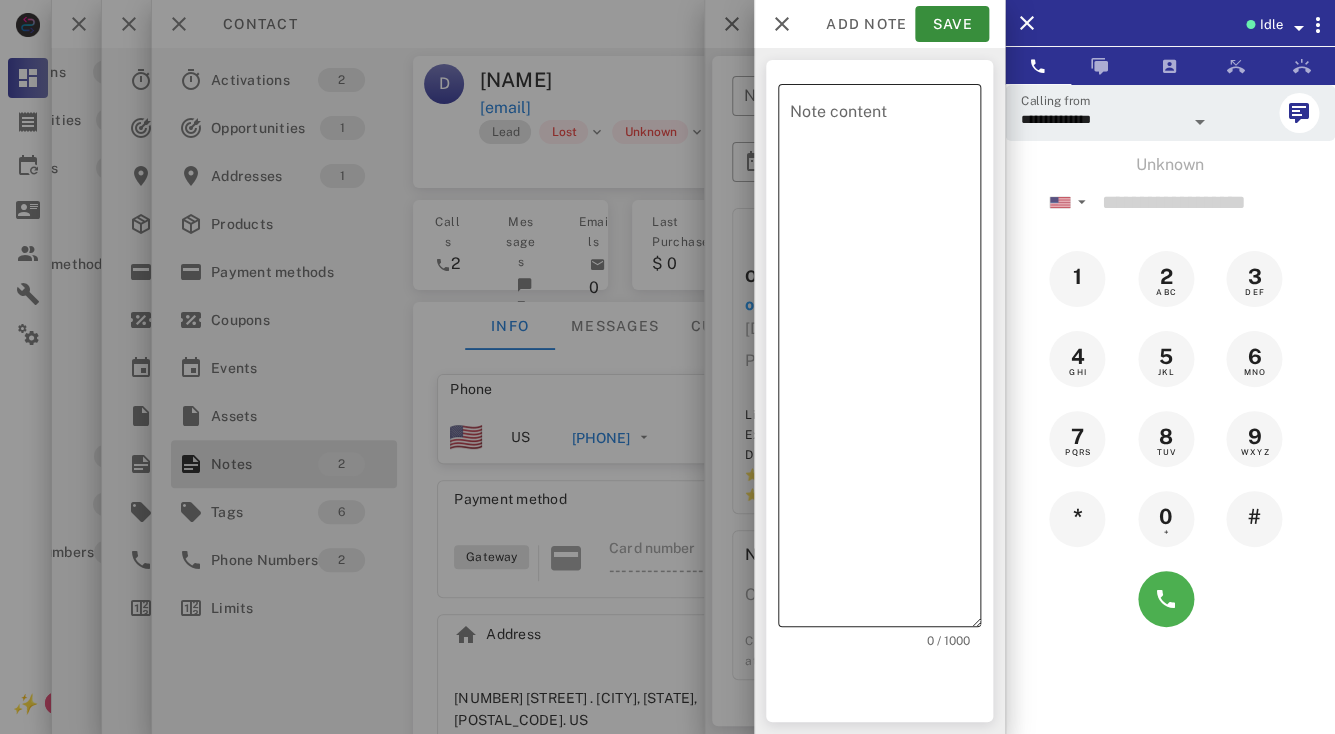 click on "Note content" at bounding box center [885, 360] 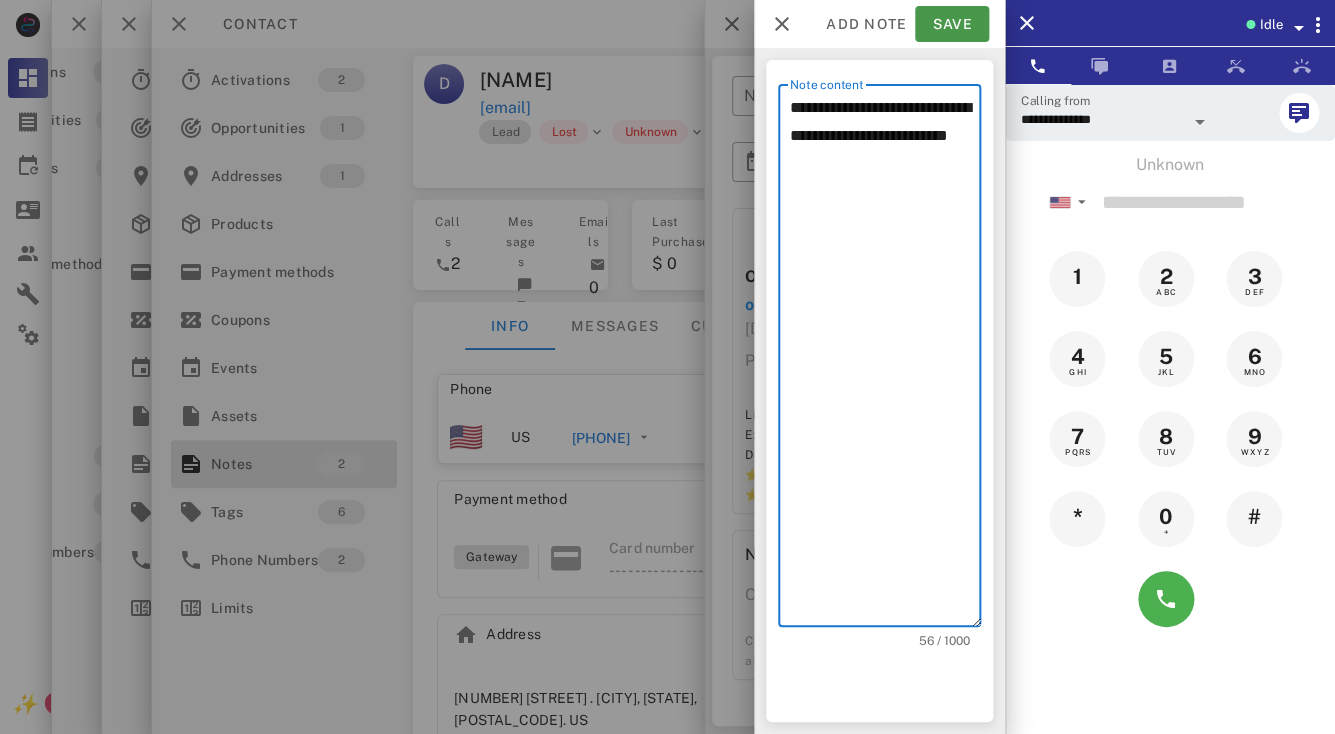 type on "**********" 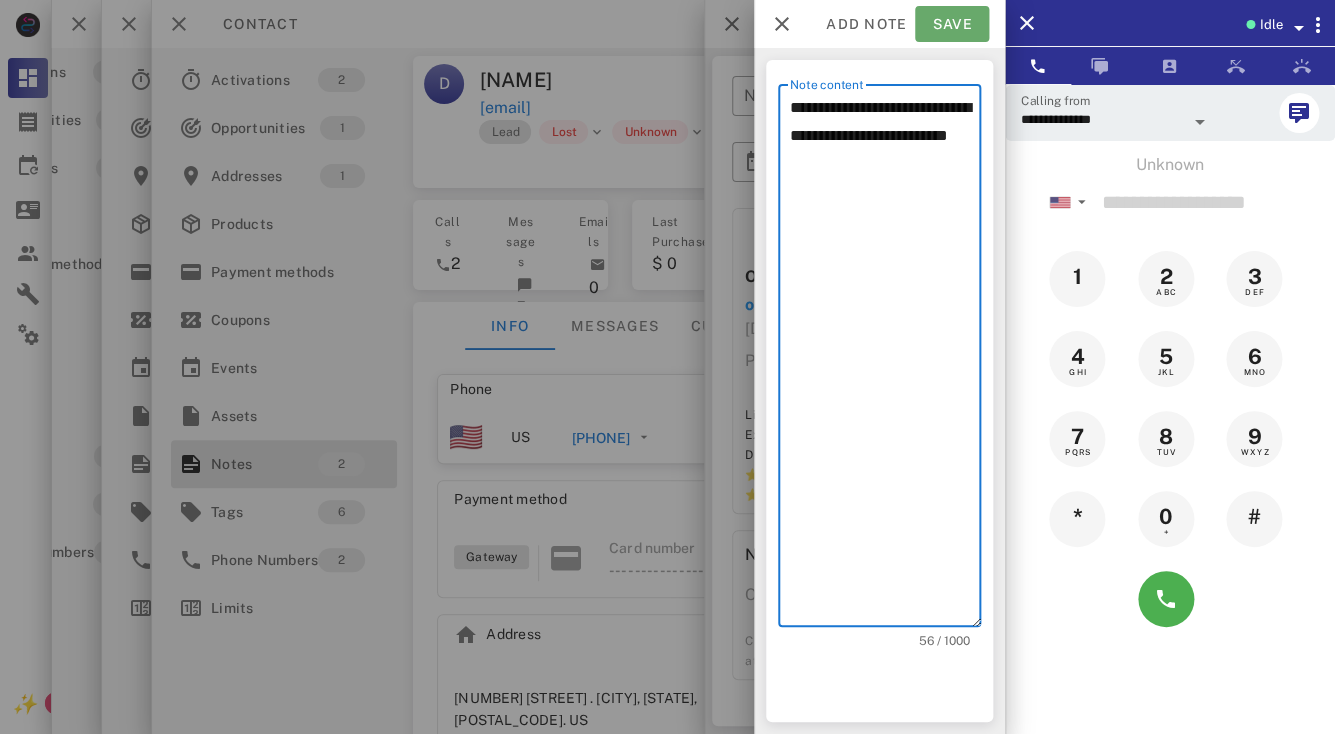 click on "Save" at bounding box center [952, 24] 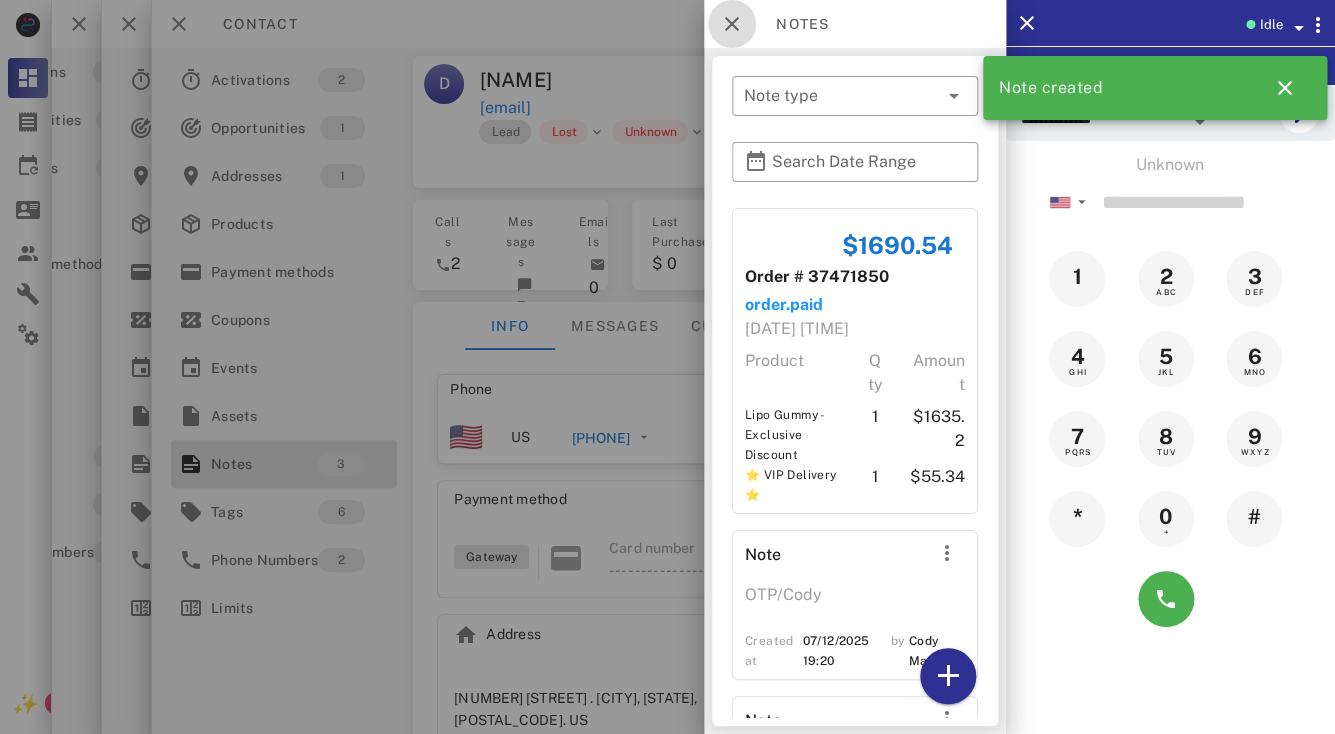 click at bounding box center (732, 24) 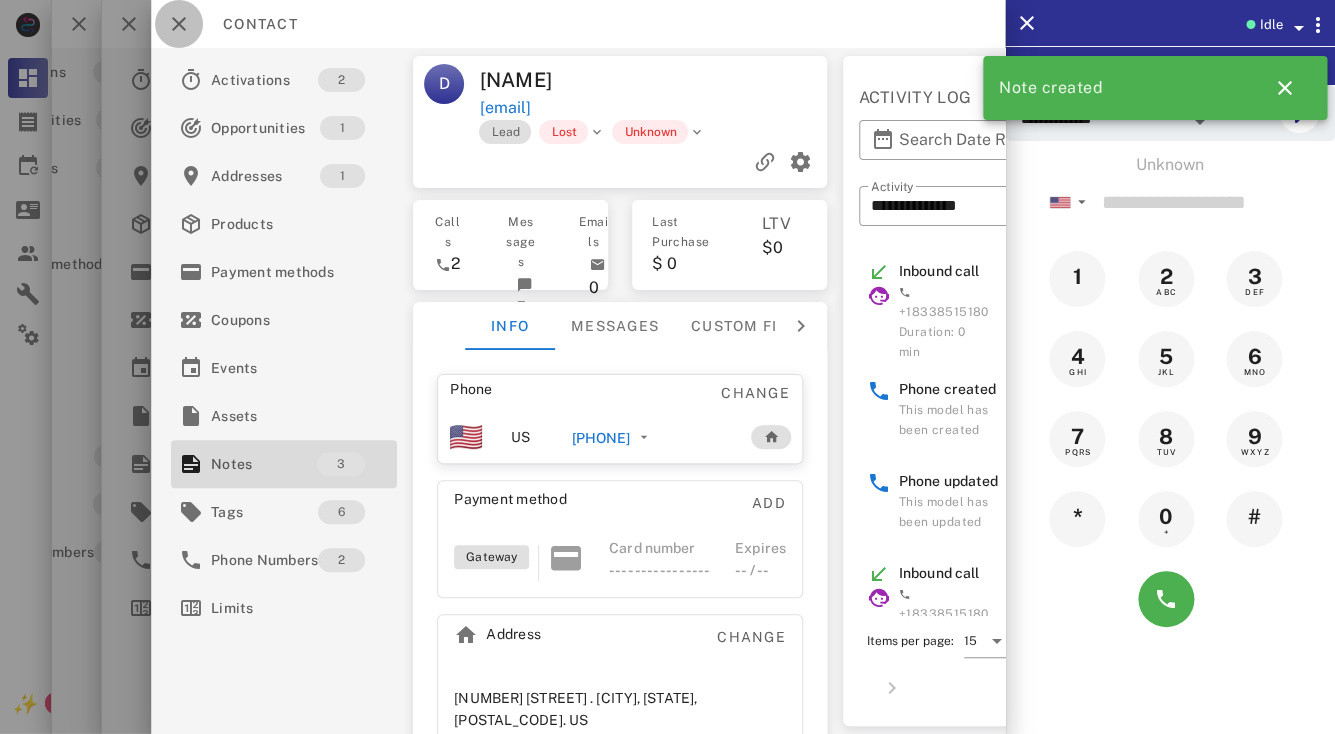 click at bounding box center (179, 24) 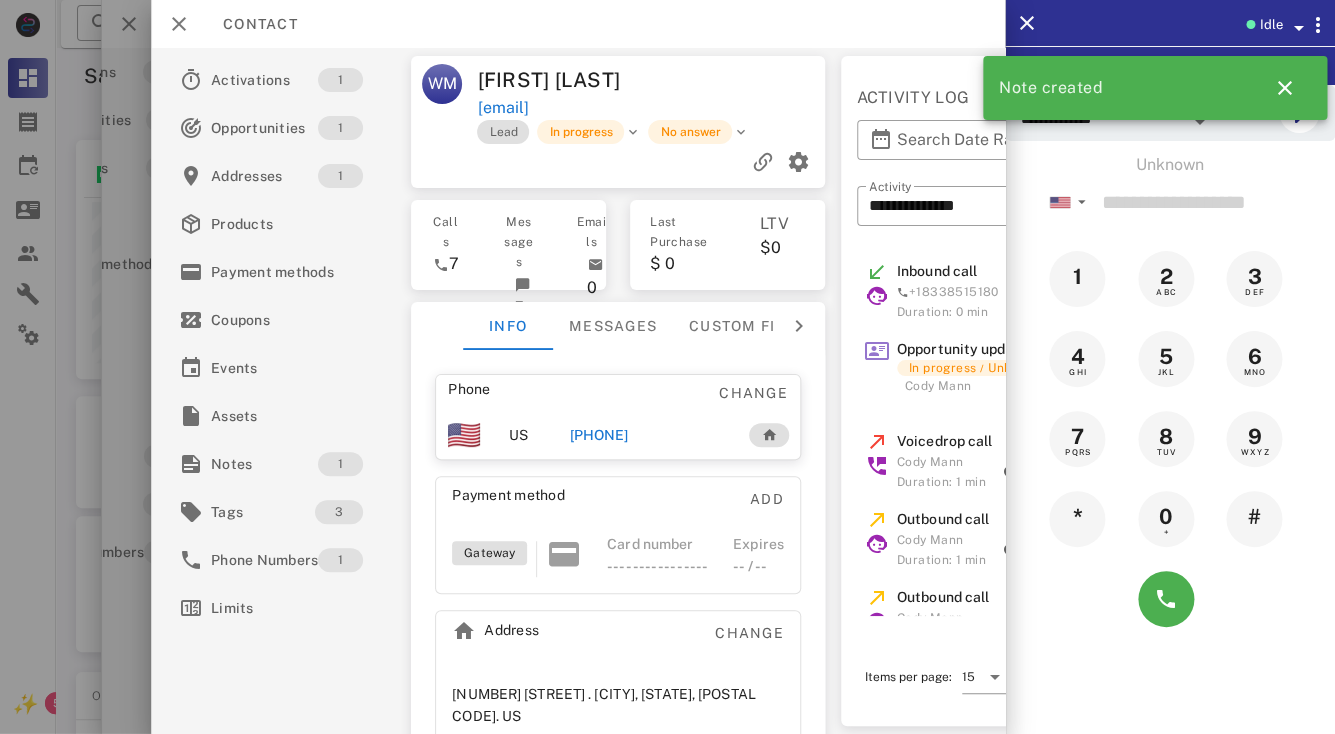 click on "WM William M Porch  wmporchjr@comcast.net   Lead   In progress   No answer" at bounding box center [618, 122] 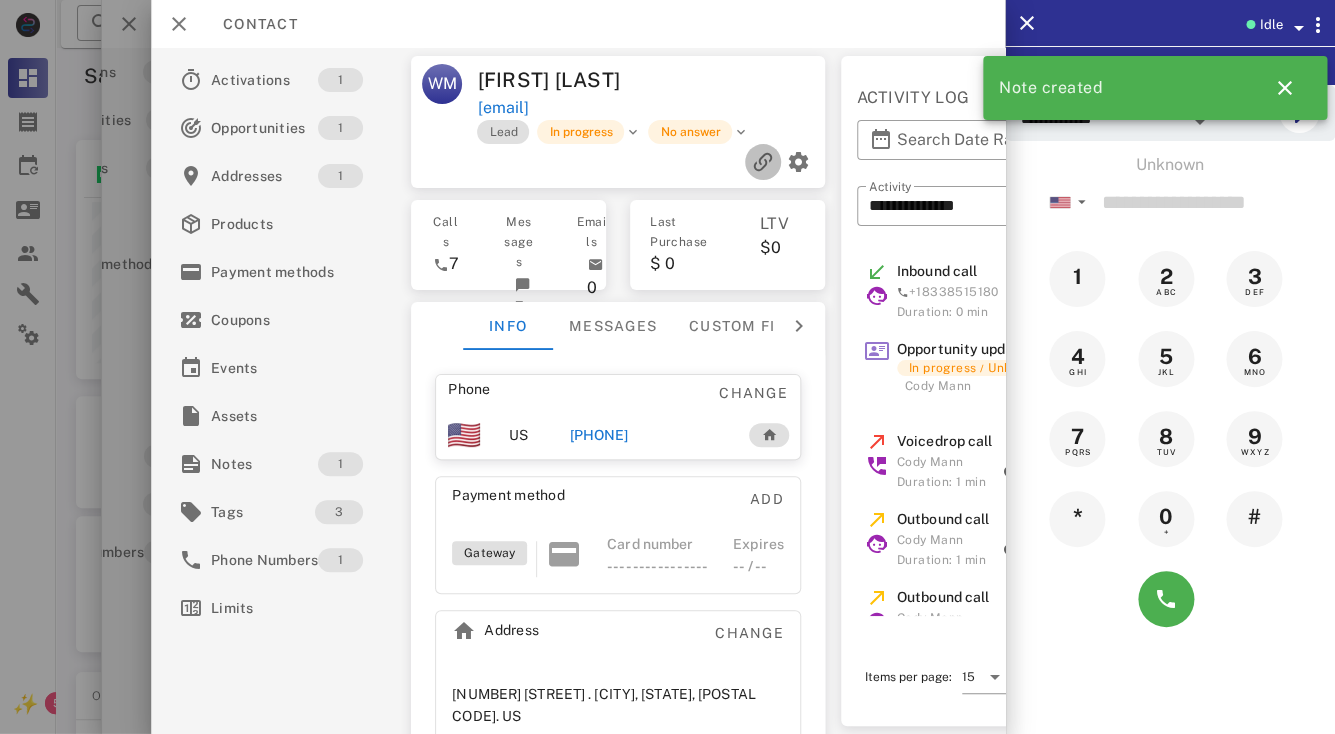 click at bounding box center [763, 162] 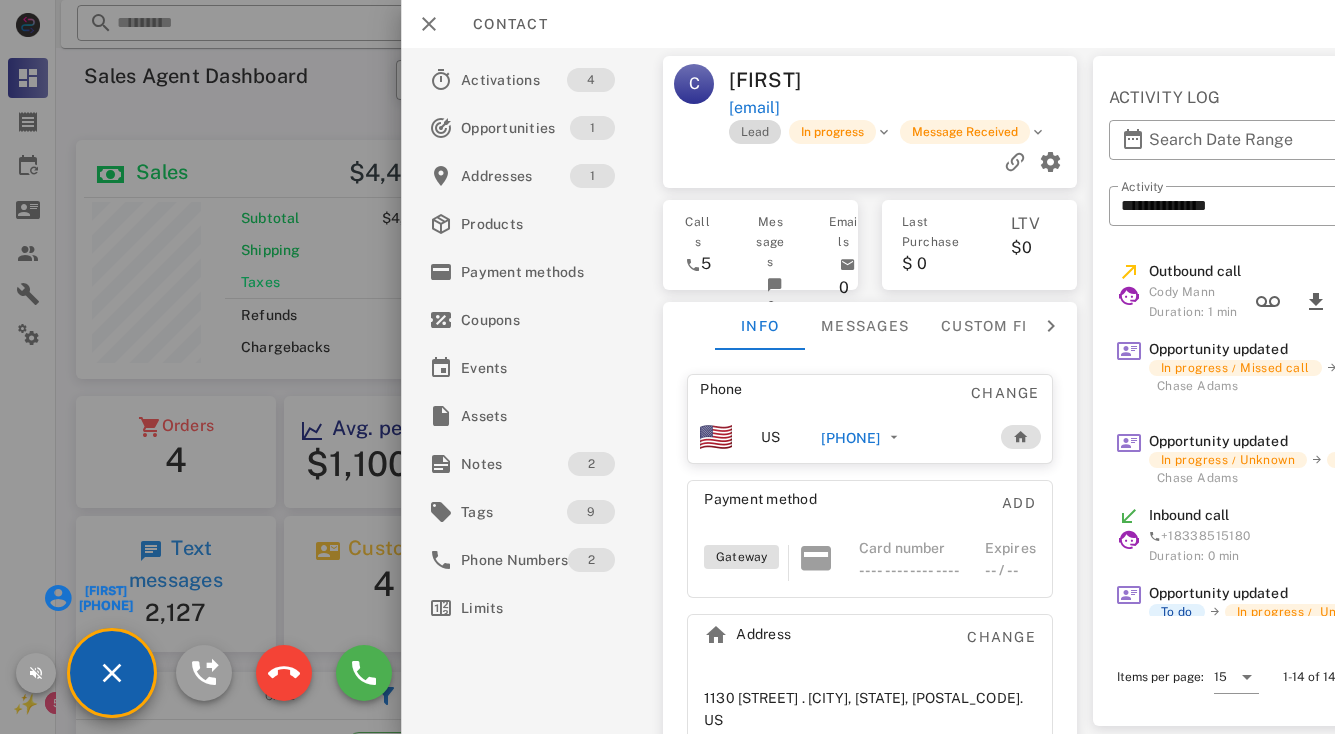 scroll, scrollTop: 0, scrollLeft: 0, axis: both 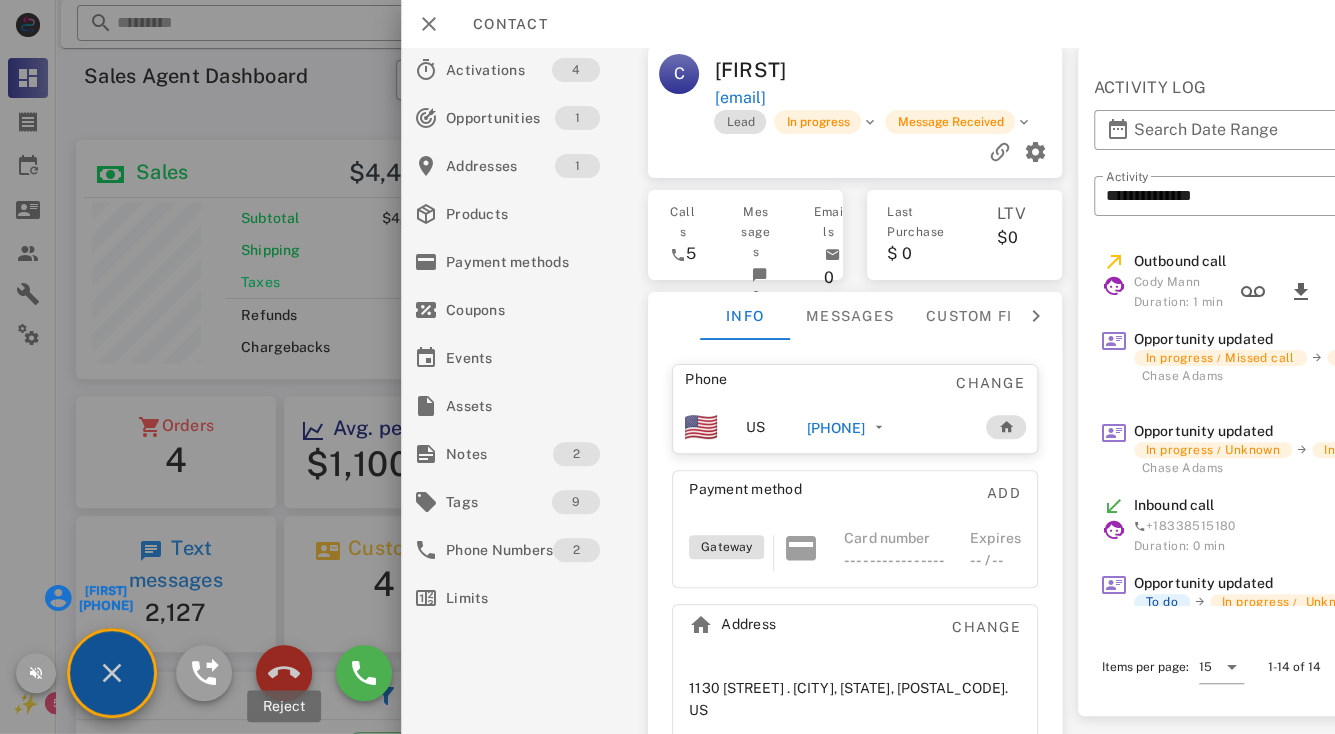 click at bounding box center (284, 673) 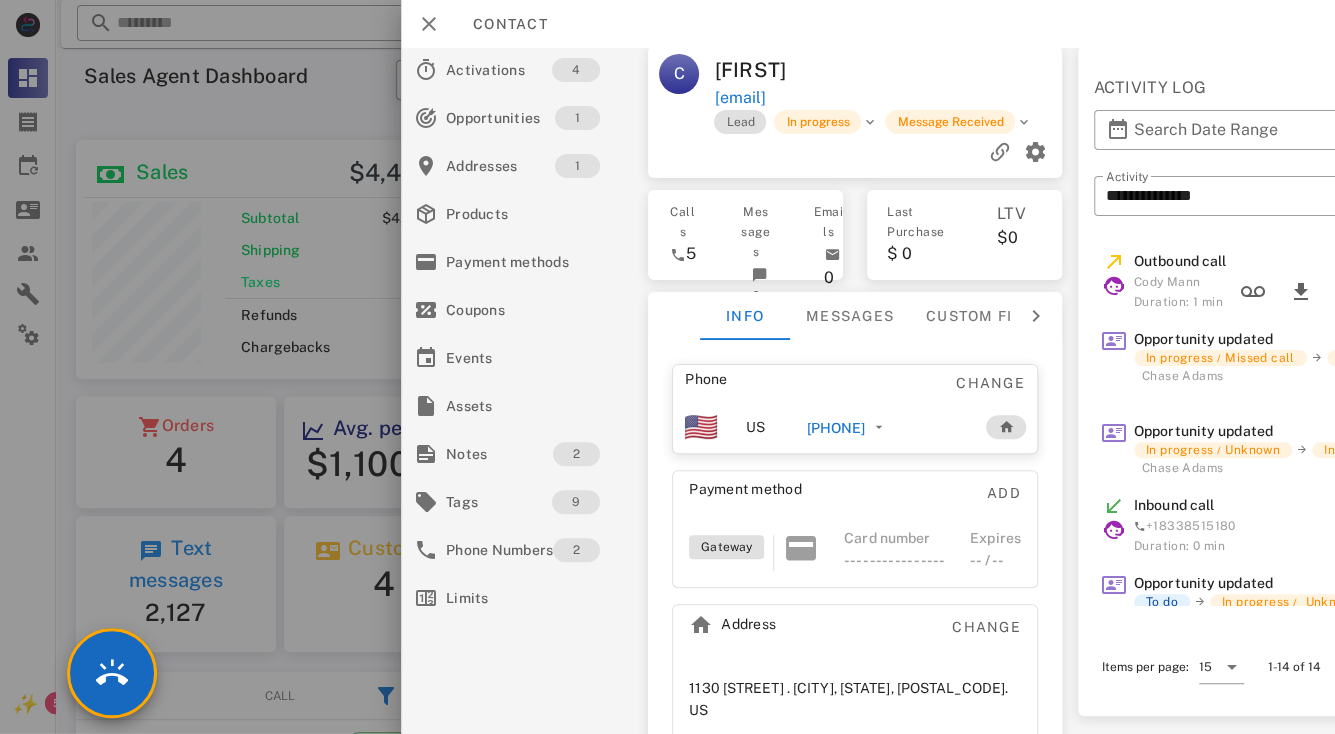 drag, startPoint x: 994, startPoint y: 150, endPoint x: 1062, endPoint y: 45, distance: 125.09596 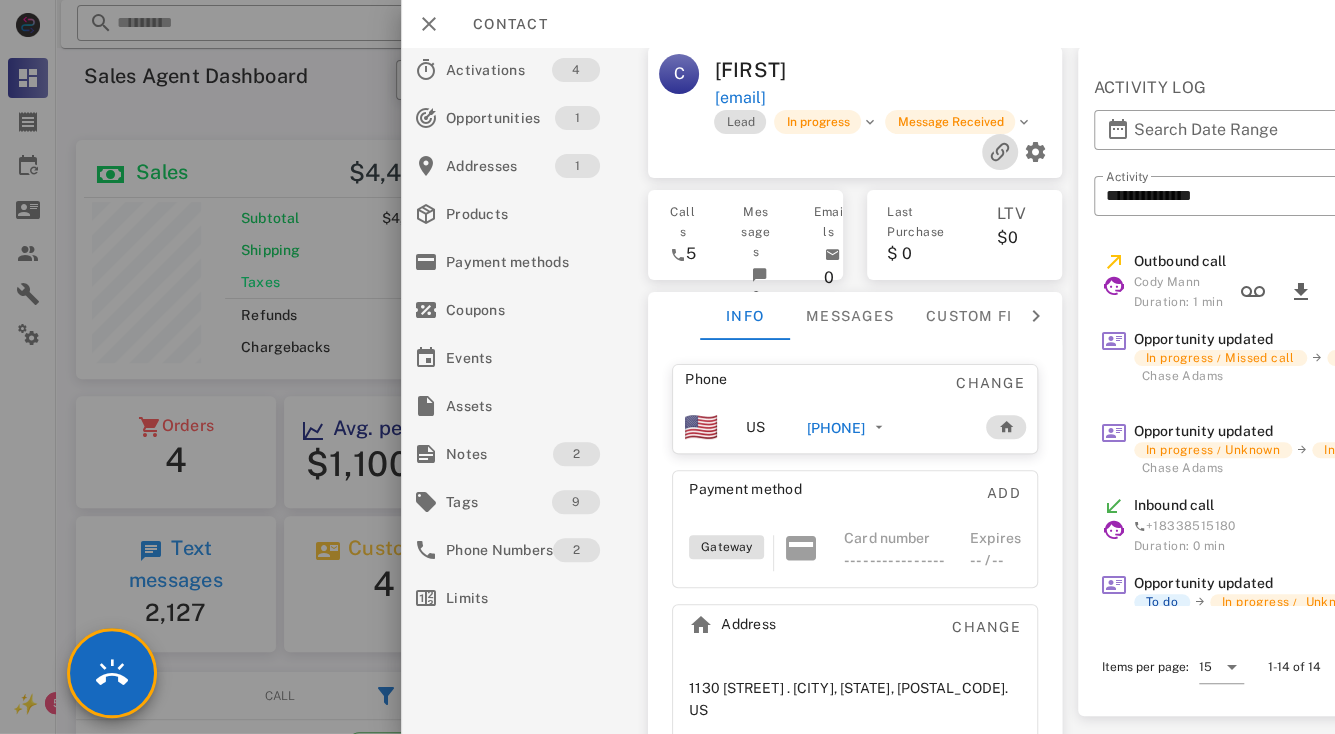 click at bounding box center [999, 152] 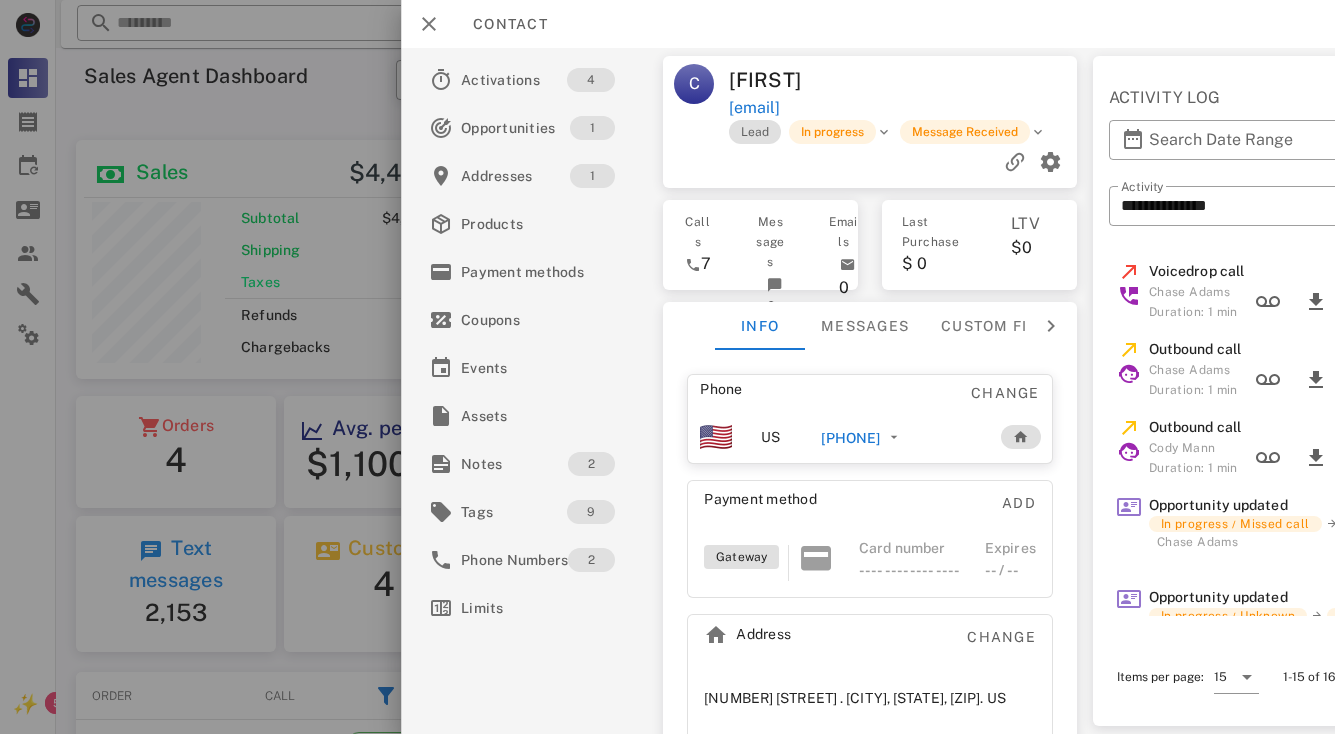 scroll, scrollTop: 0, scrollLeft: 0, axis: both 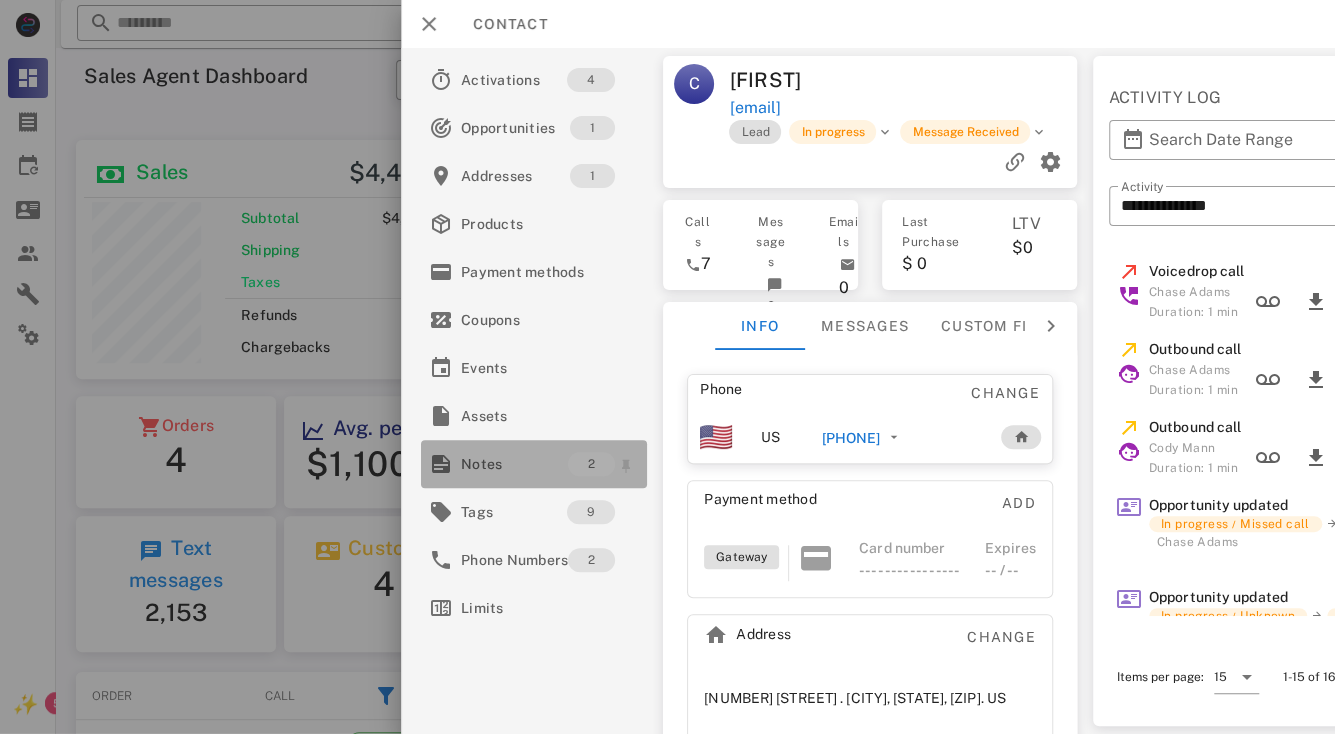 click on "Notes" at bounding box center (514, 464) 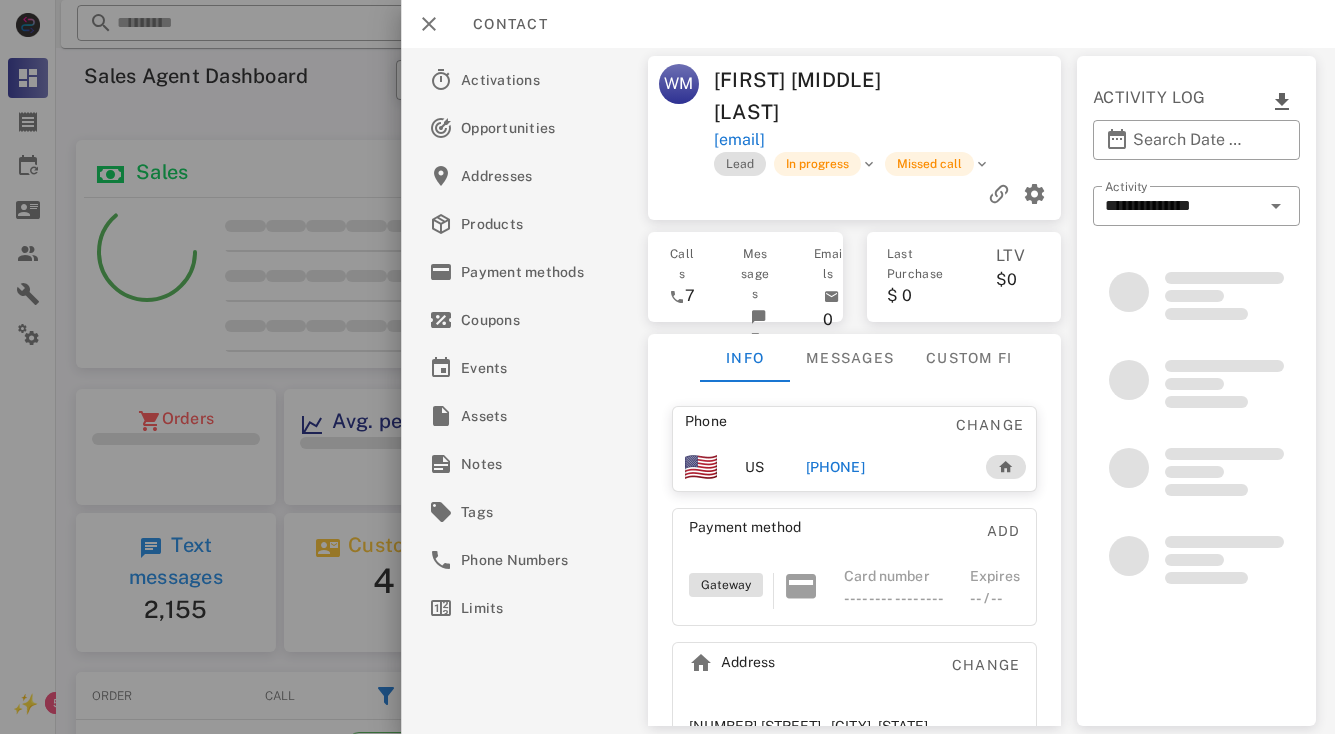 scroll, scrollTop: 0, scrollLeft: 0, axis: both 